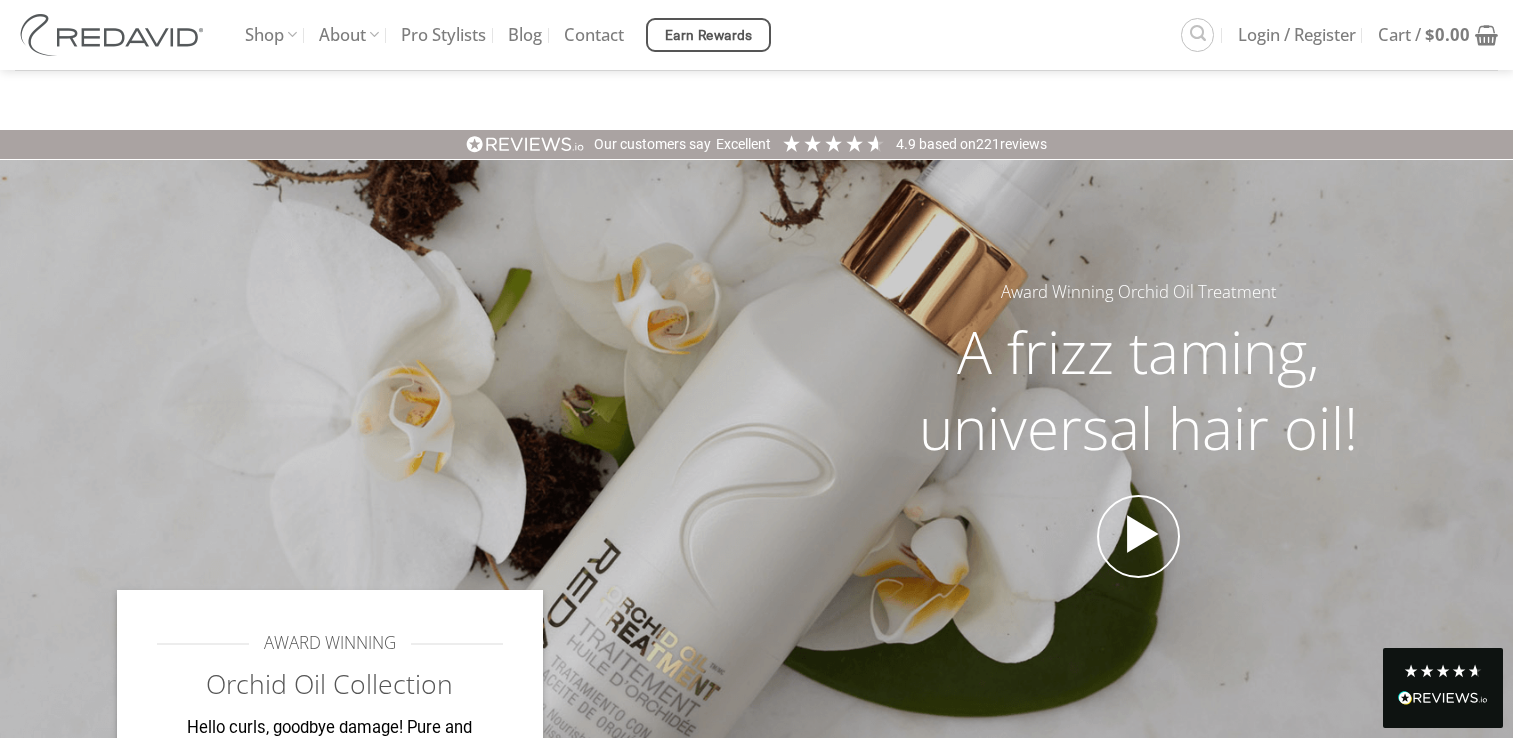 scroll, scrollTop: 5907, scrollLeft: 0, axis: vertical 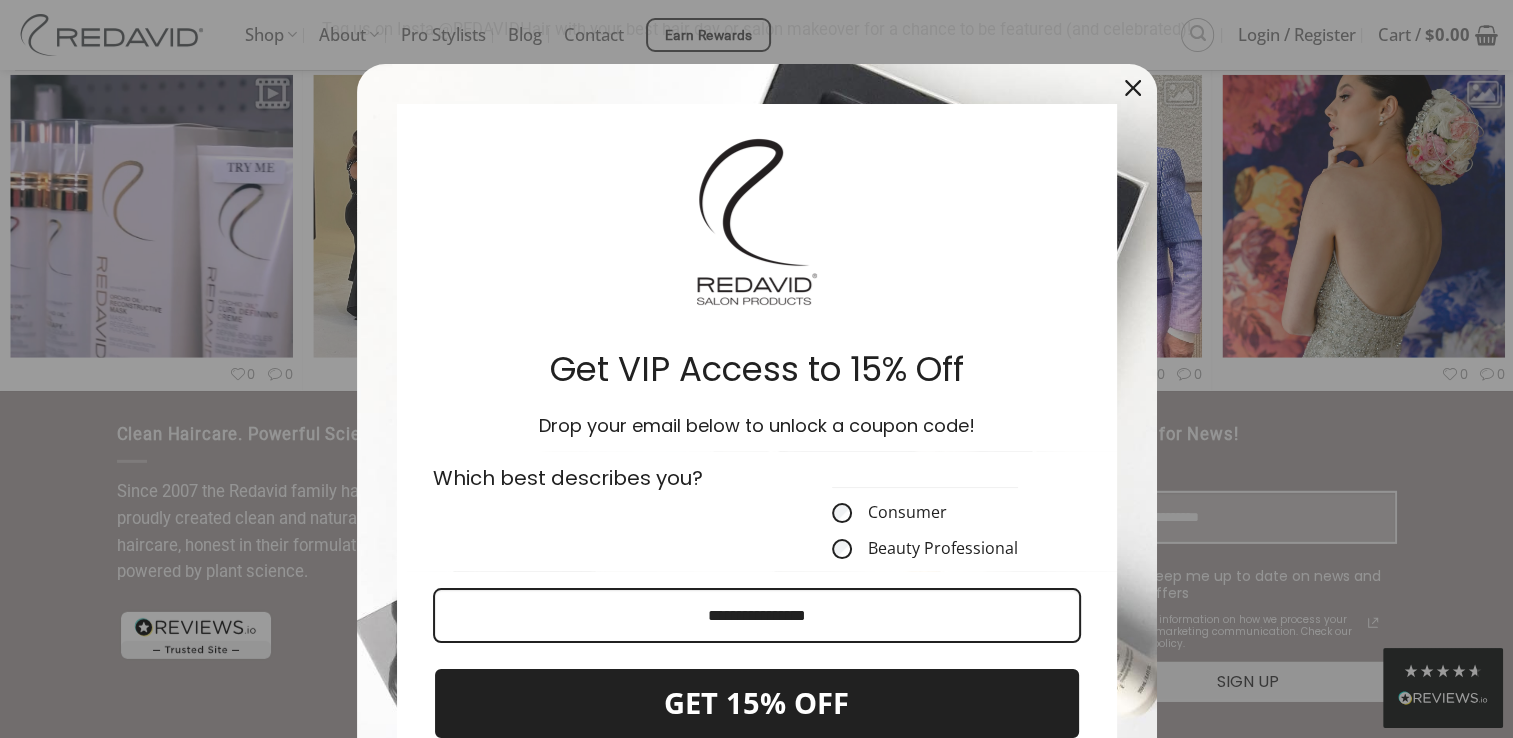 click at bounding box center (1133, 88) 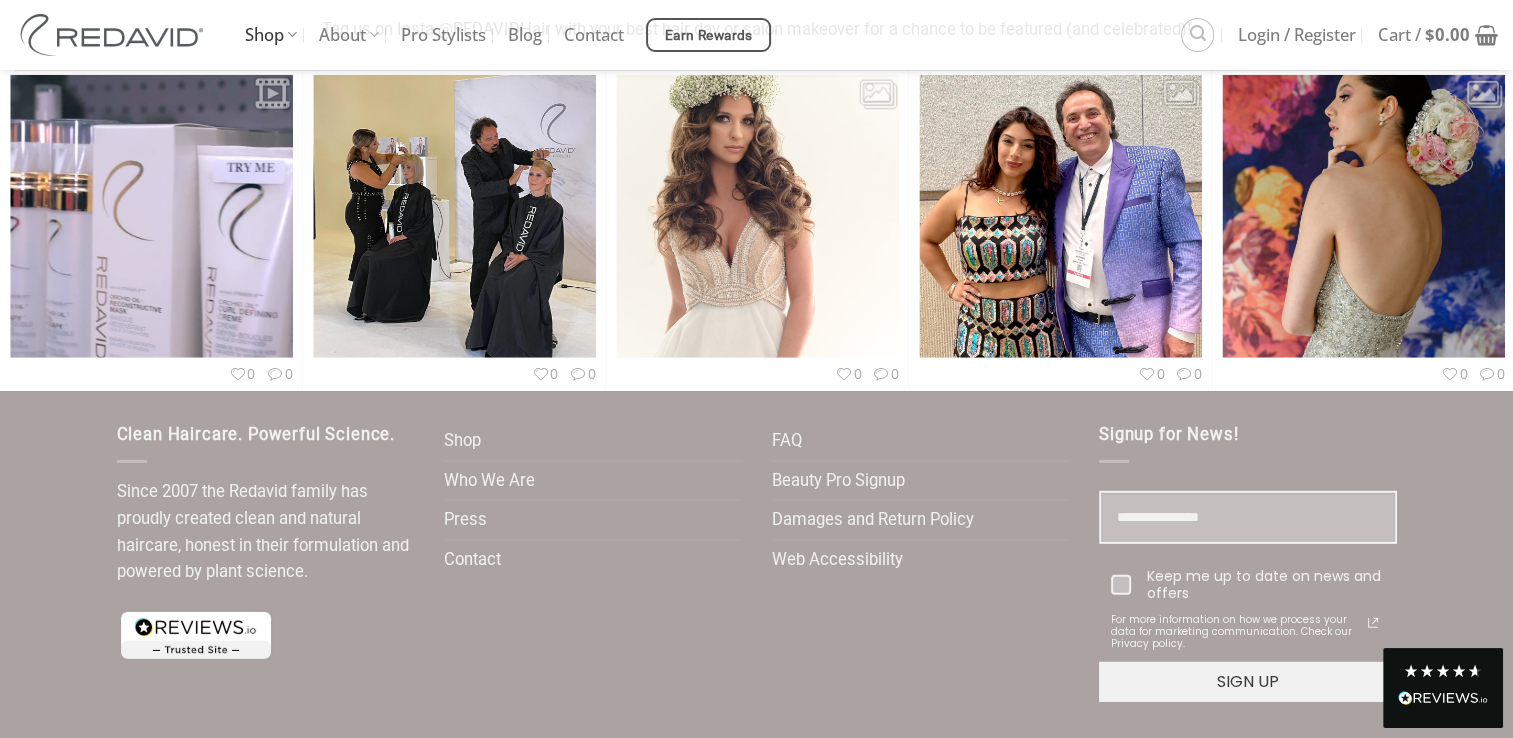 click on "Shop" at bounding box center [271, 35] 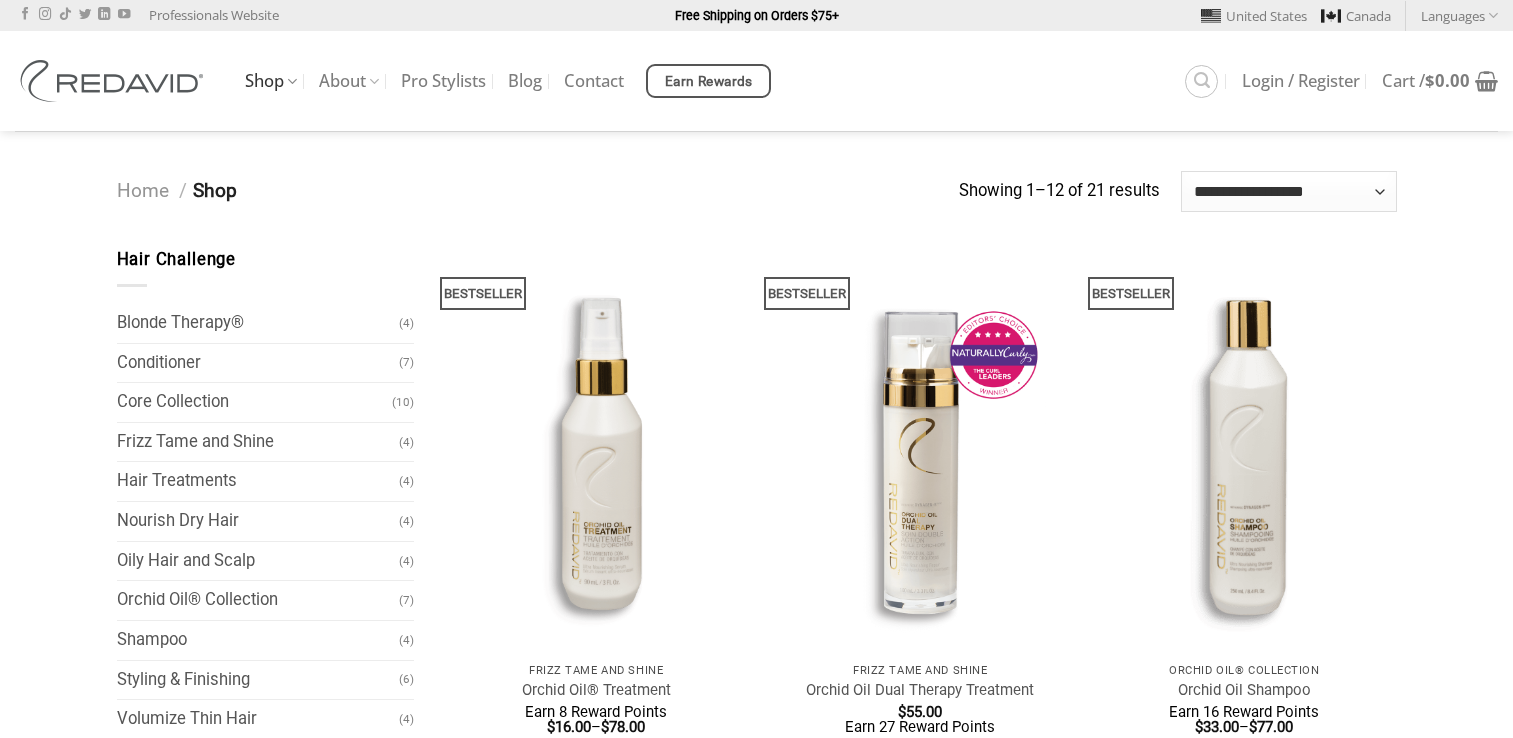 scroll, scrollTop: 0, scrollLeft: 0, axis: both 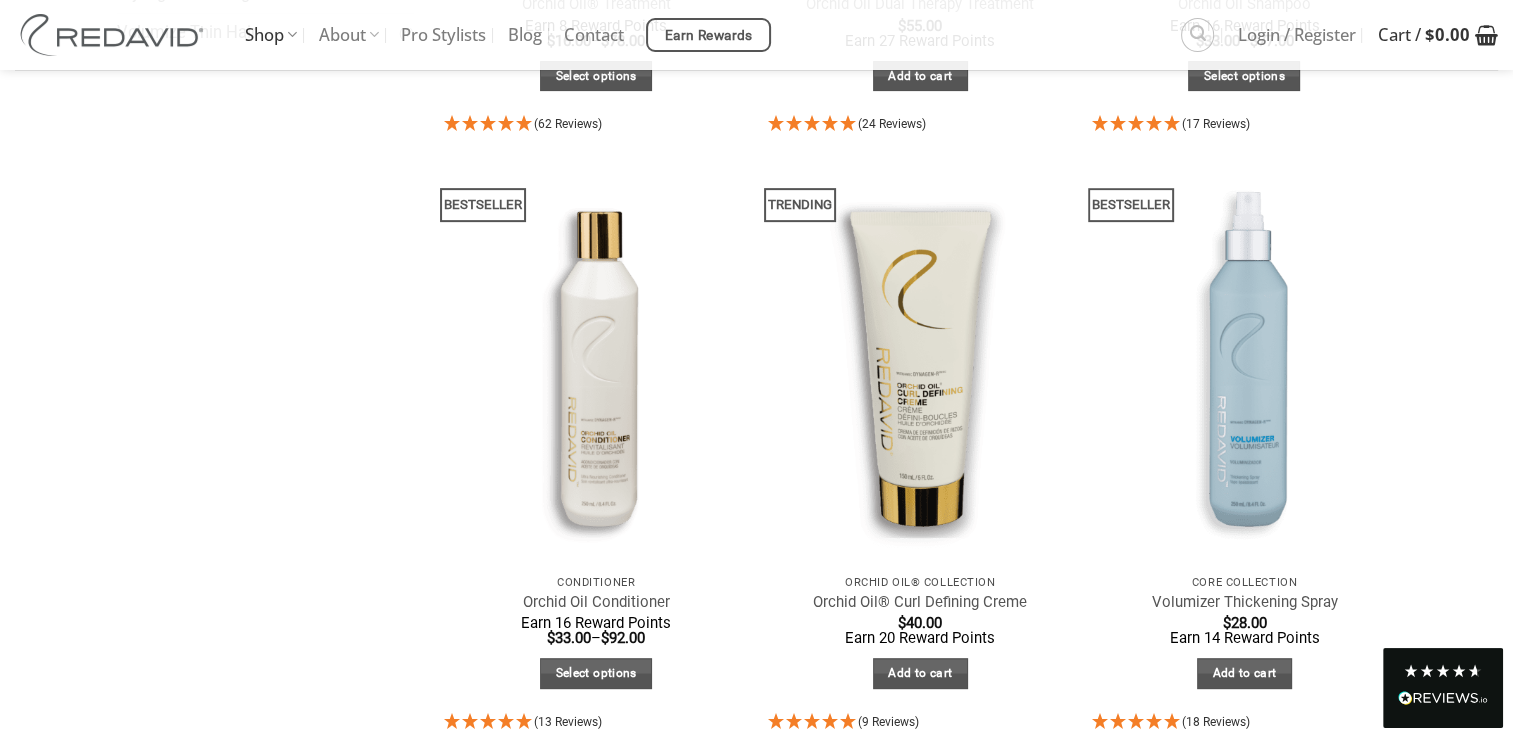 click on "Cart   /         $ 0.00" at bounding box center [1424, 35] 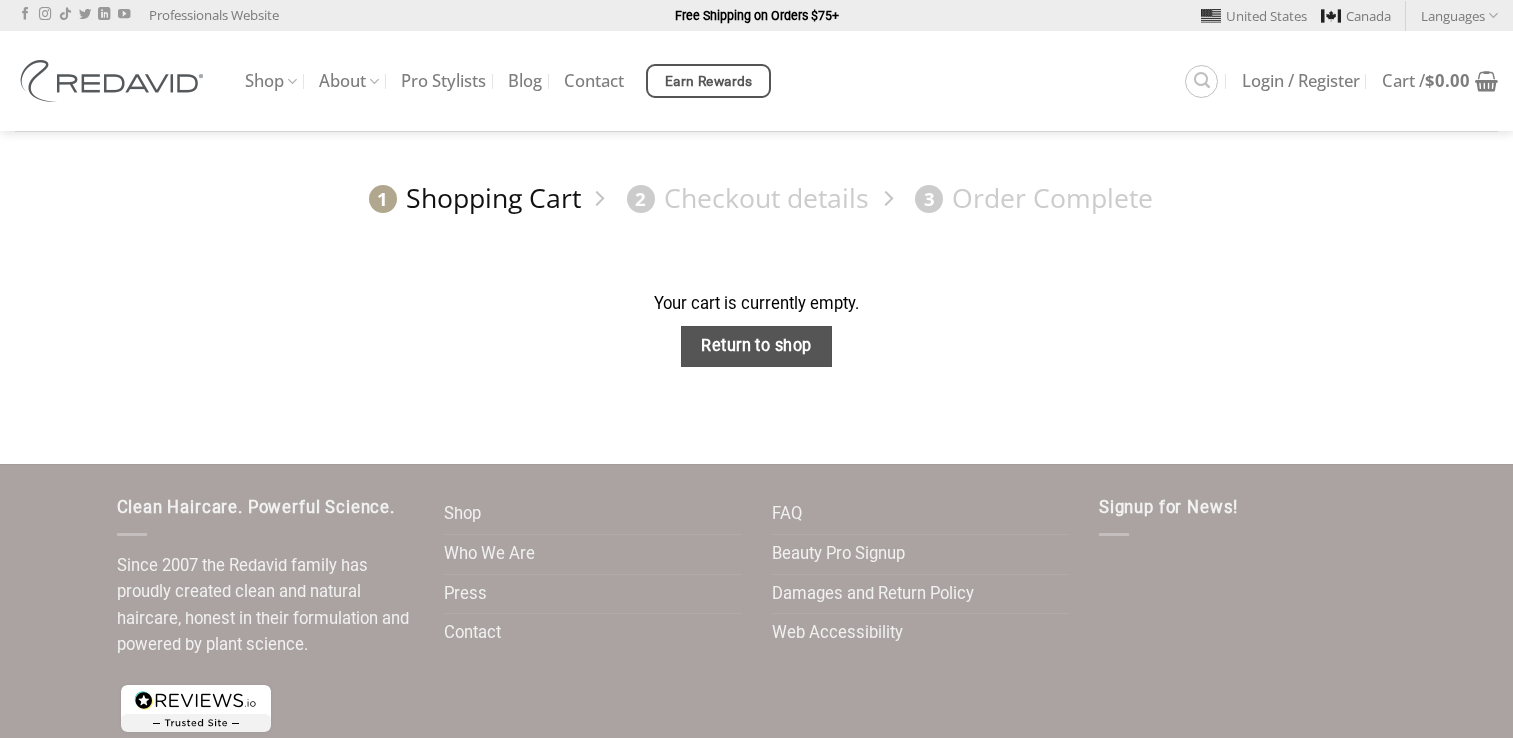 scroll, scrollTop: 0, scrollLeft: 0, axis: both 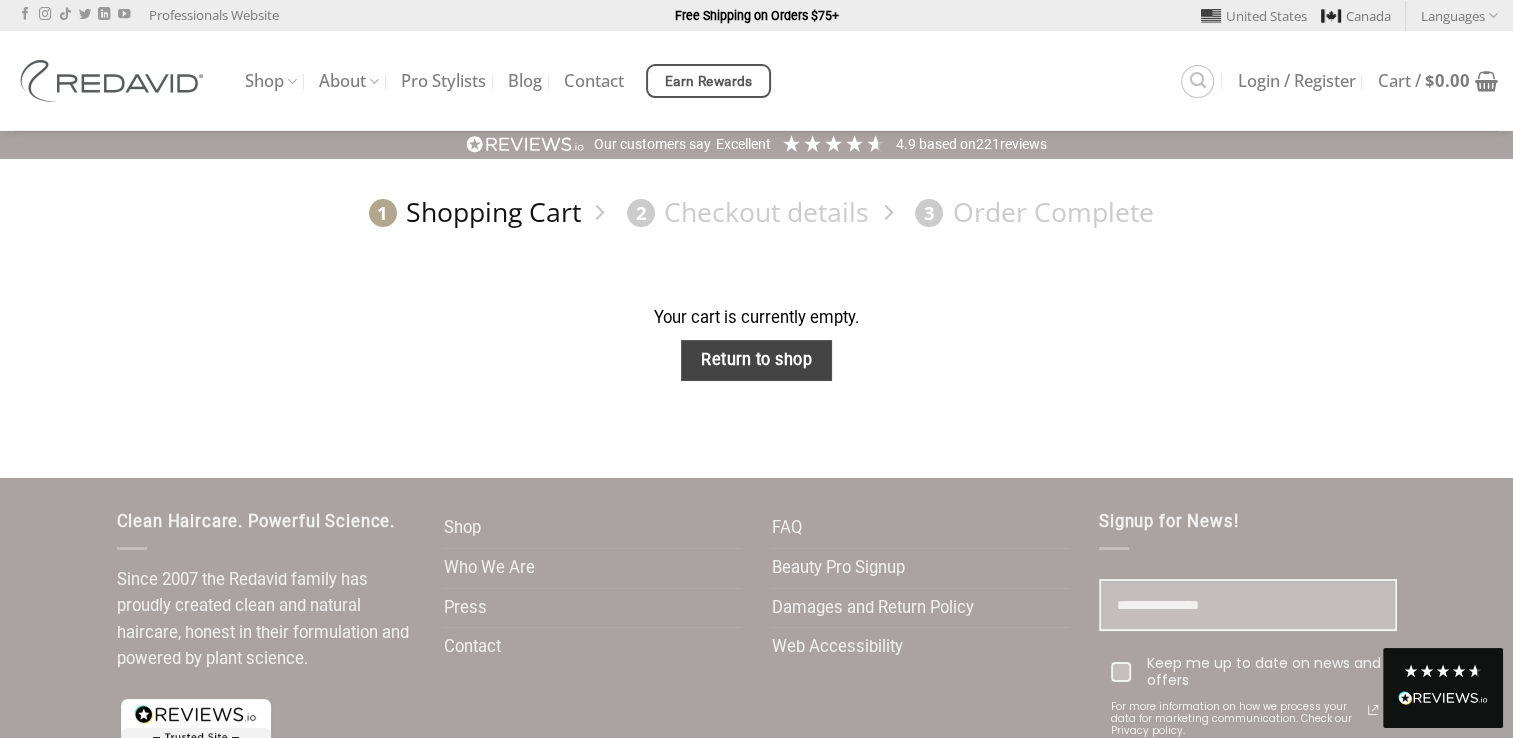 click on "Return to shop" at bounding box center [757, 360] 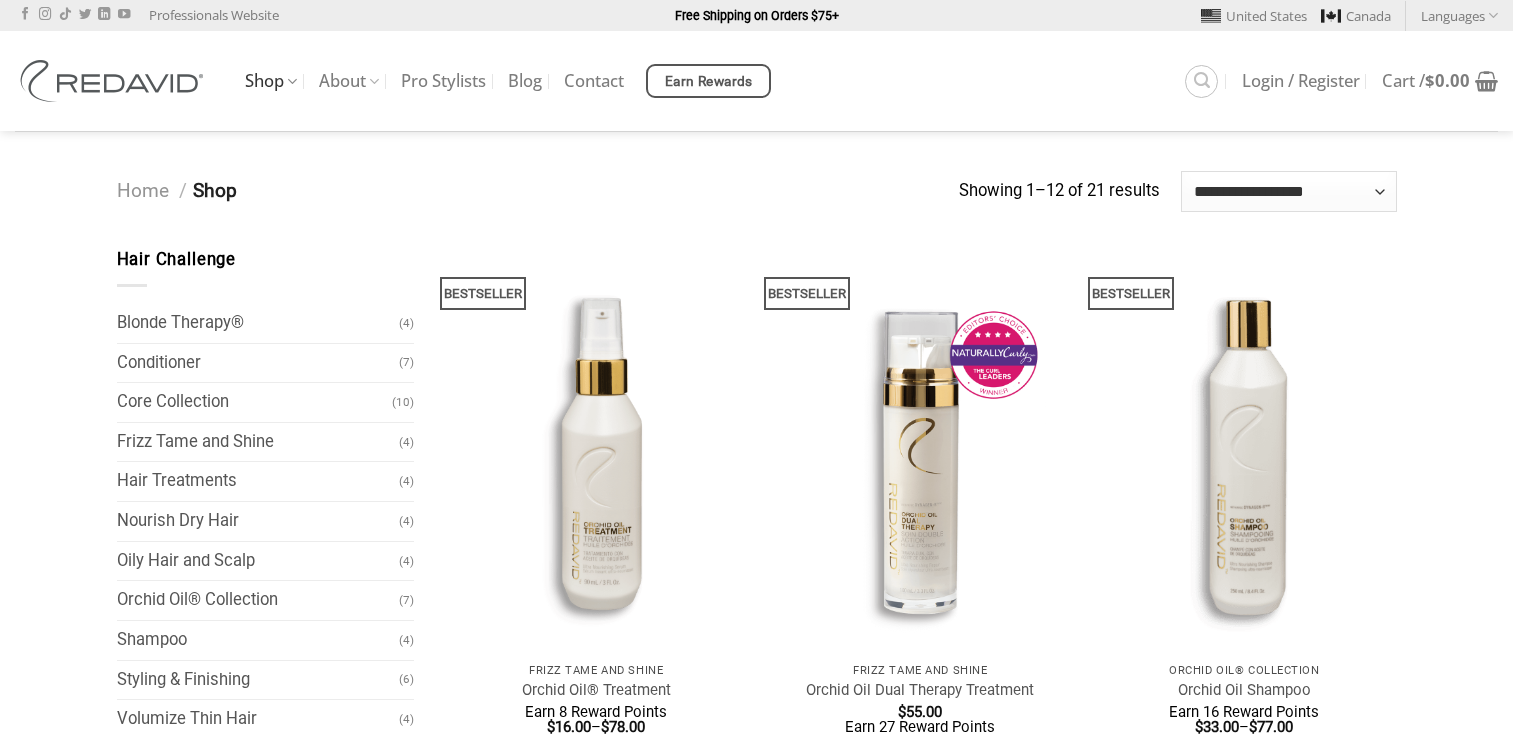 scroll, scrollTop: 0, scrollLeft: 0, axis: both 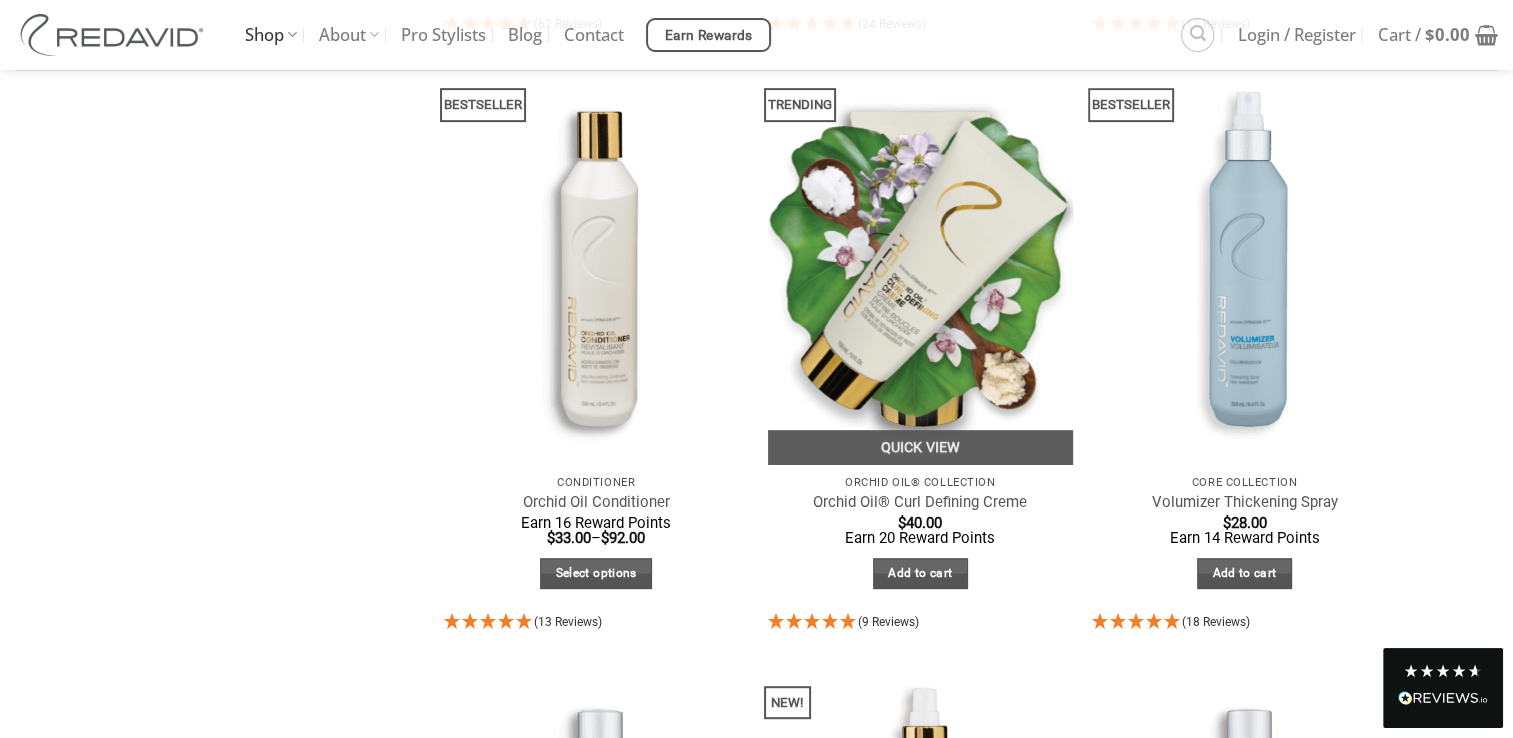 click at bounding box center [920, 261] 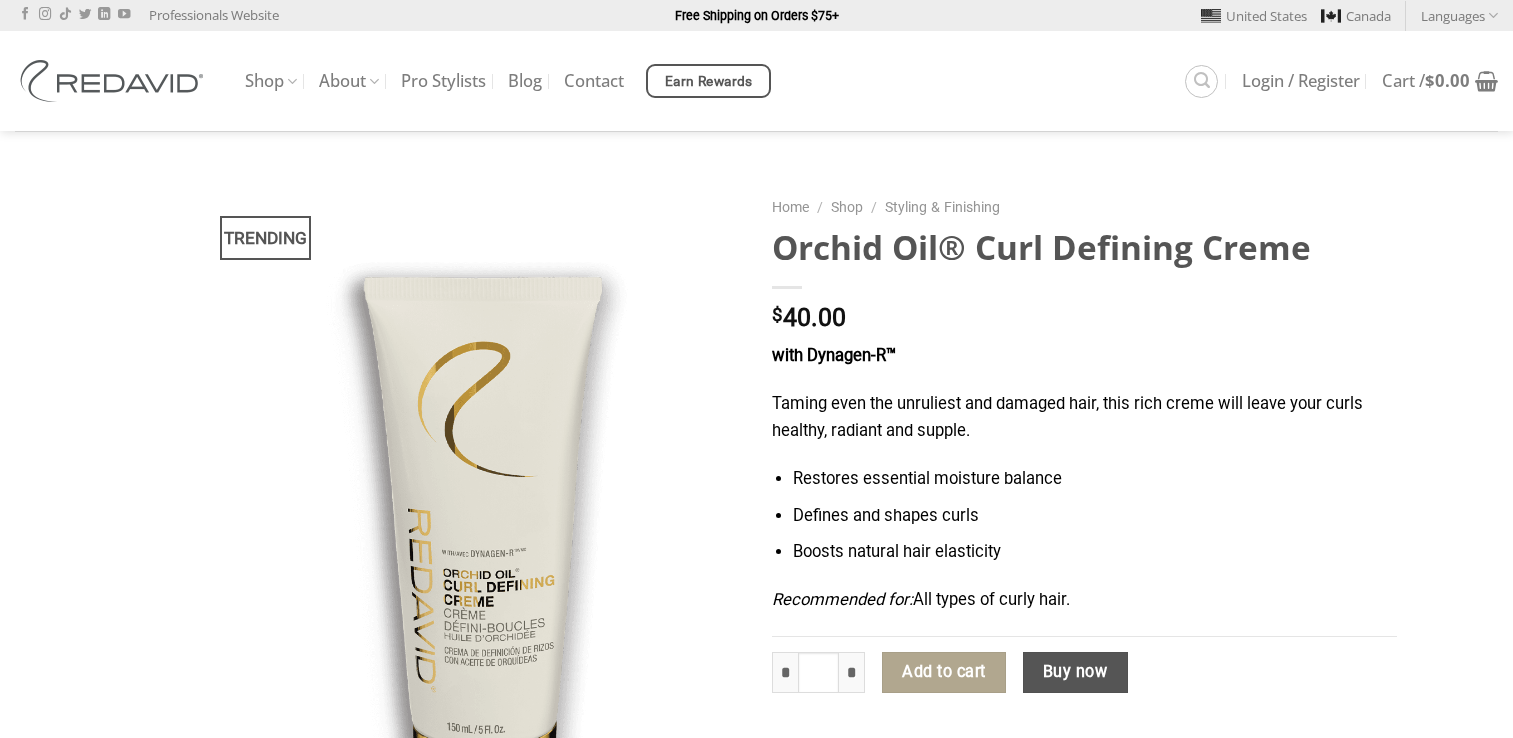 scroll, scrollTop: 0, scrollLeft: 0, axis: both 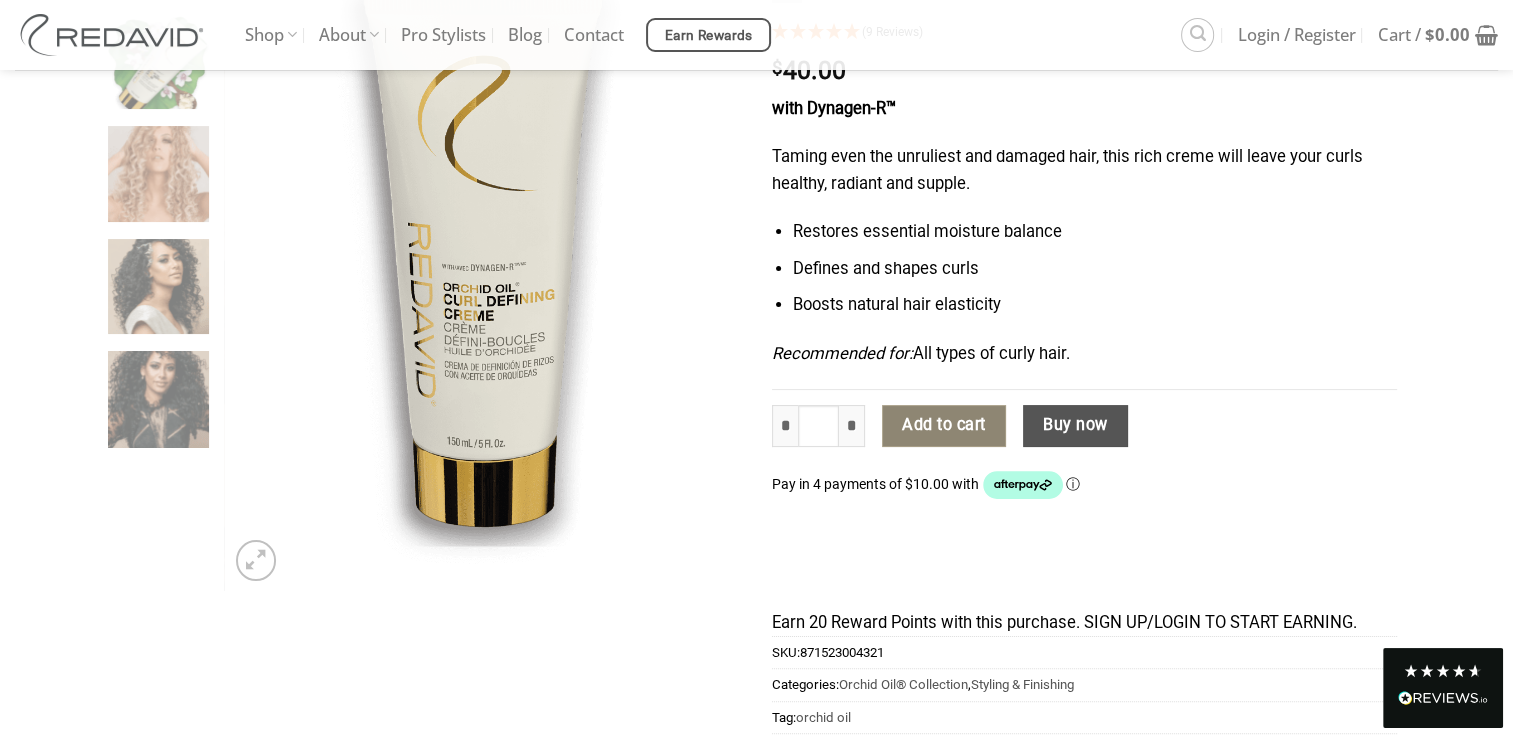 click on "Add to cart" at bounding box center (944, 426) 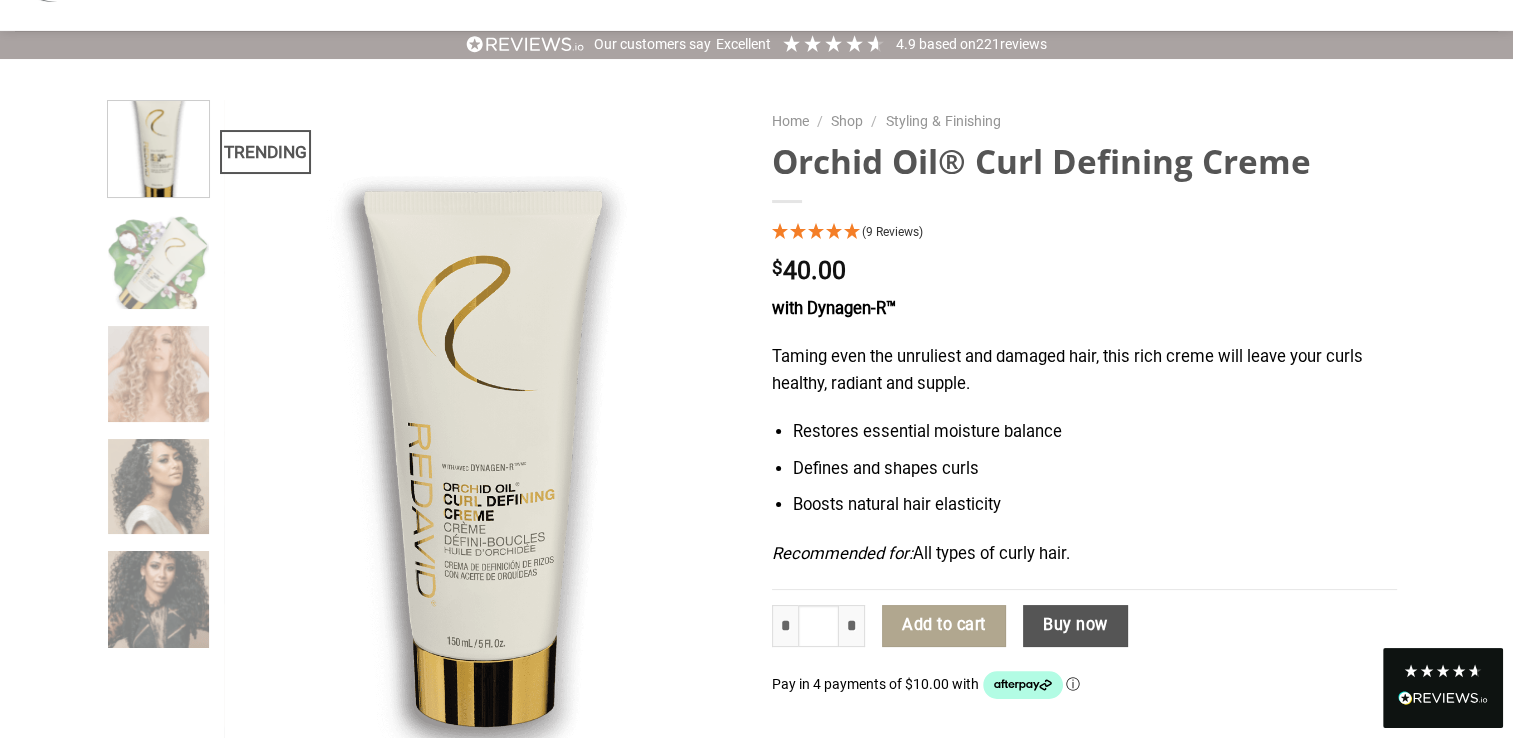 scroll, scrollTop: 200, scrollLeft: 0, axis: vertical 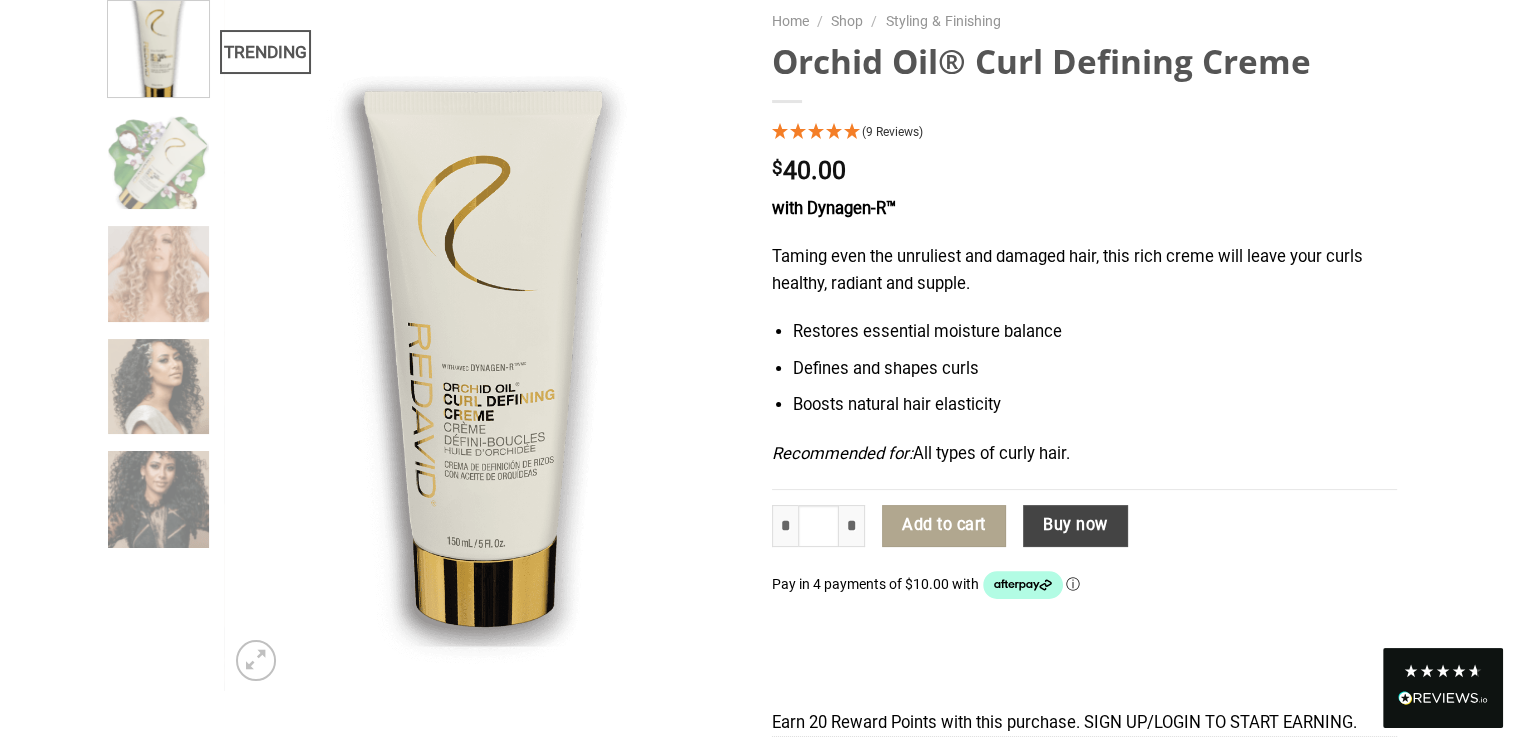 click on "Buy now" at bounding box center (1075, 526) 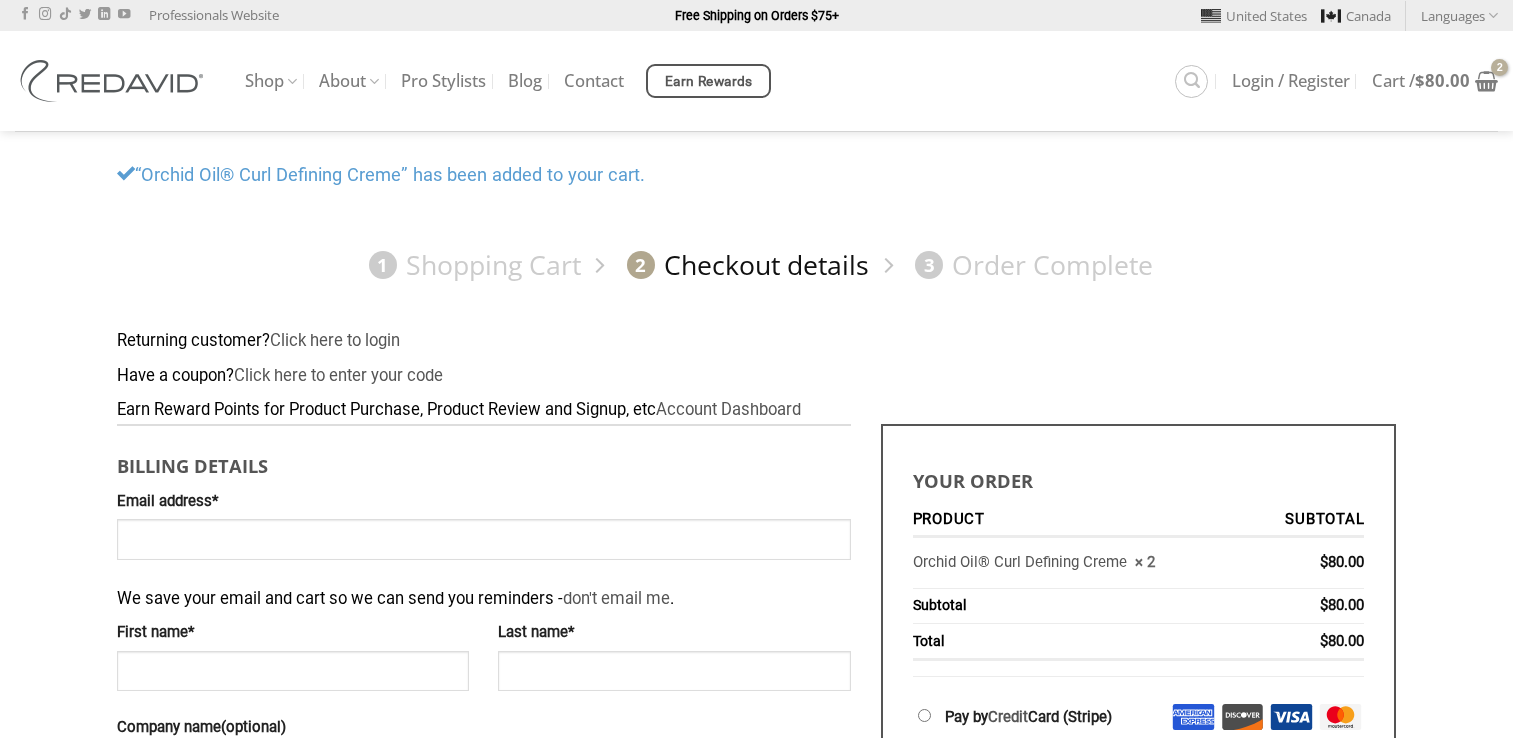 scroll, scrollTop: 0, scrollLeft: 0, axis: both 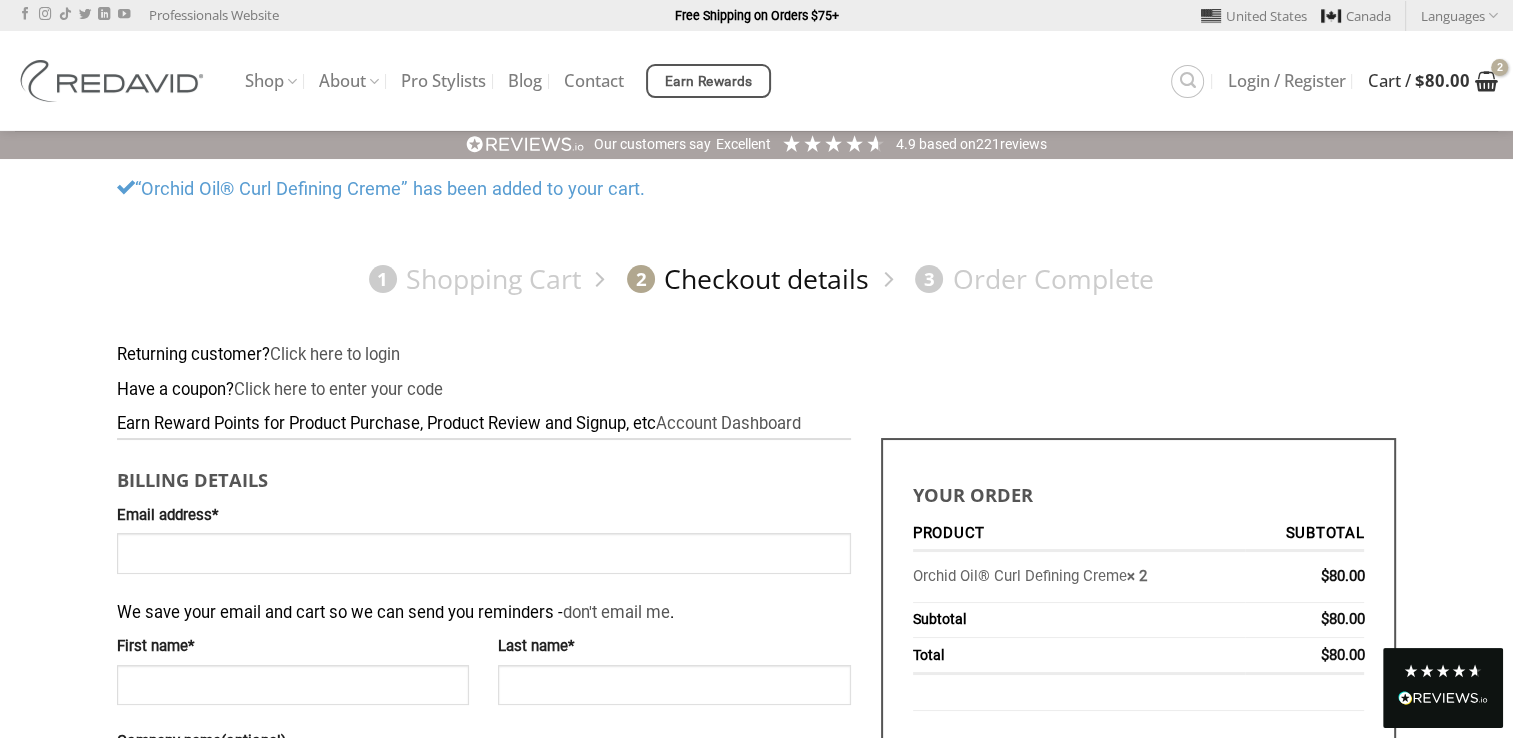 click on "$ 80.00" at bounding box center [1442, 80] 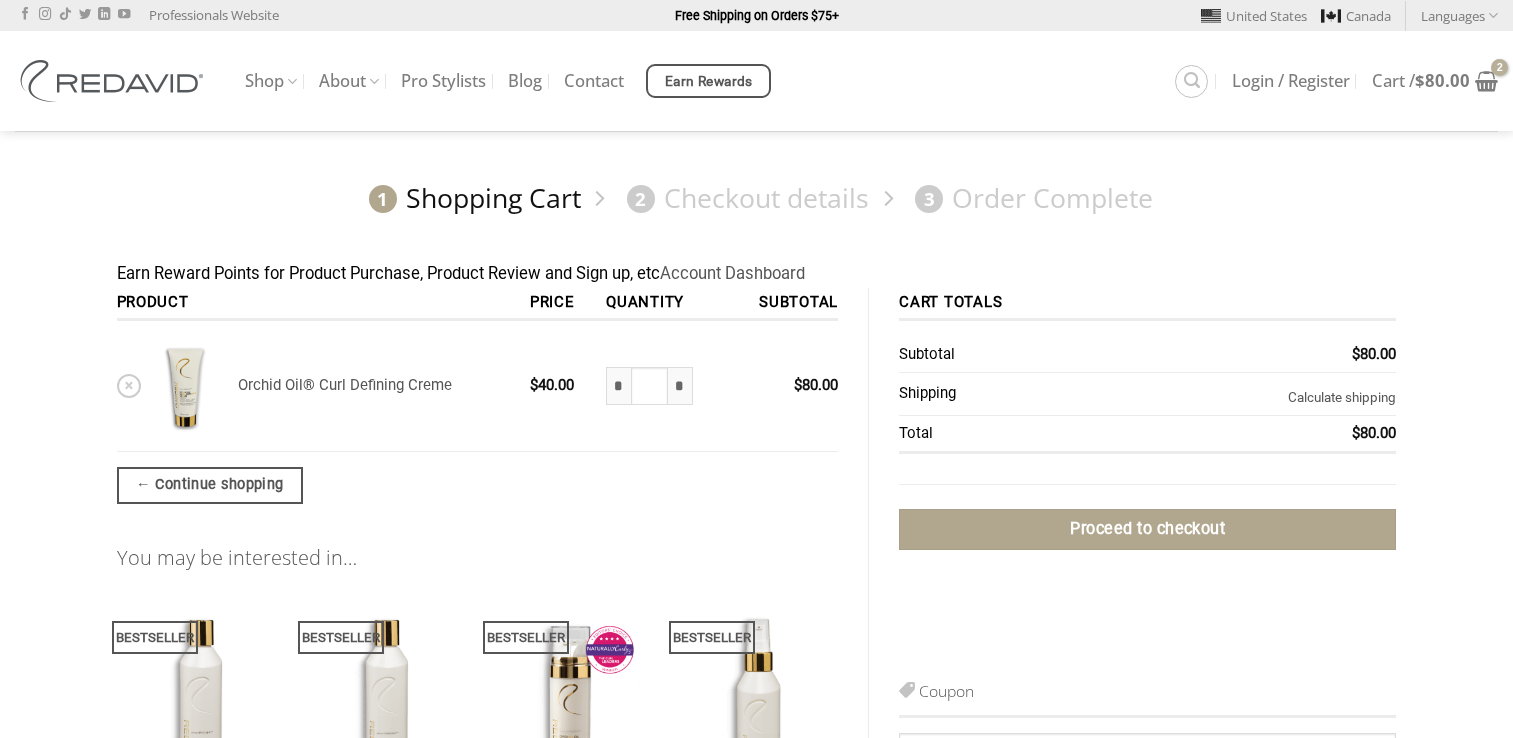 scroll, scrollTop: 0, scrollLeft: 0, axis: both 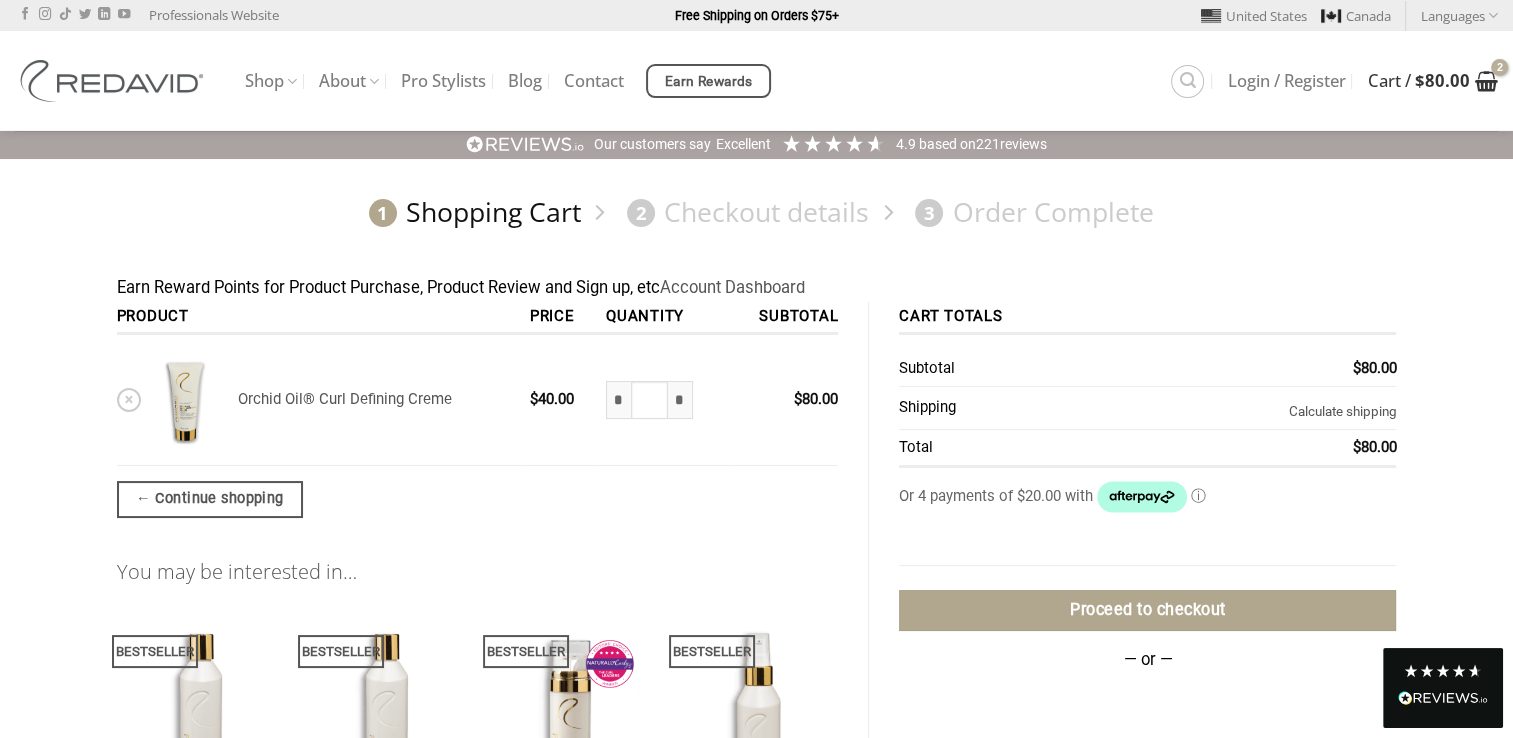 click at bounding box center [1486, 81] 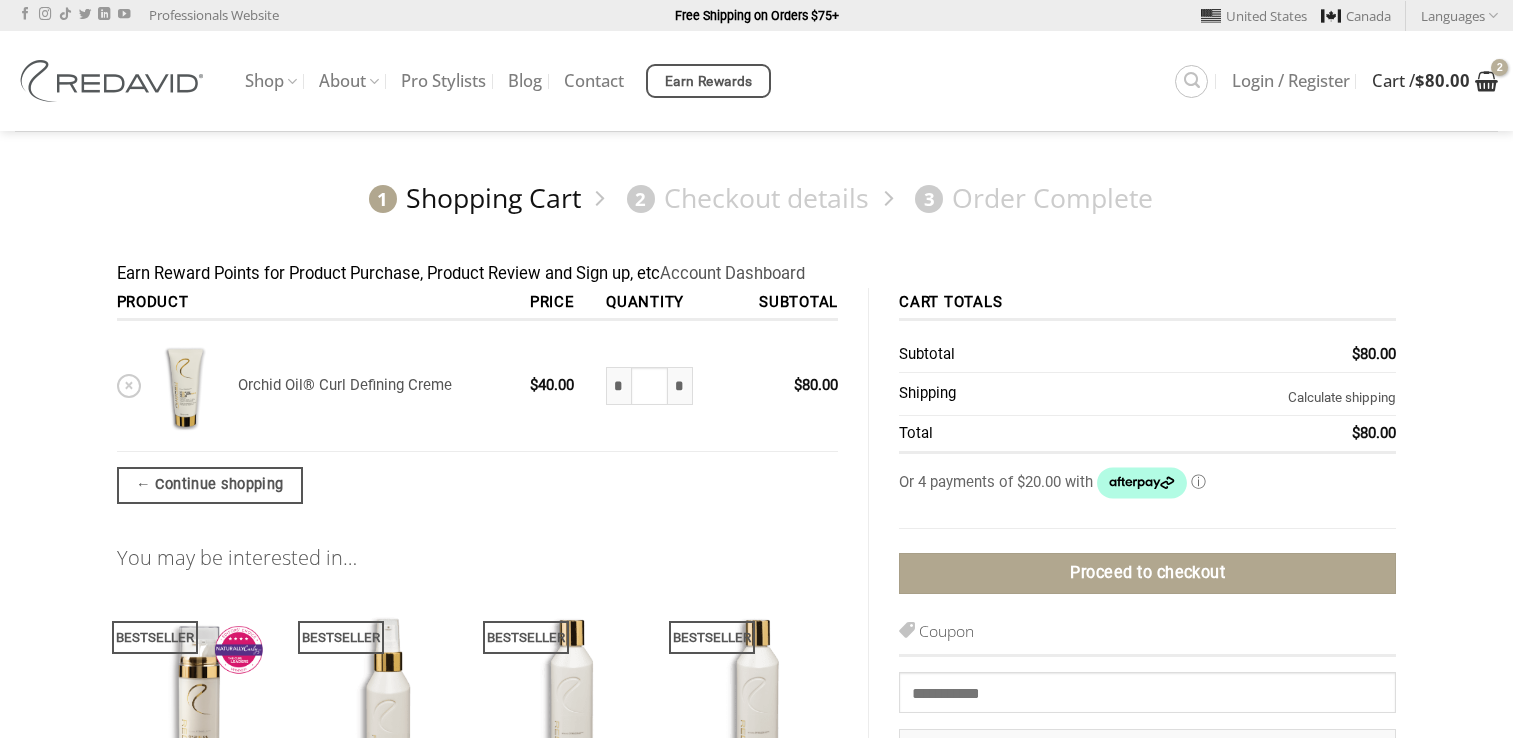 scroll, scrollTop: 0, scrollLeft: 0, axis: both 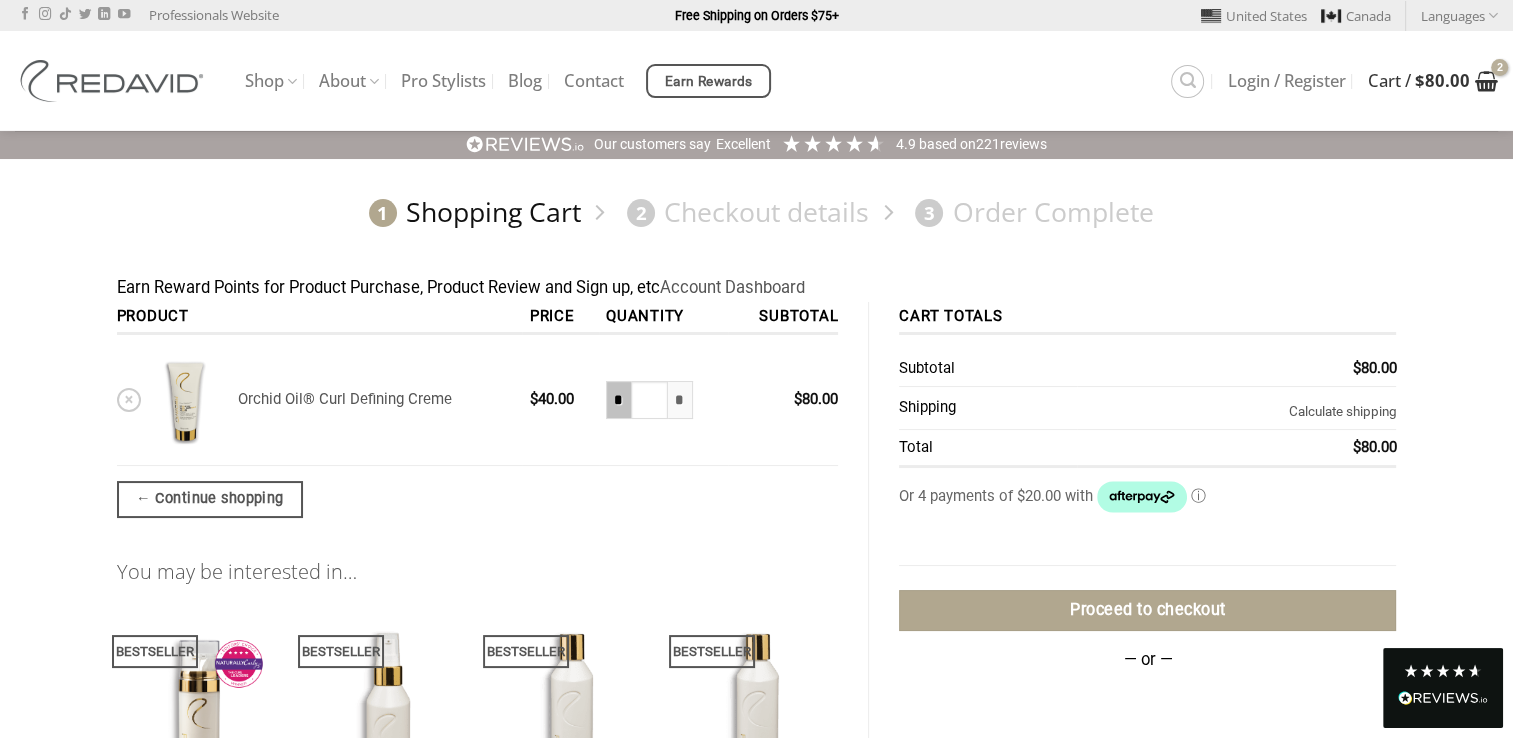 click on "*" at bounding box center [618, 400] 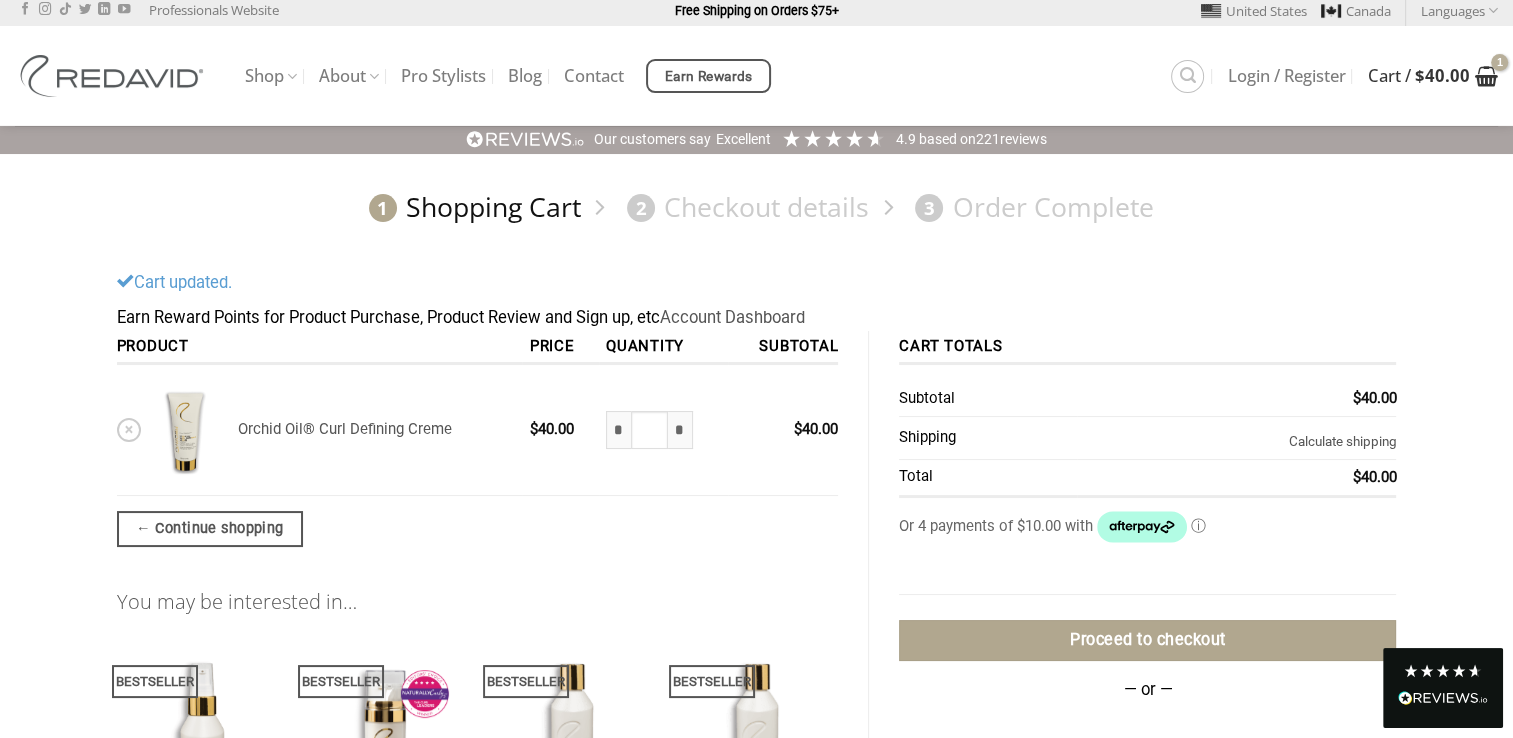 scroll, scrollTop: 0, scrollLeft: 0, axis: both 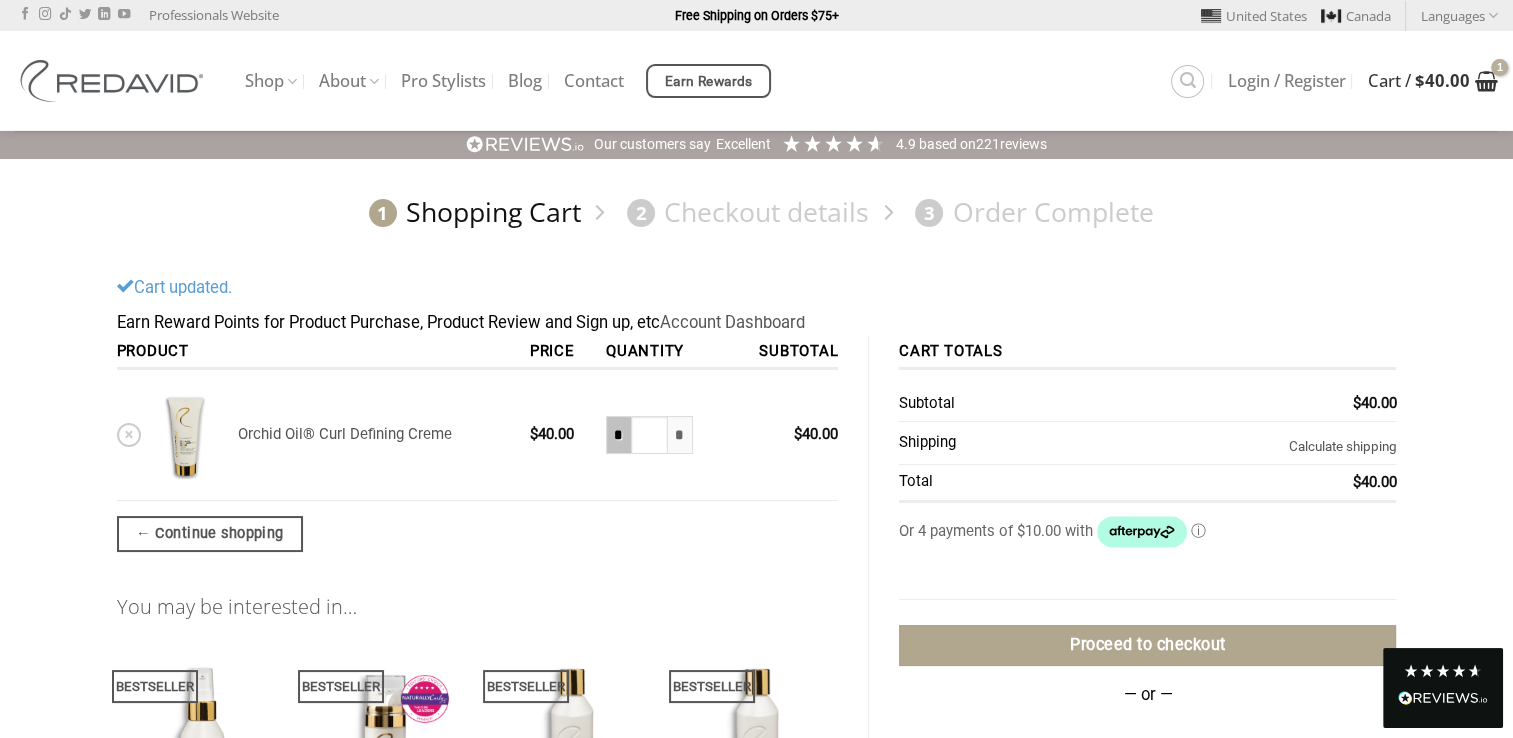 click on "*" at bounding box center (618, 435) 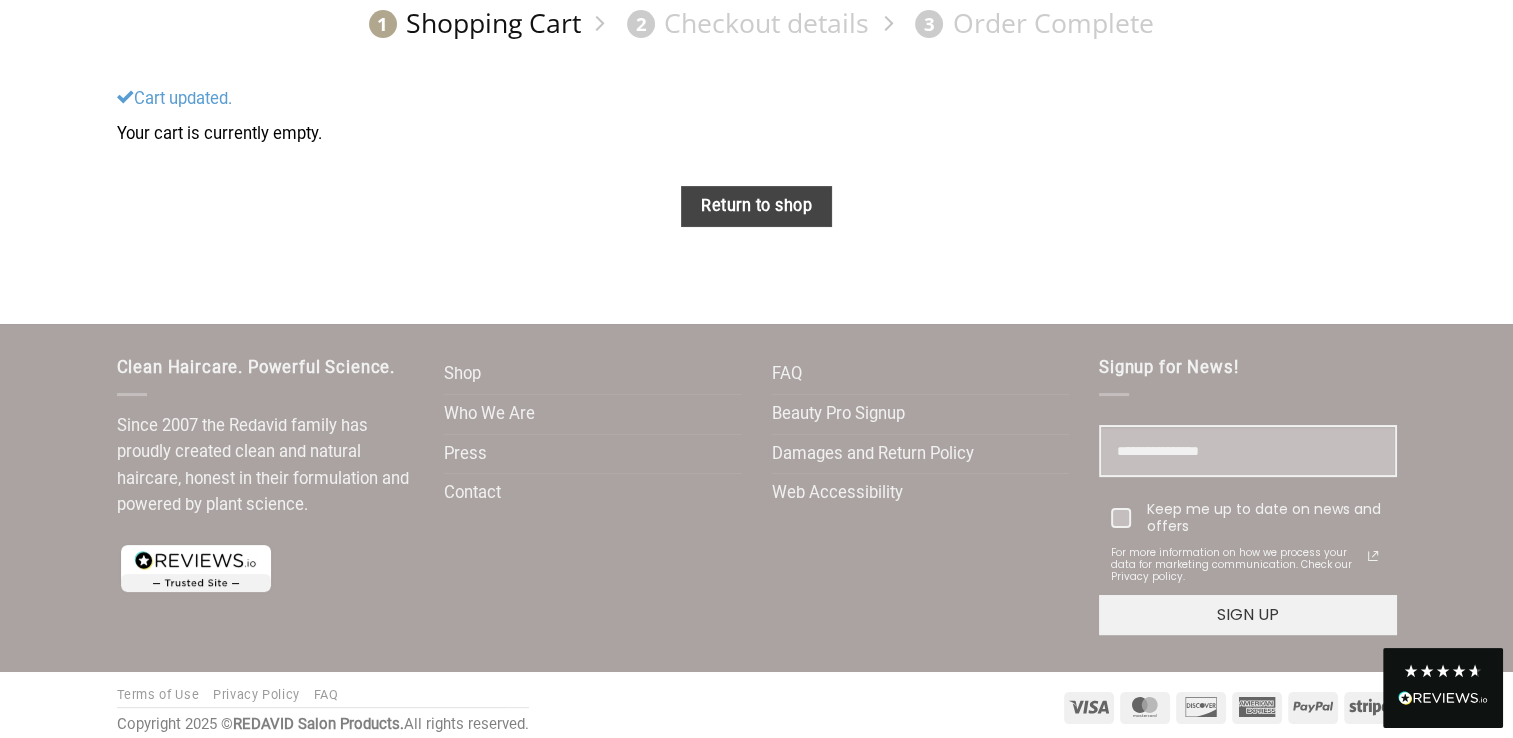 scroll, scrollTop: 200, scrollLeft: 0, axis: vertical 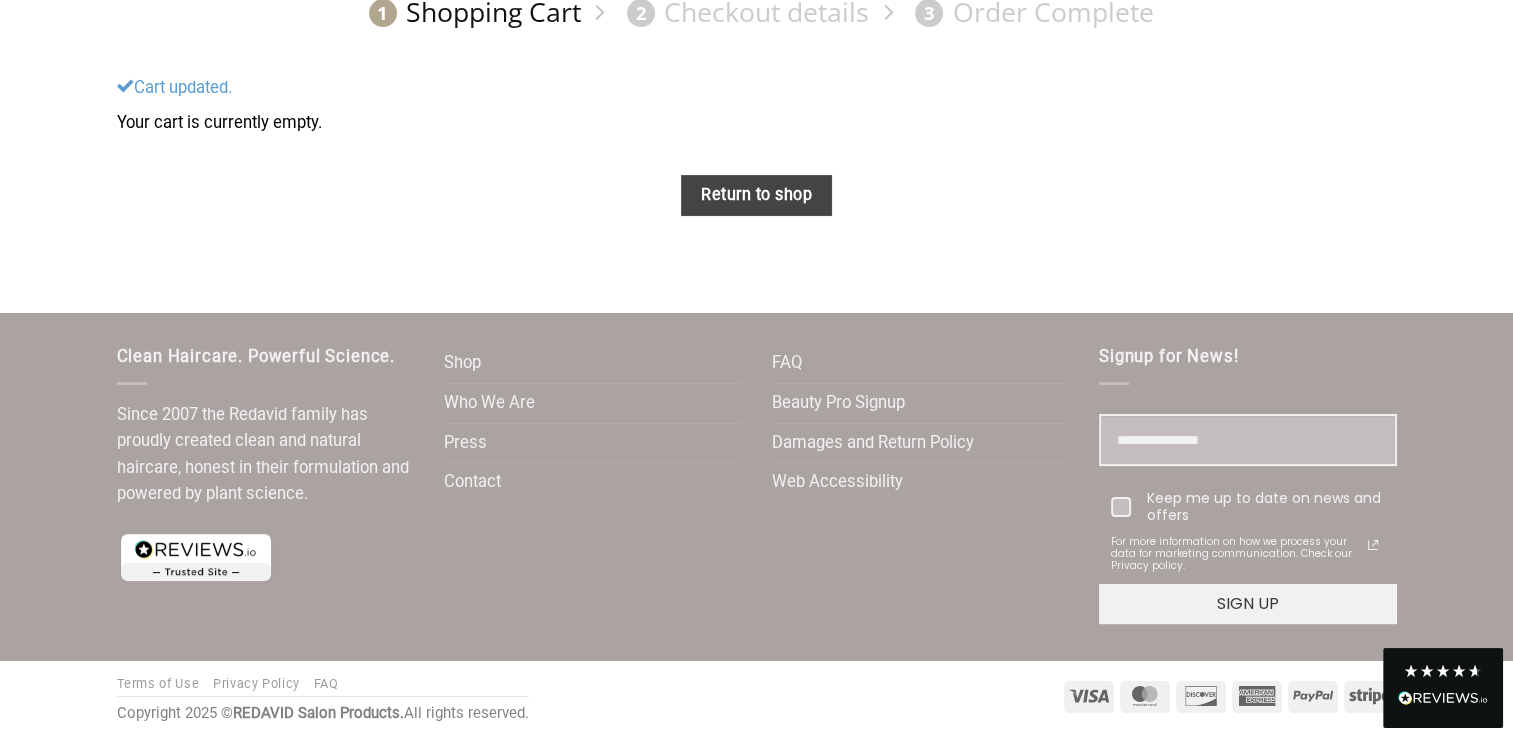 click on "Return to shop" at bounding box center (757, 195) 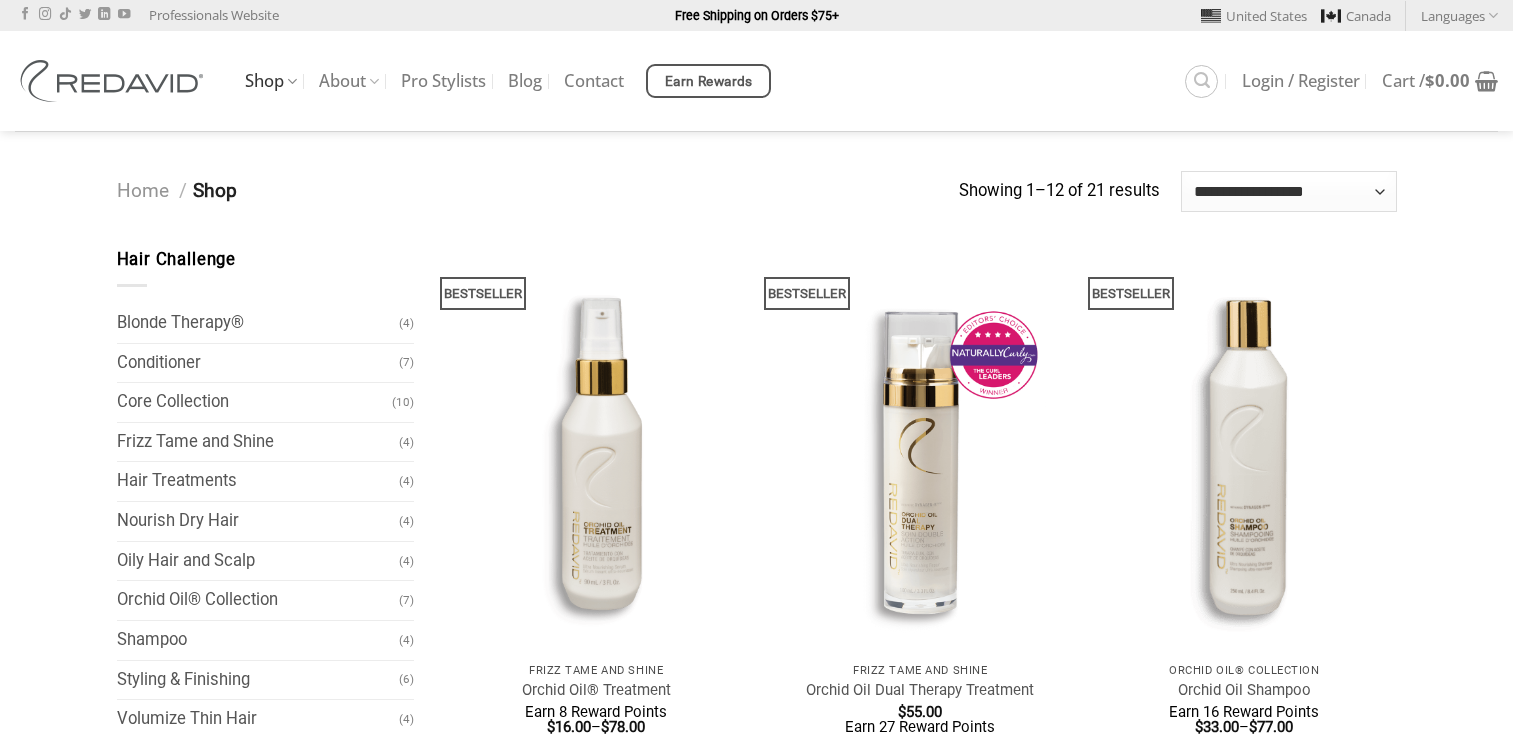 scroll, scrollTop: 0, scrollLeft: 0, axis: both 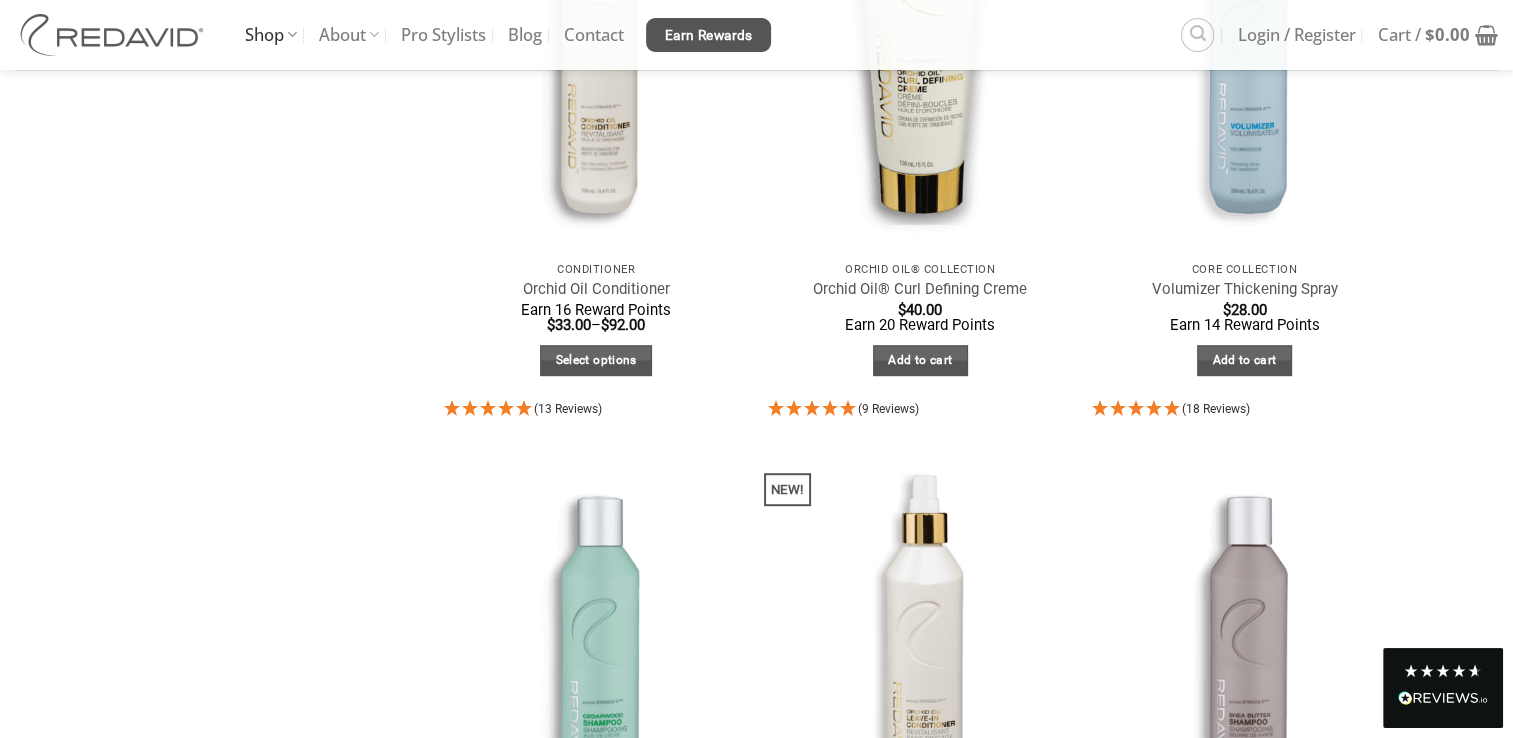 click on "Earn Rewards" at bounding box center (709, 36) 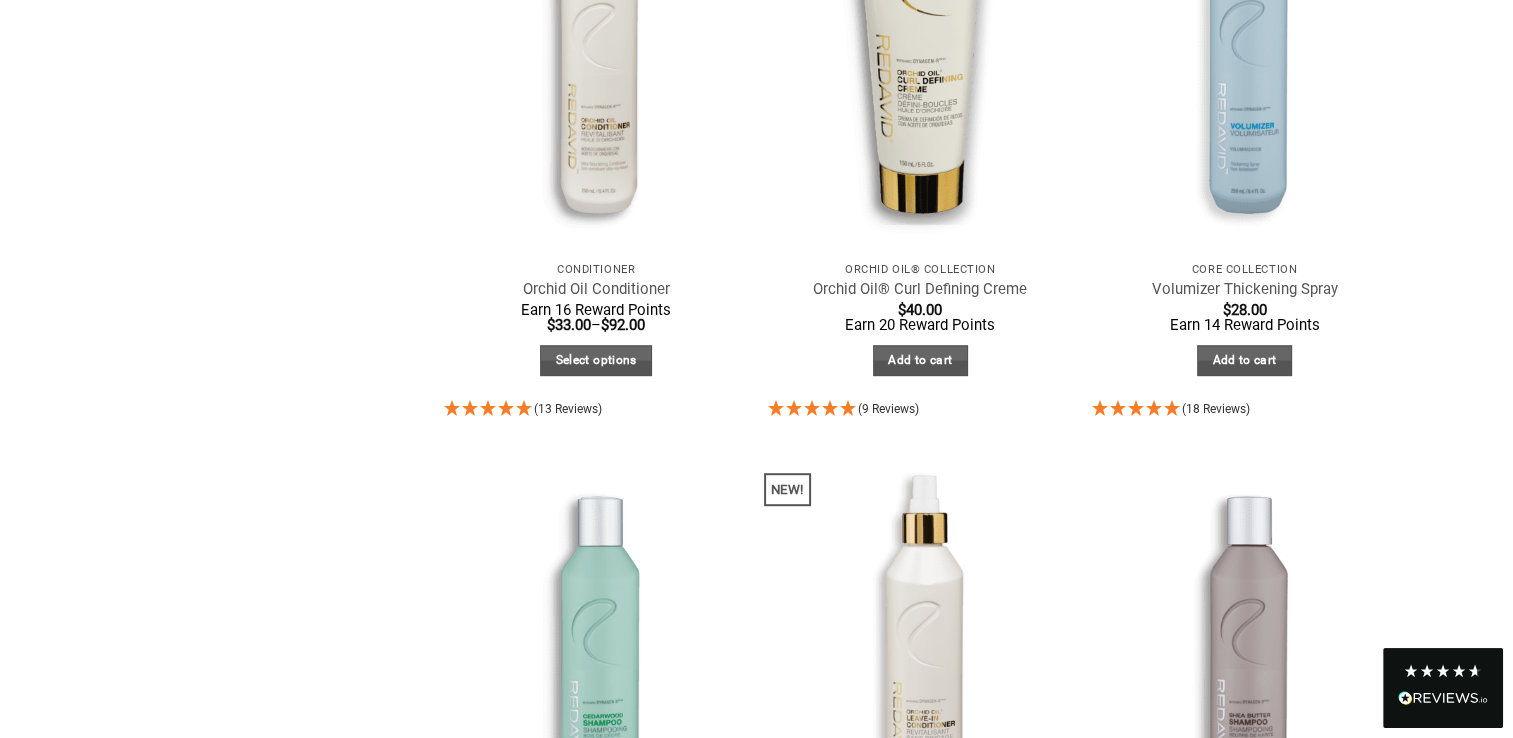 scroll, scrollTop: 0, scrollLeft: 0, axis: both 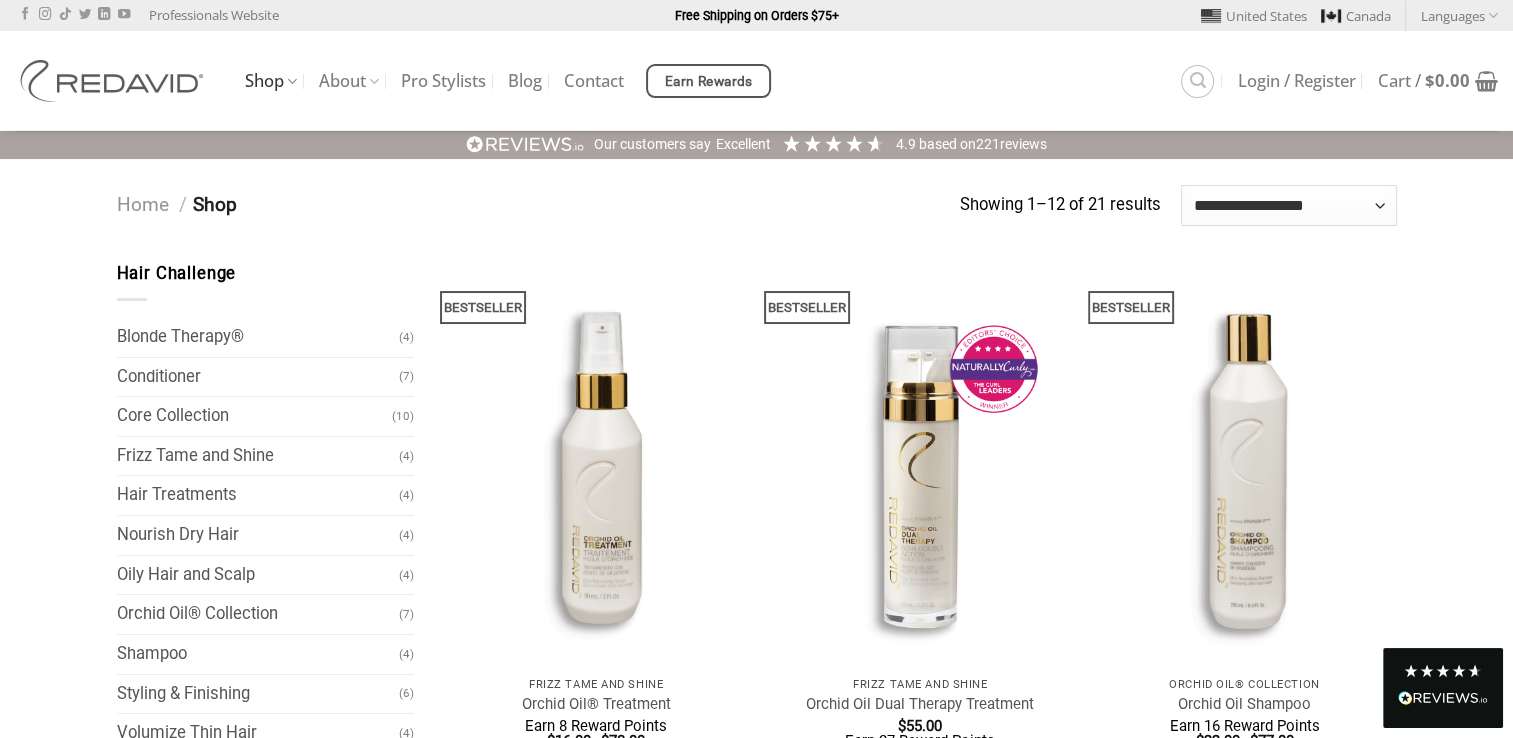 click on "Shop" at bounding box center [271, 81] 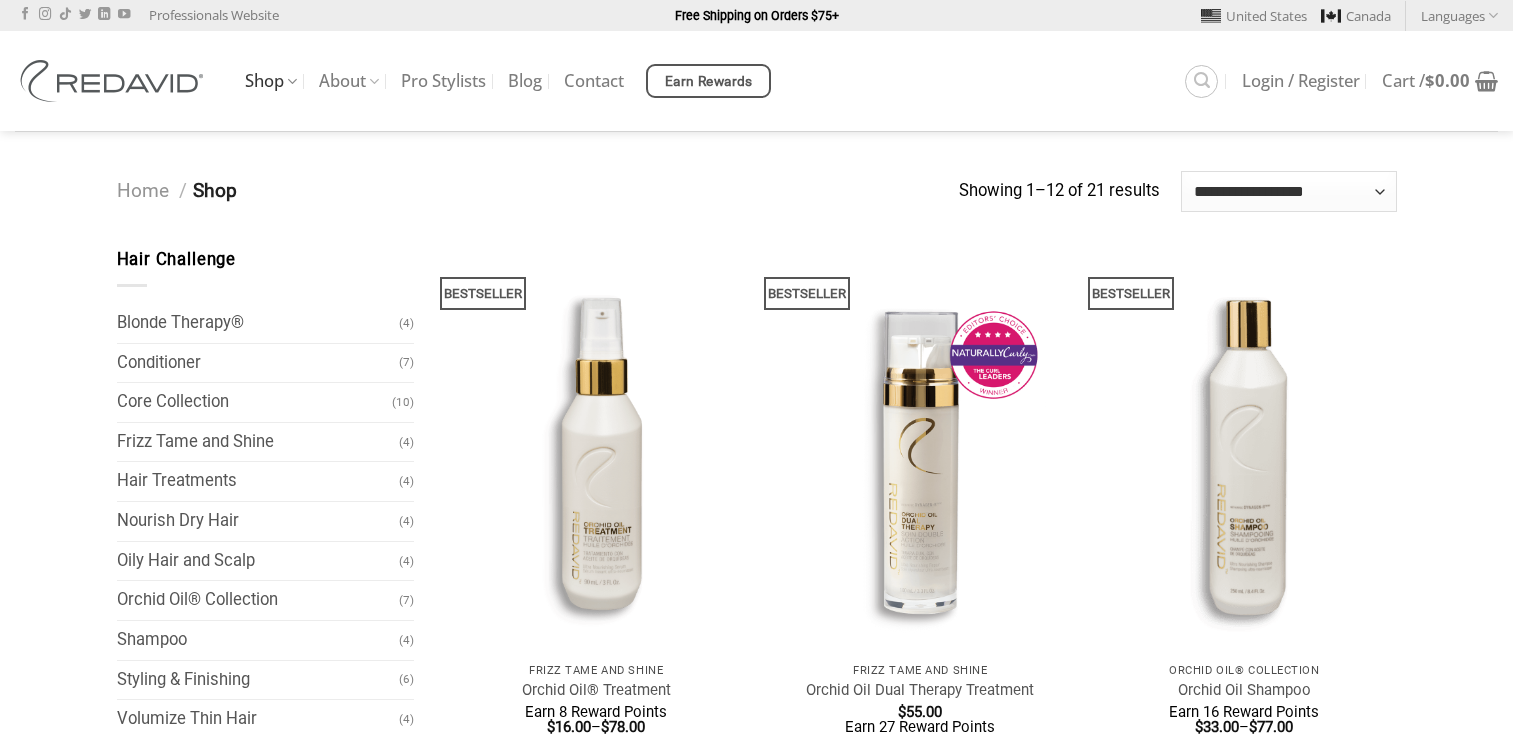 scroll, scrollTop: 0, scrollLeft: 0, axis: both 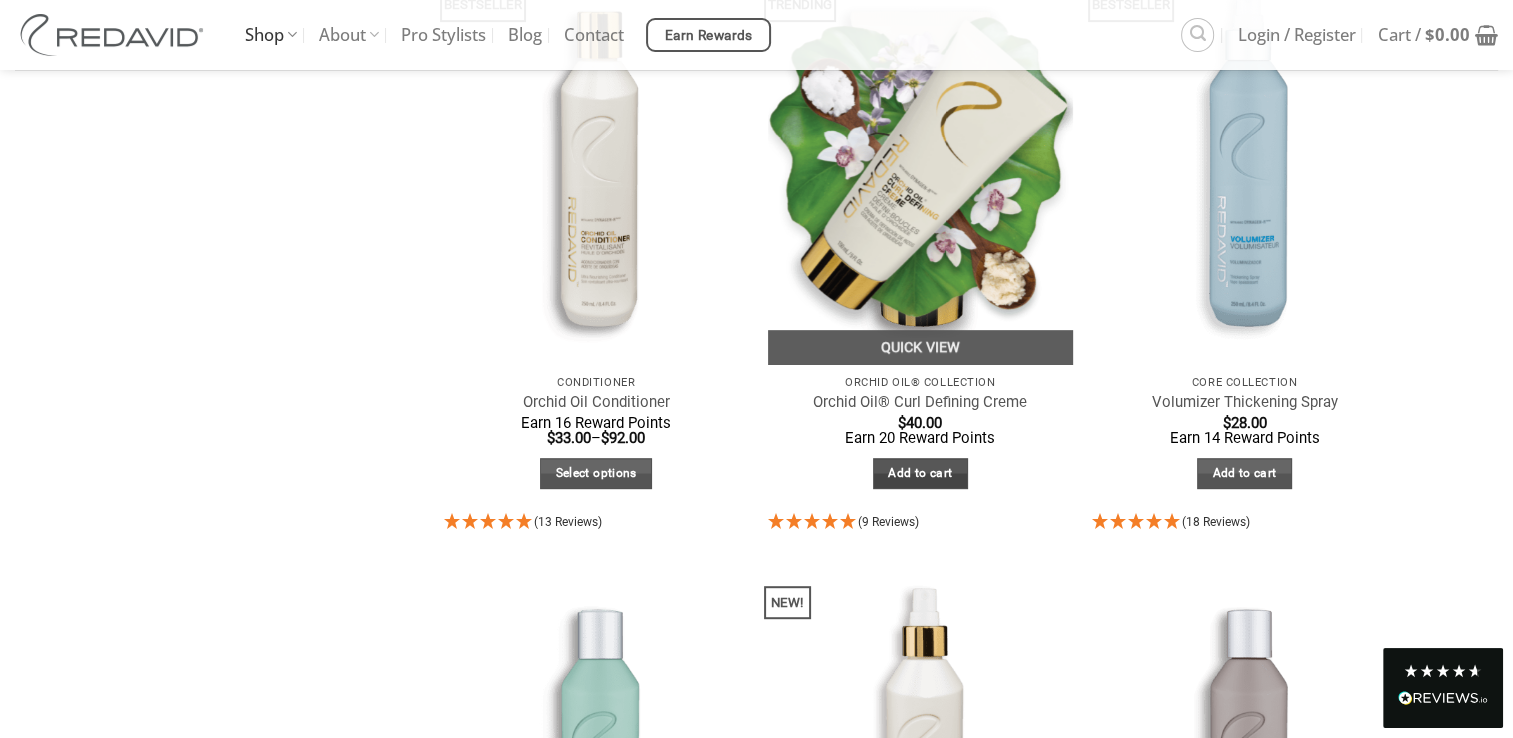click on "Add to cart" at bounding box center (920, 473) 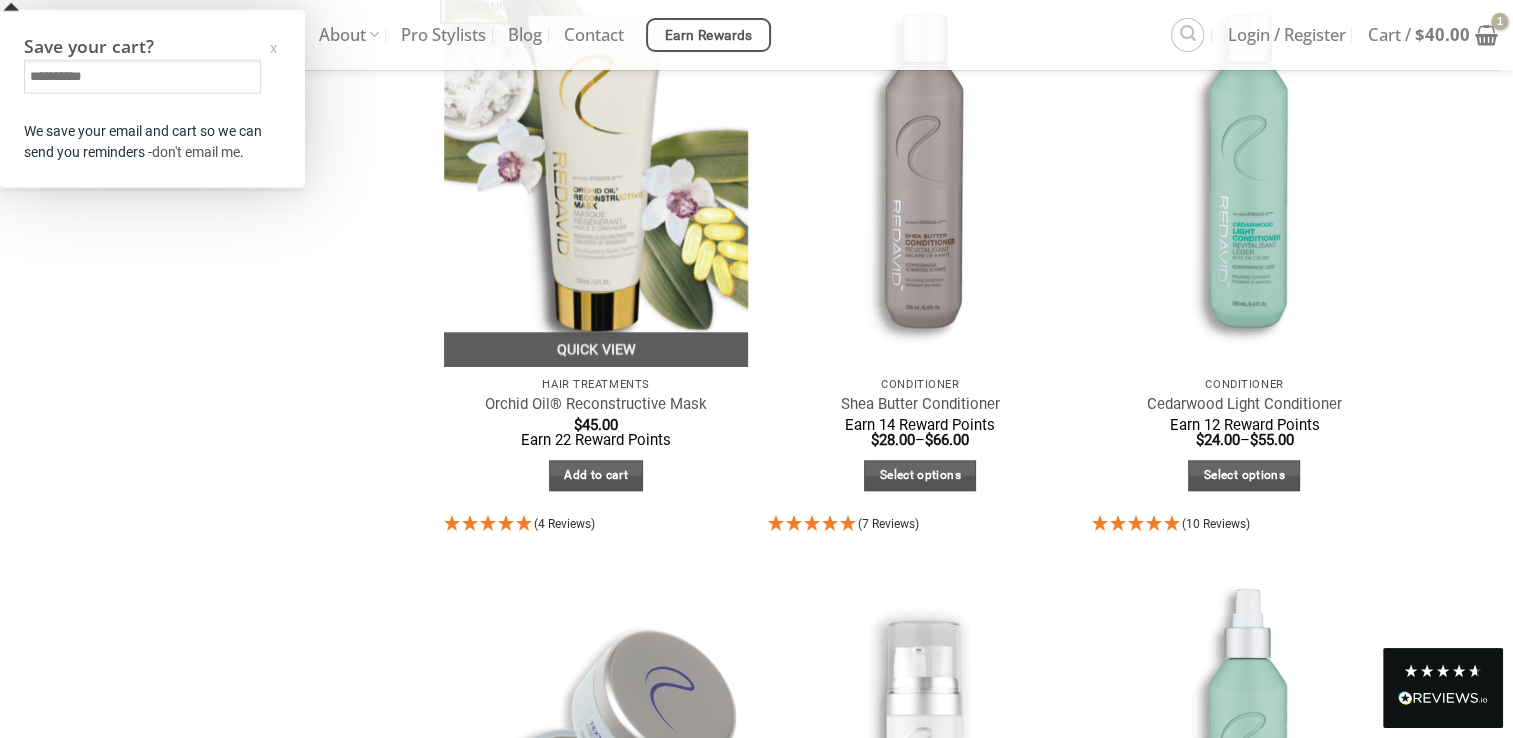 scroll, scrollTop: 2088, scrollLeft: 0, axis: vertical 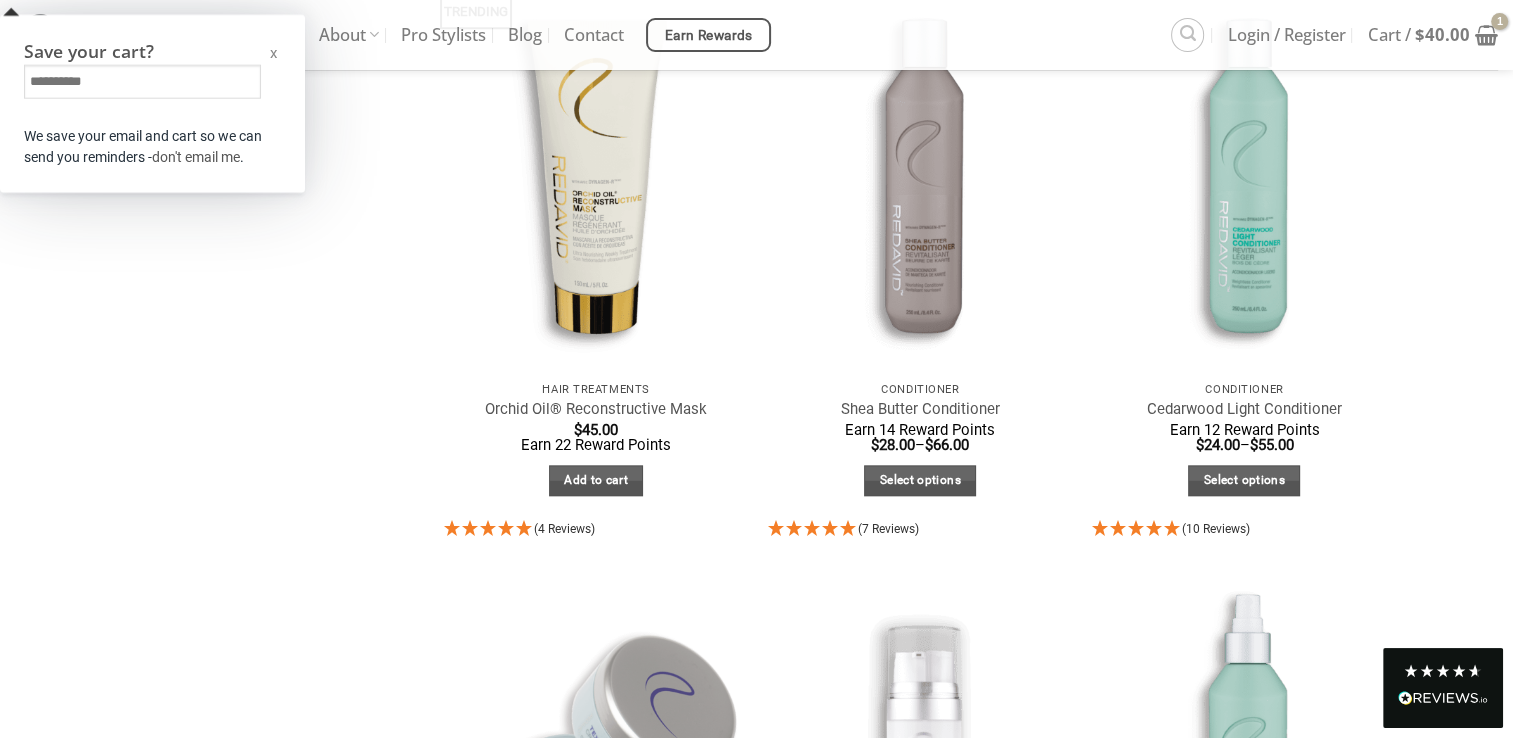 click on "x" at bounding box center (273, 53) 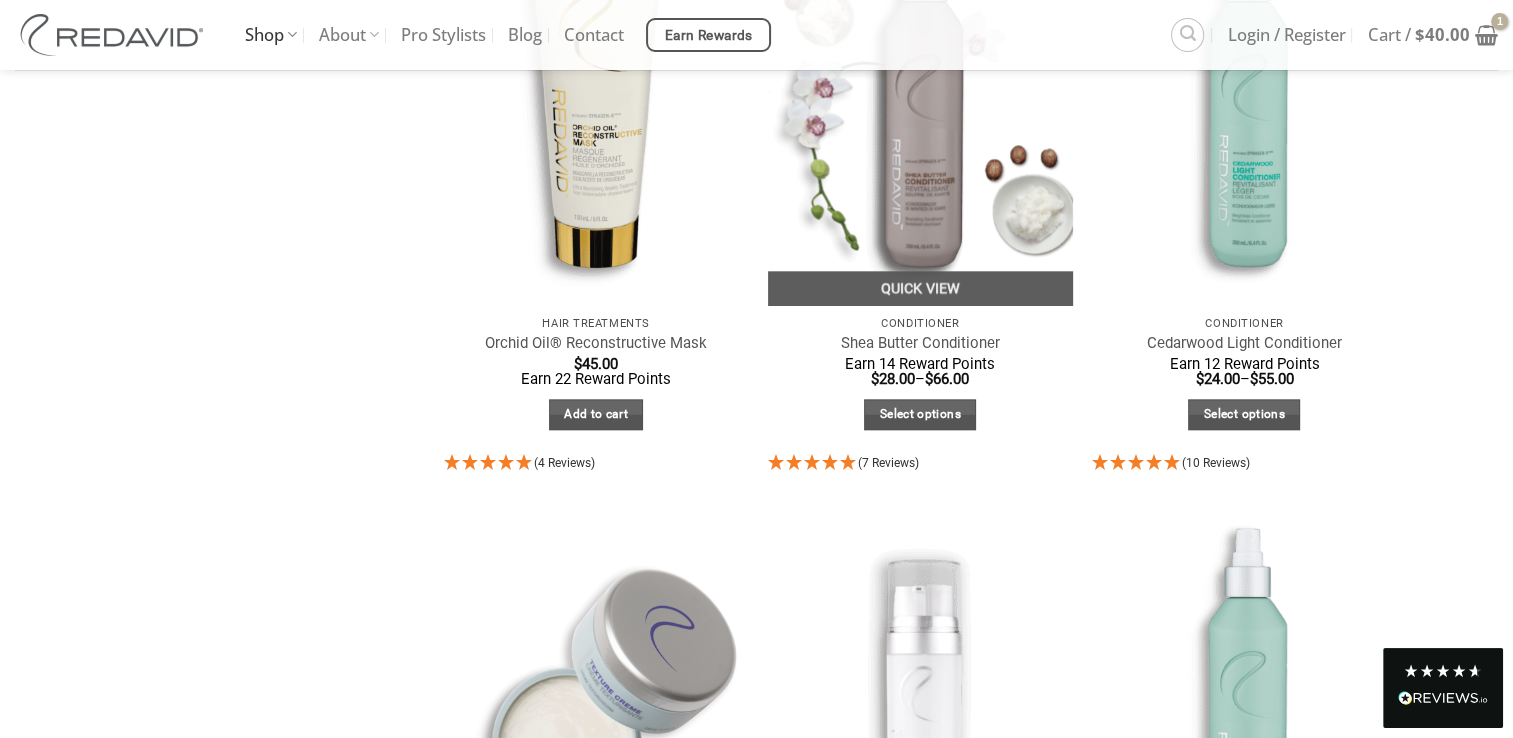 scroll, scrollTop: 2288, scrollLeft: 0, axis: vertical 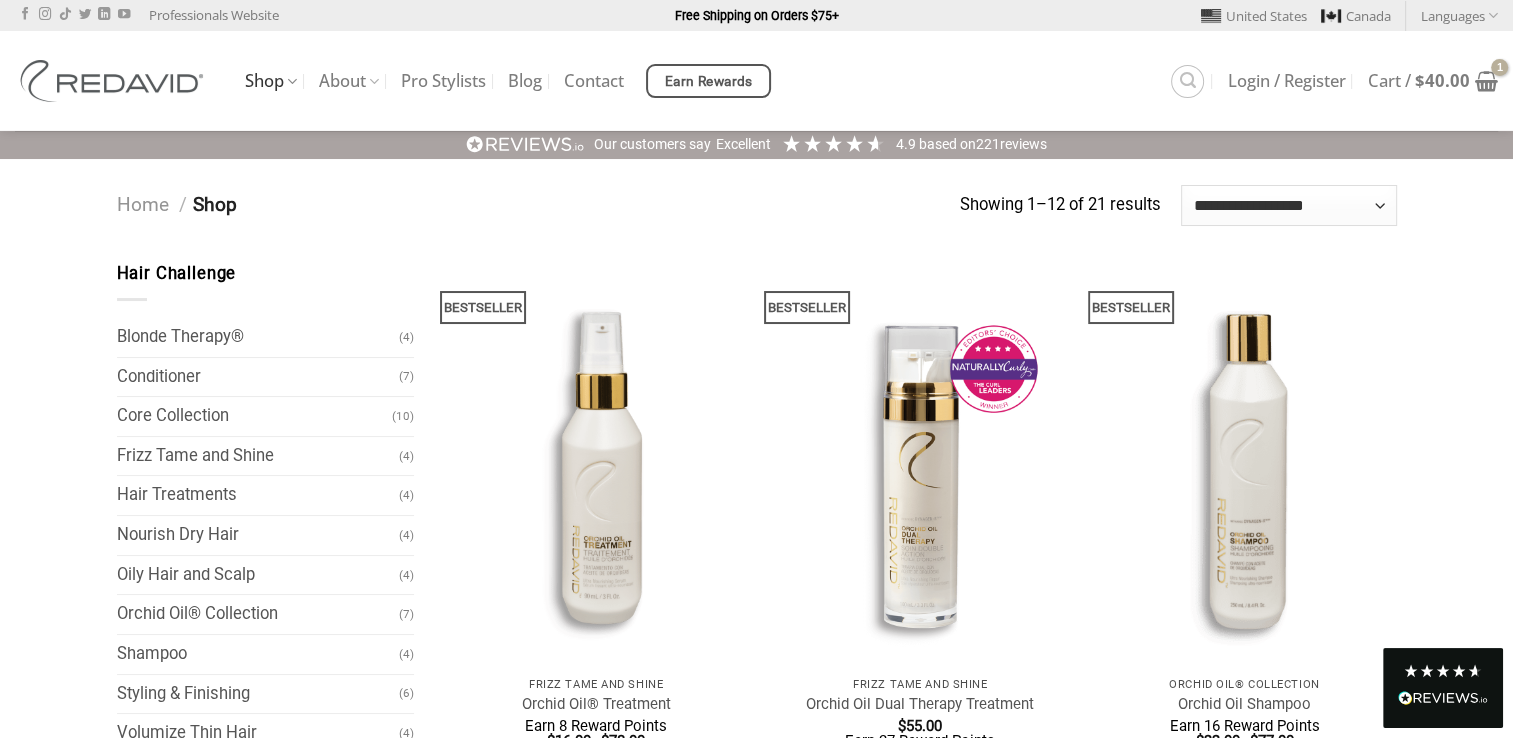 click on "Home   /  Shop" at bounding box center [538, 205] 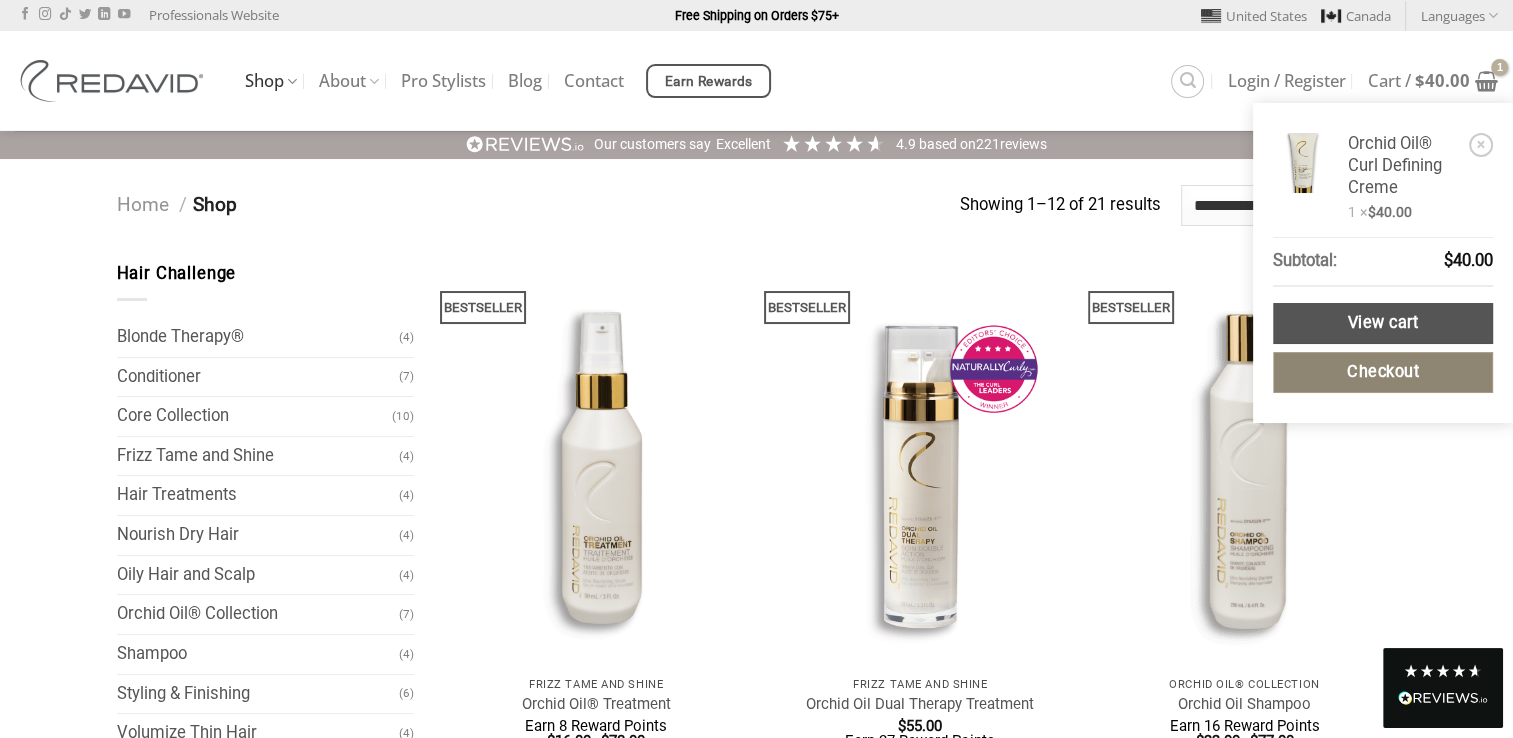 click on "Checkout" at bounding box center [1383, 372] 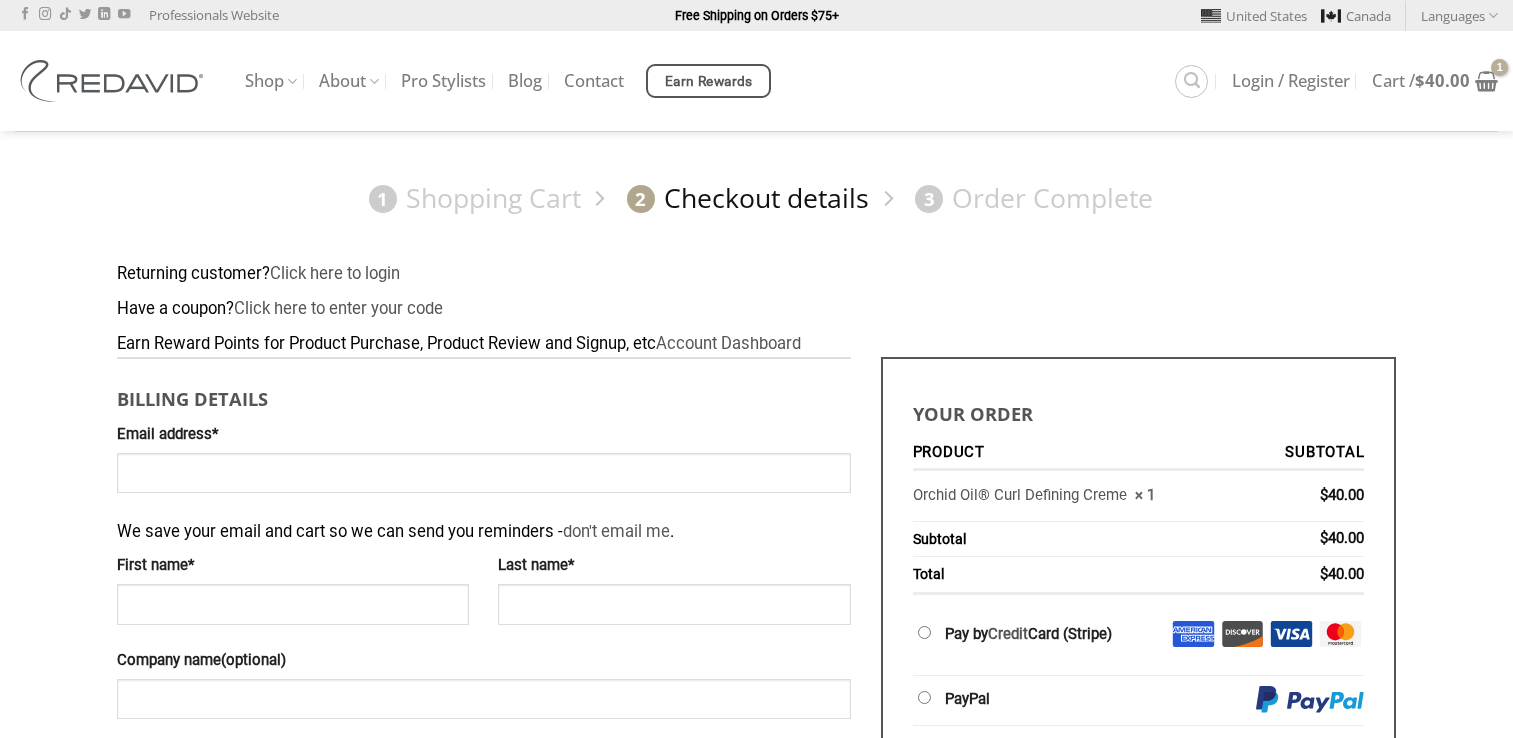scroll, scrollTop: 0, scrollLeft: 0, axis: both 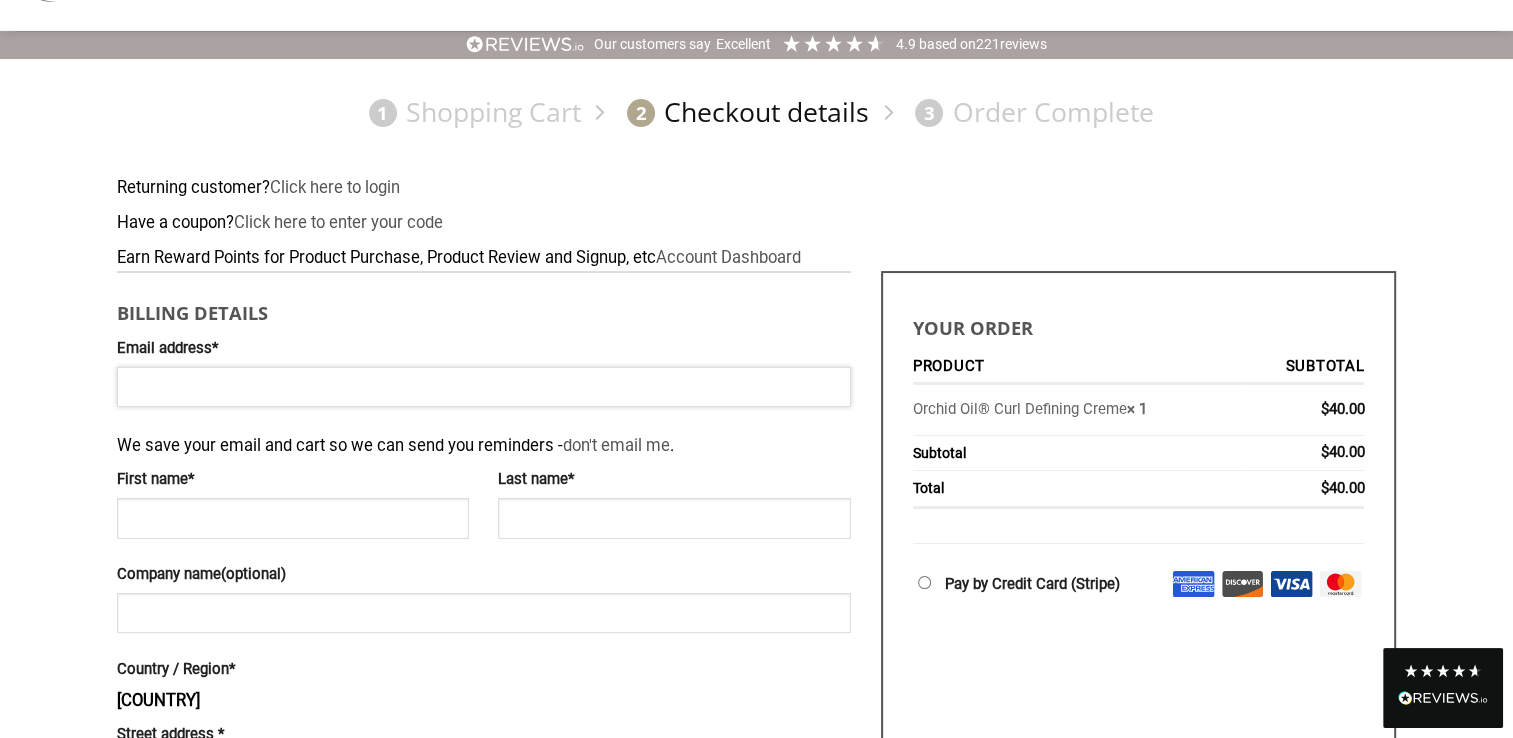 click on "Email address  *" at bounding box center [484, 387] 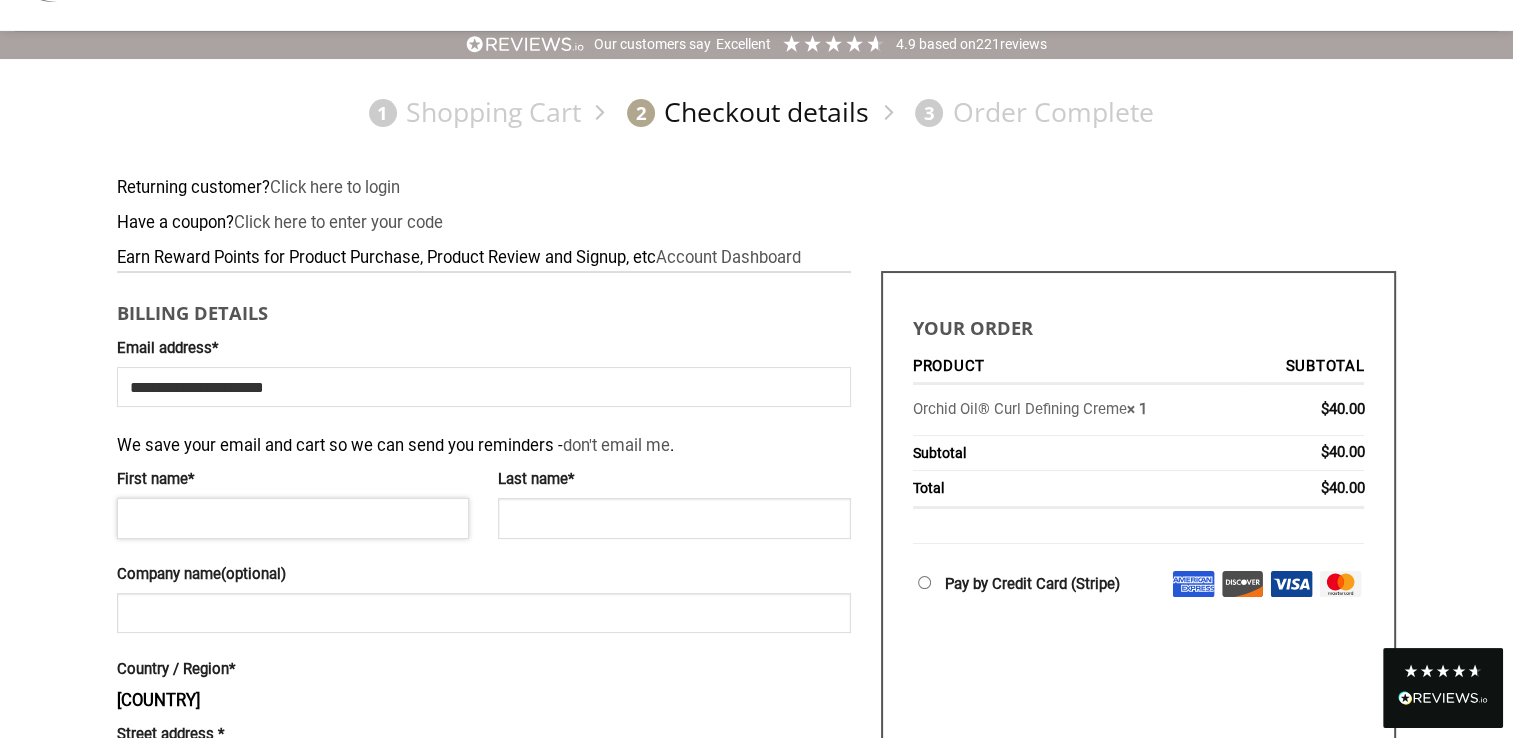 type on "*****" 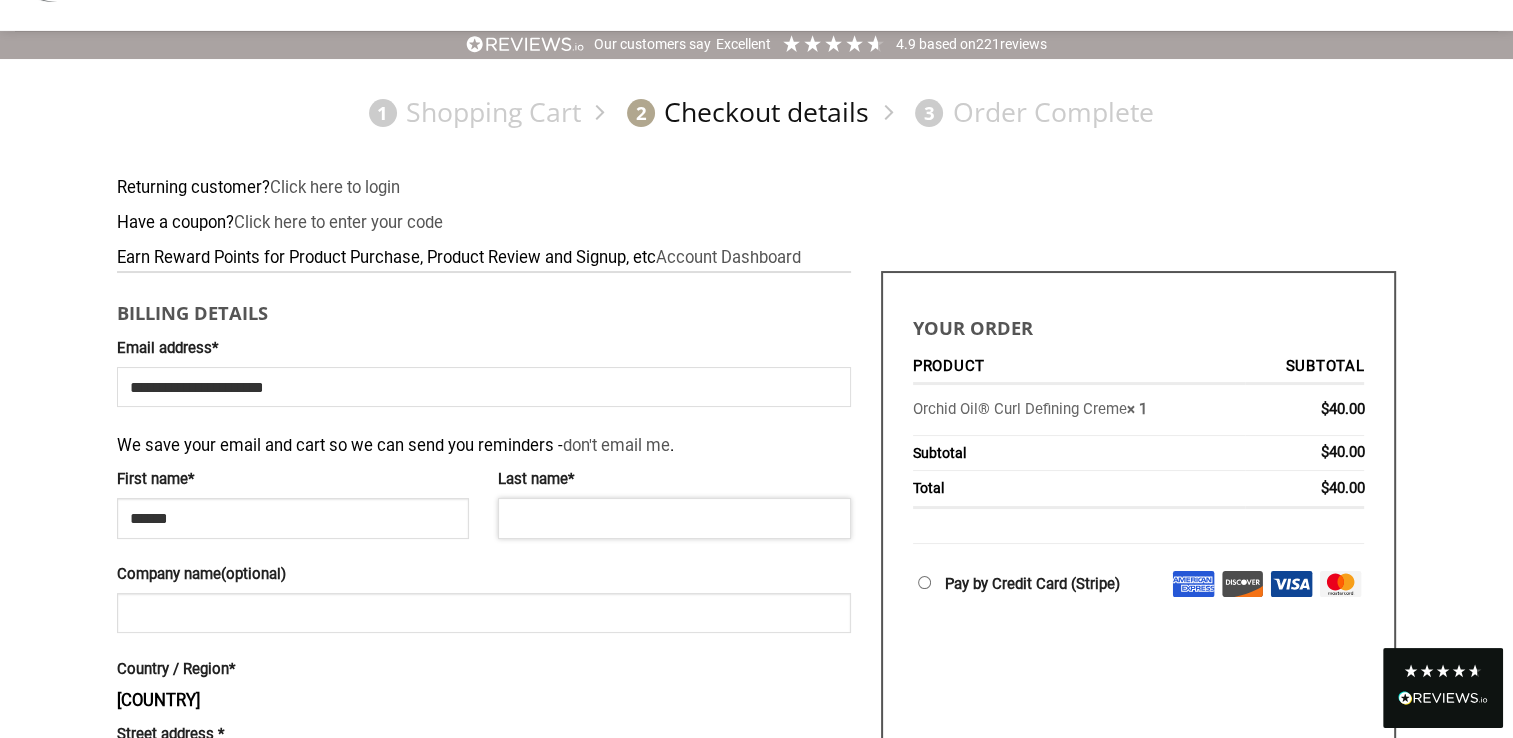 type on "******" 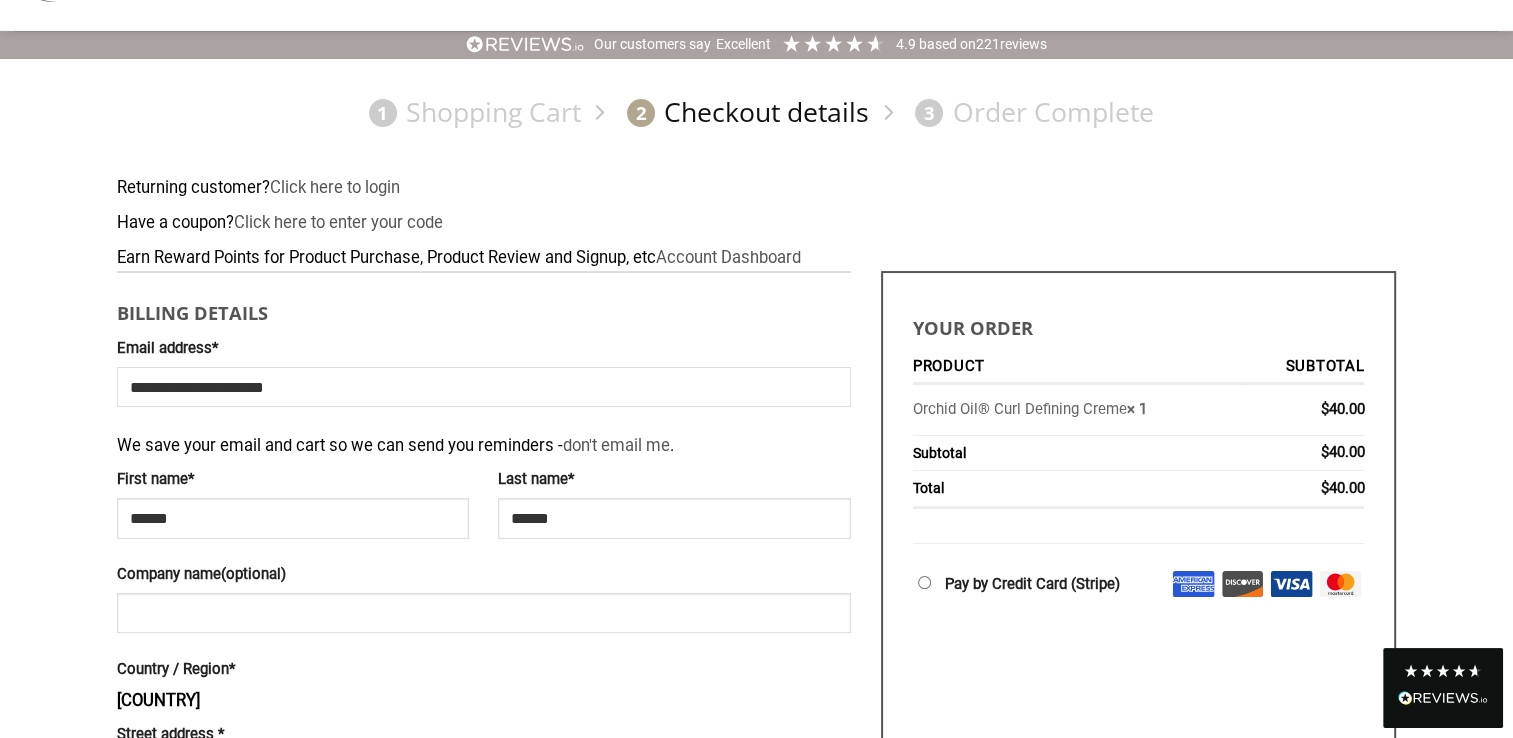 type on "**********" 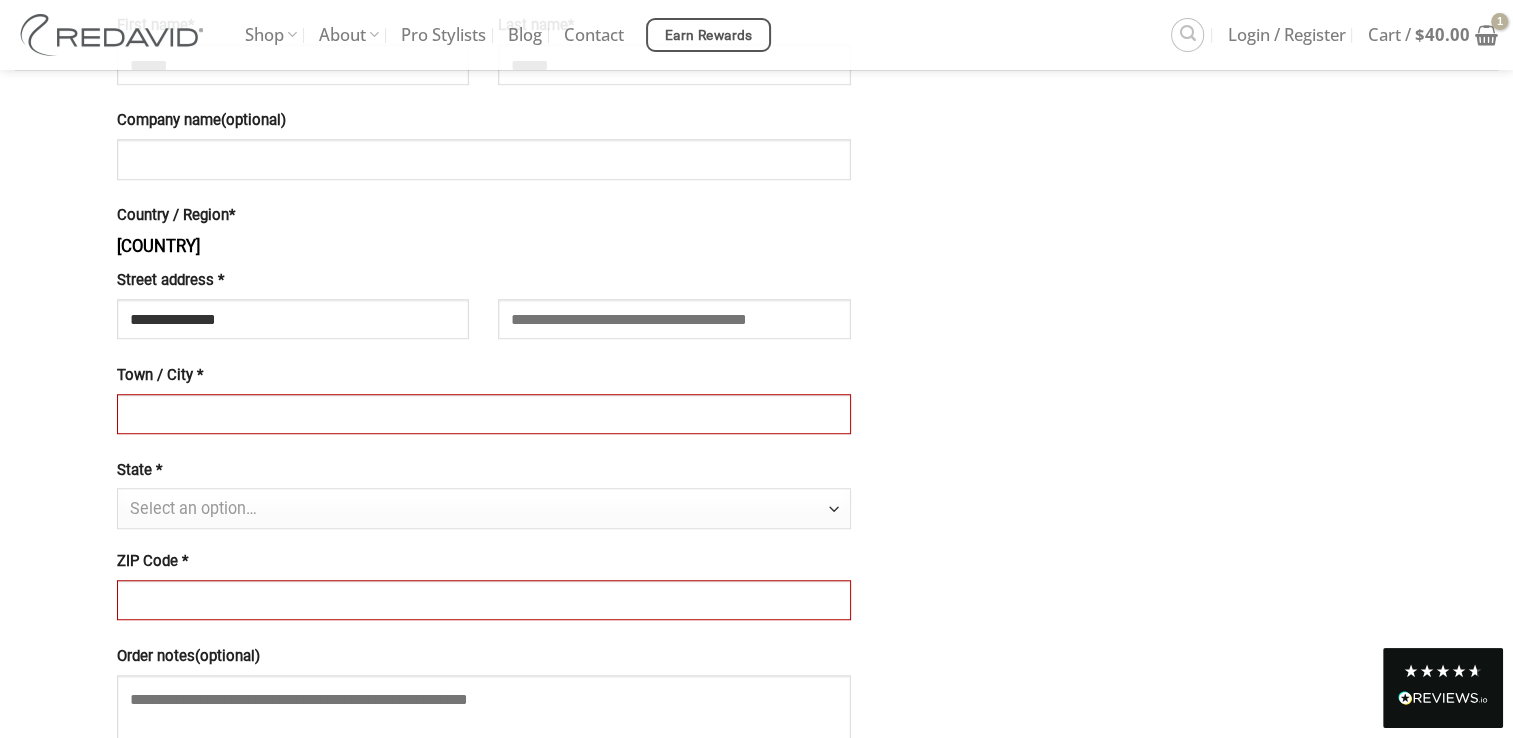 scroll, scrollTop: 1360, scrollLeft: 0, axis: vertical 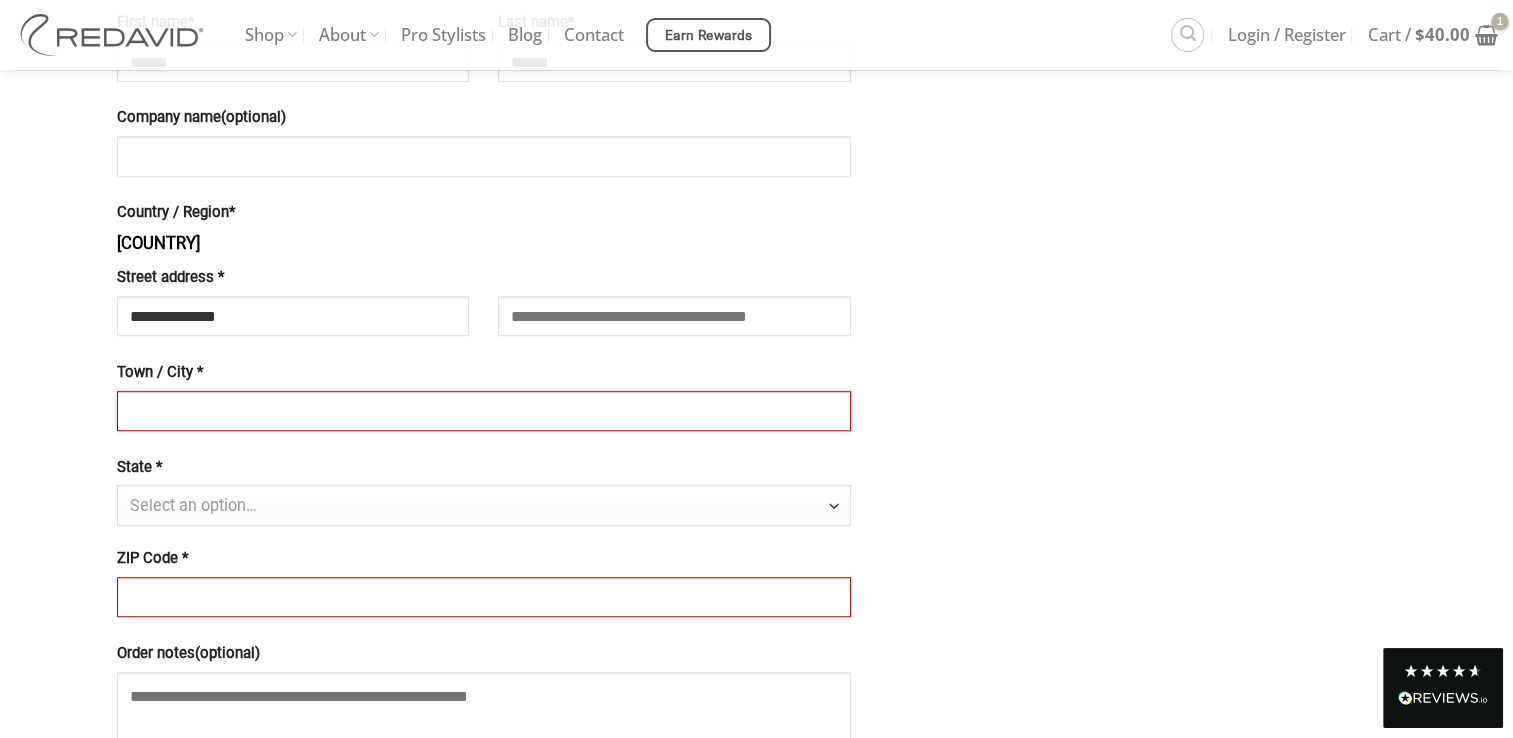 click on "Town / City   *" at bounding box center [484, 411] 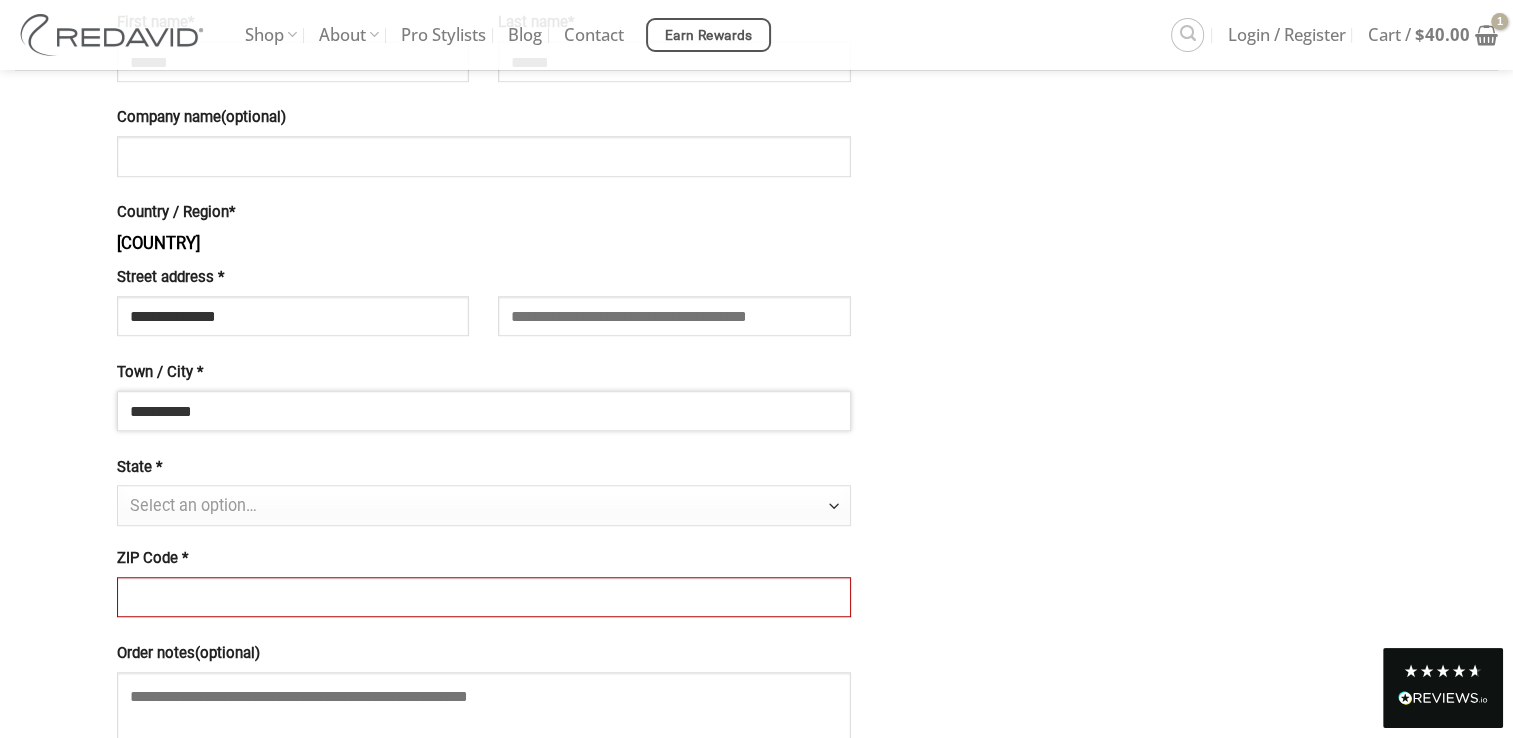 type on "**********" 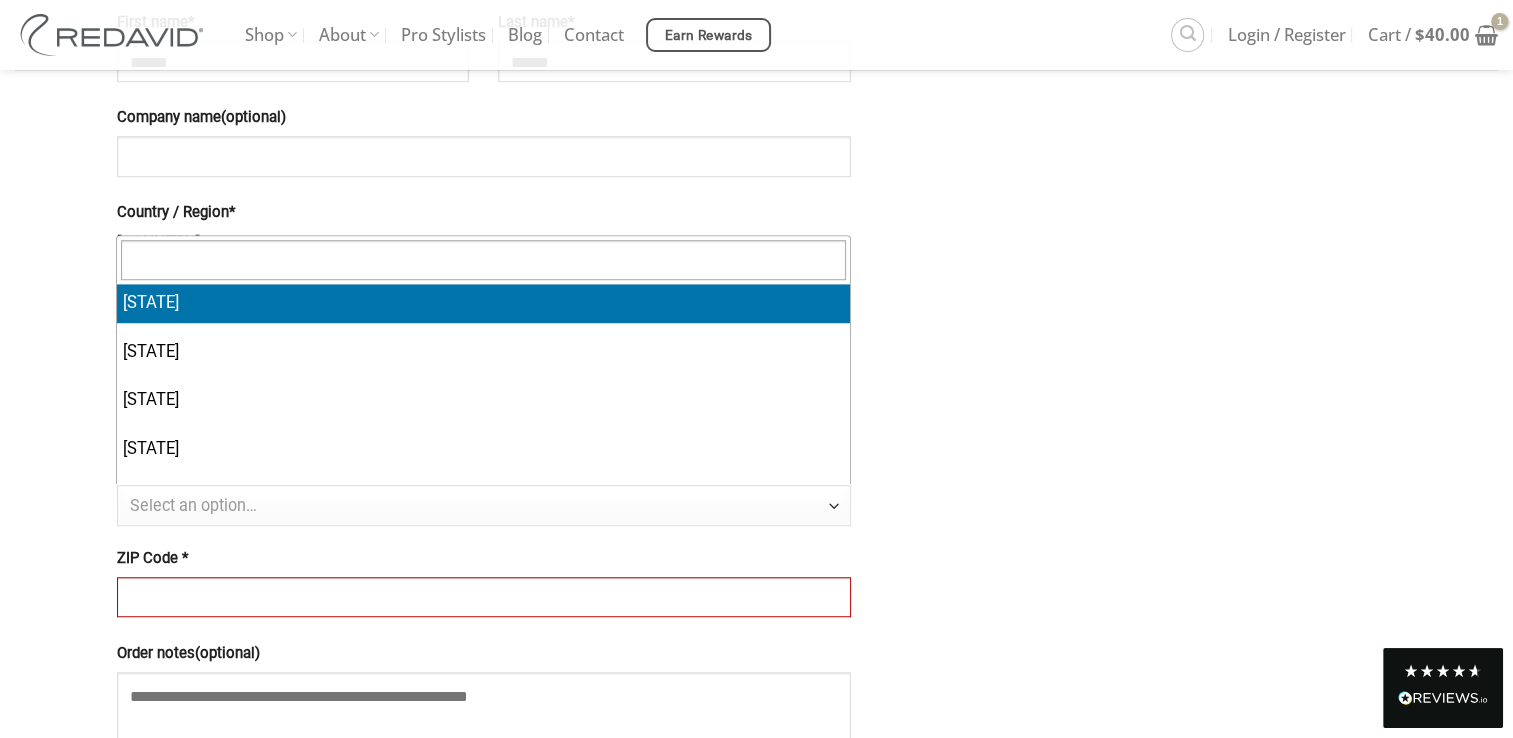 click on "Select an option…" at bounding box center [193, 505] 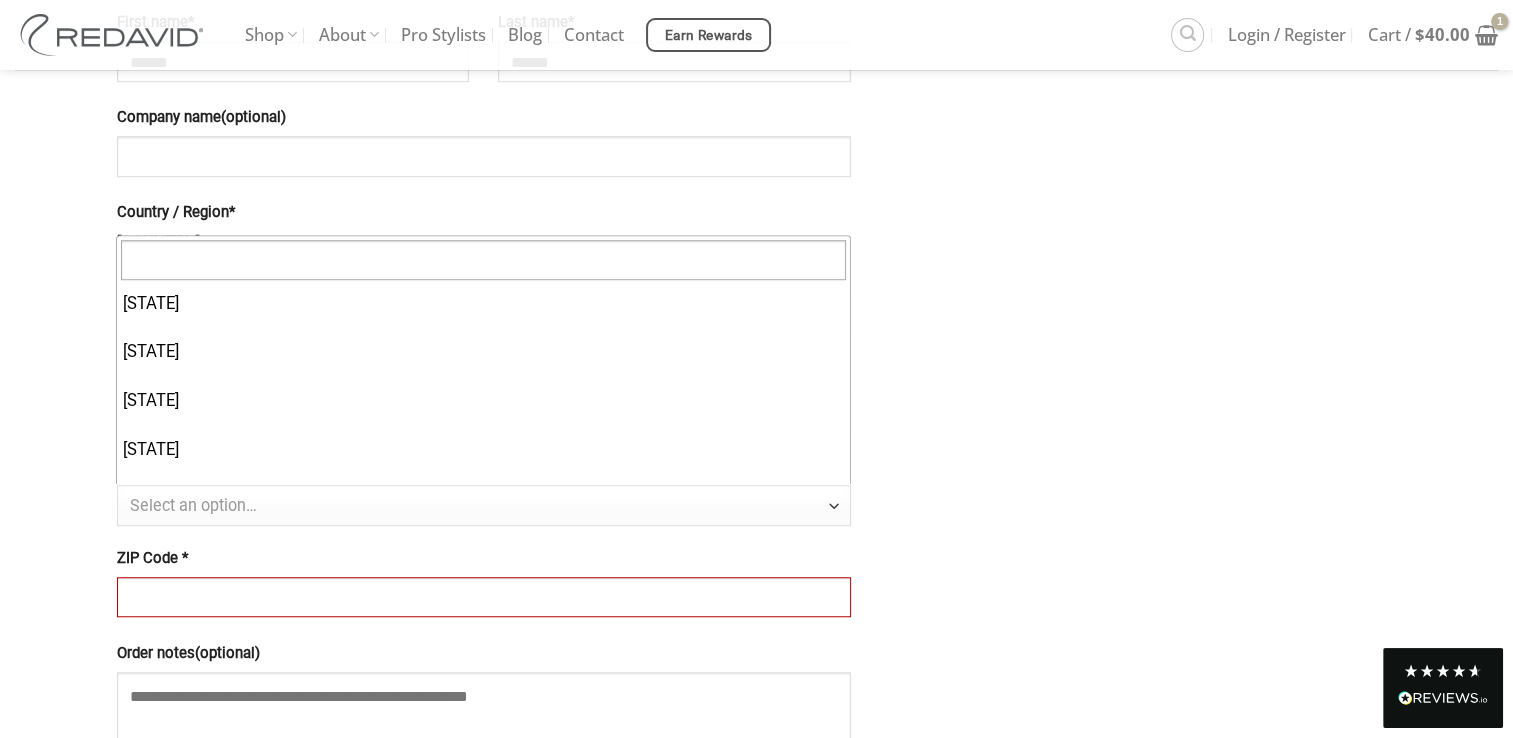 scroll, scrollTop: 2200, scrollLeft: 0, axis: vertical 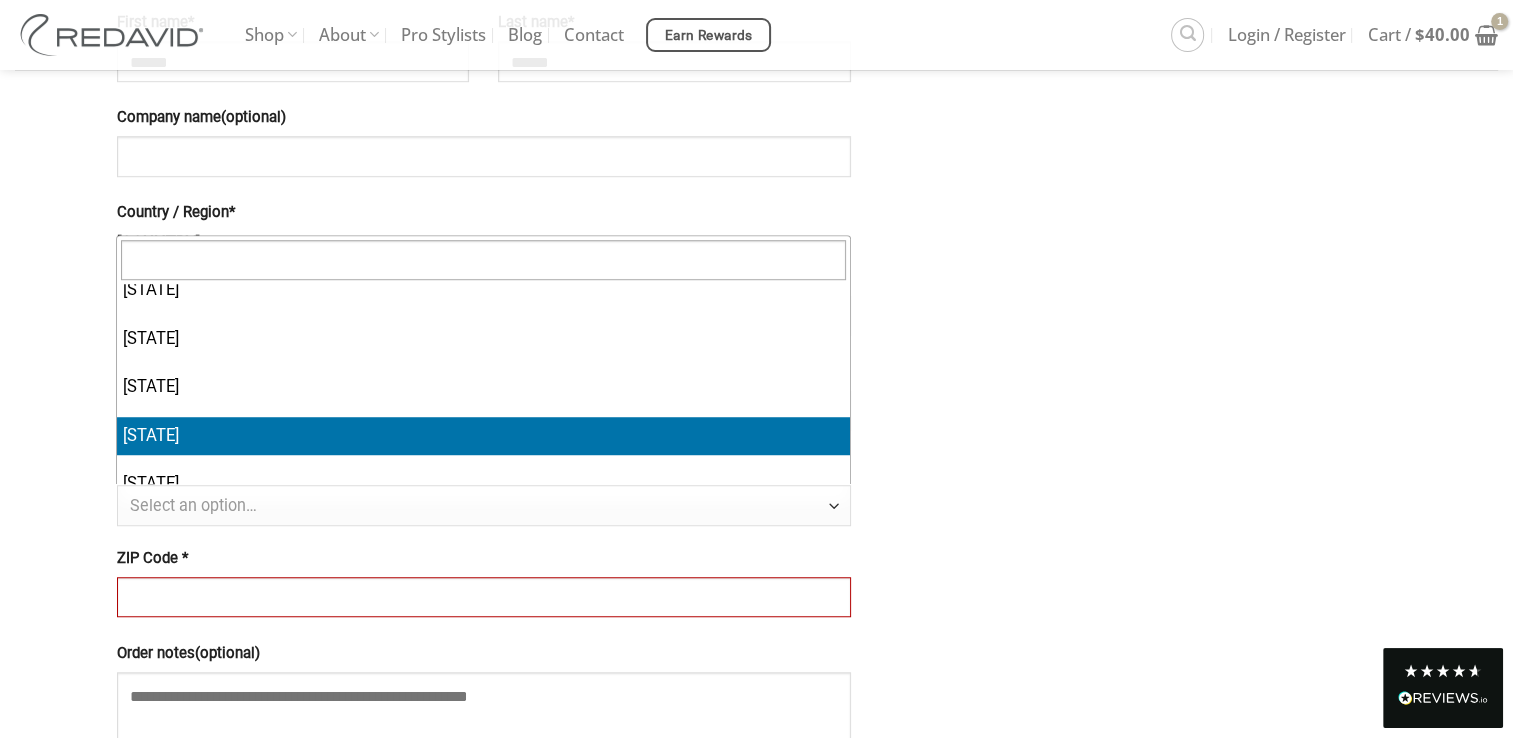 select on "**" 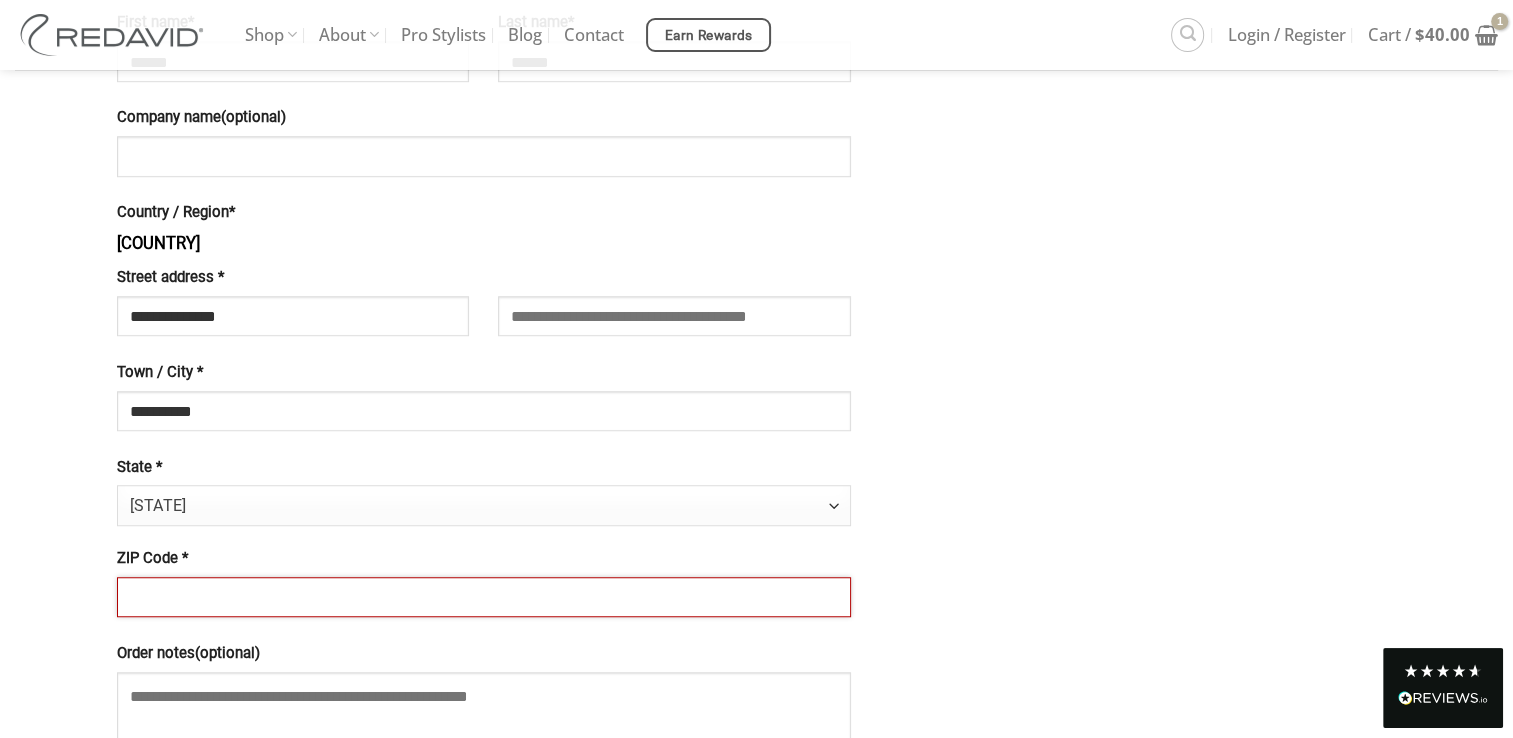 click on "ZIP Code   *" at bounding box center (484, 597) 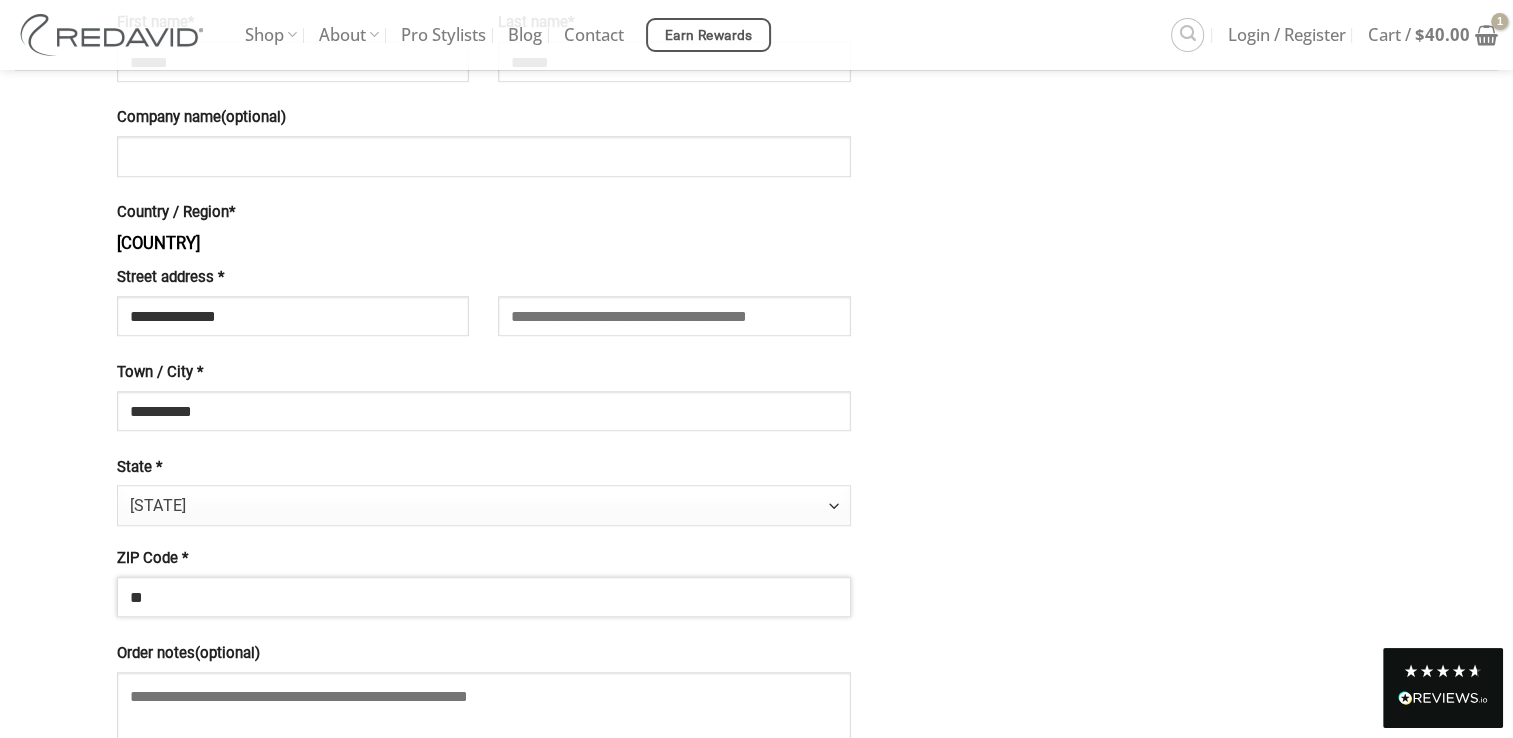 type on "**" 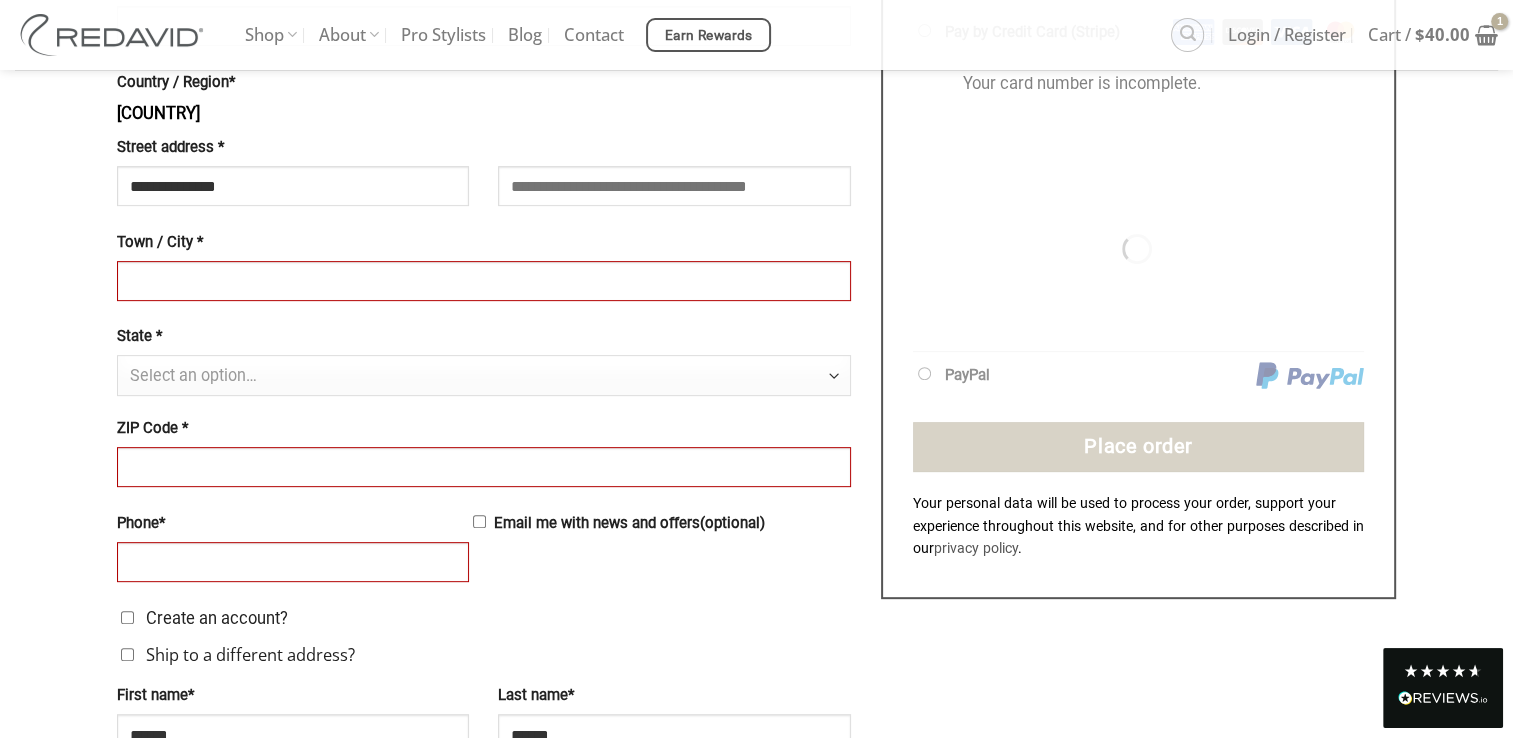 scroll, scrollTop: 686, scrollLeft: 0, axis: vertical 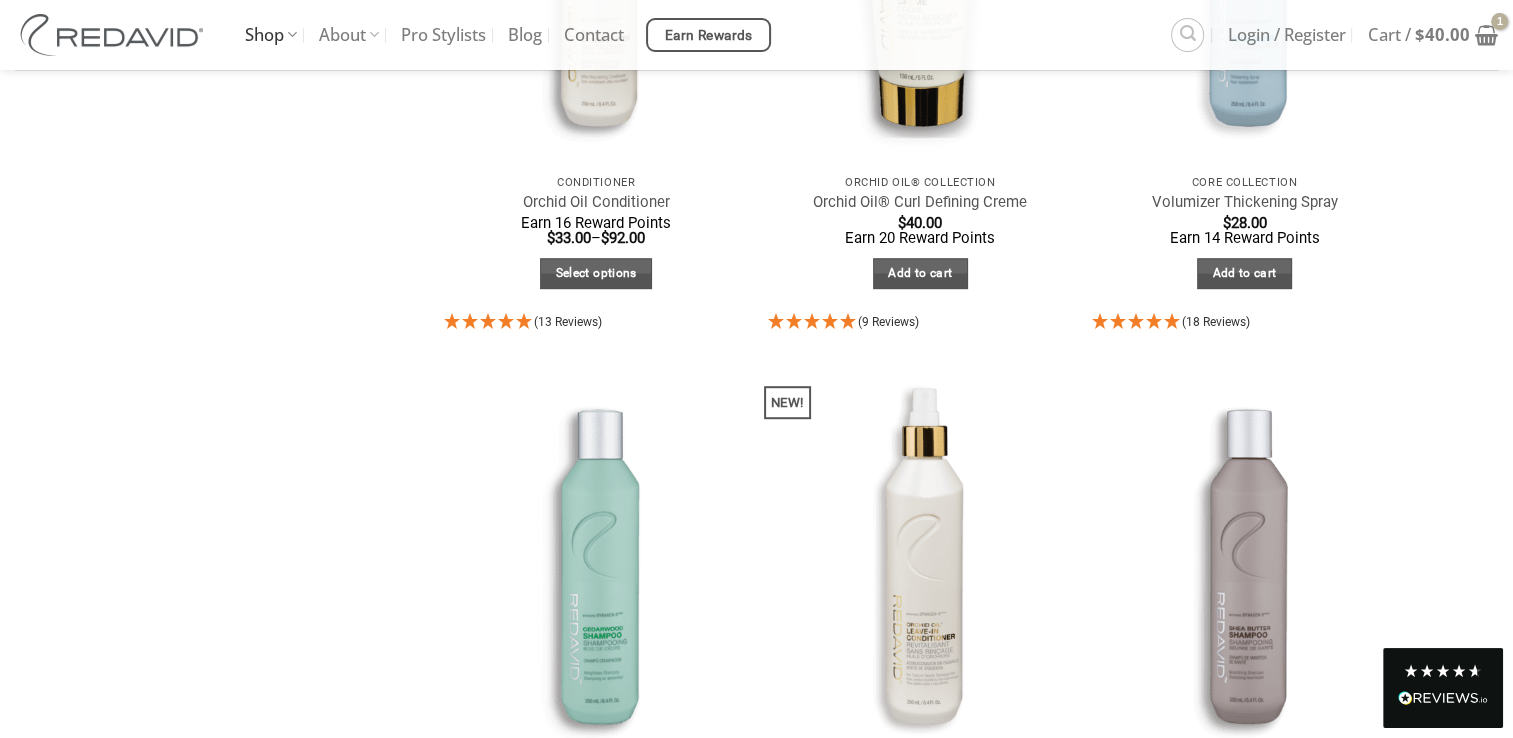 click on "Shop" at bounding box center [271, 35] 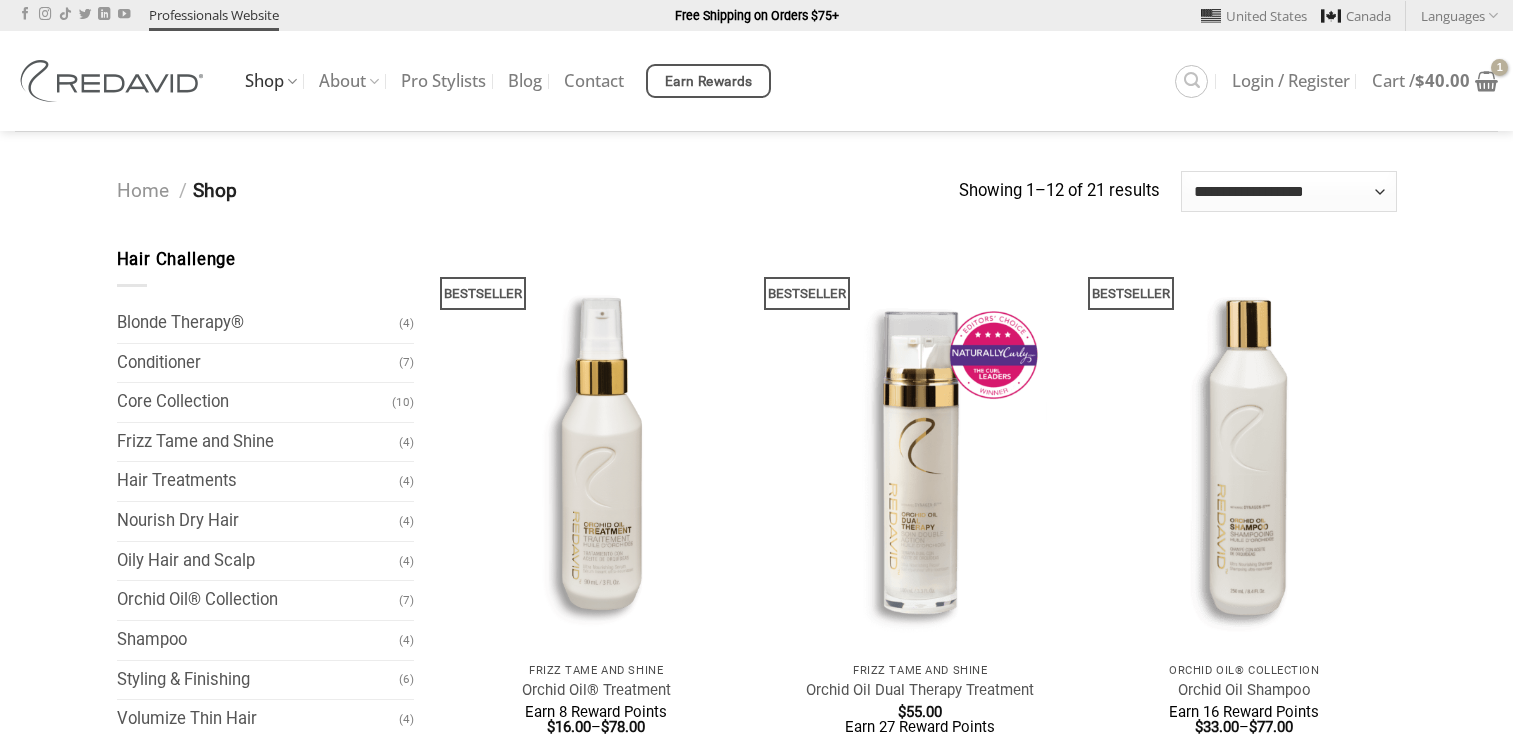 scroll, scrollTop: 0, scrollLeft: 0, axis: both 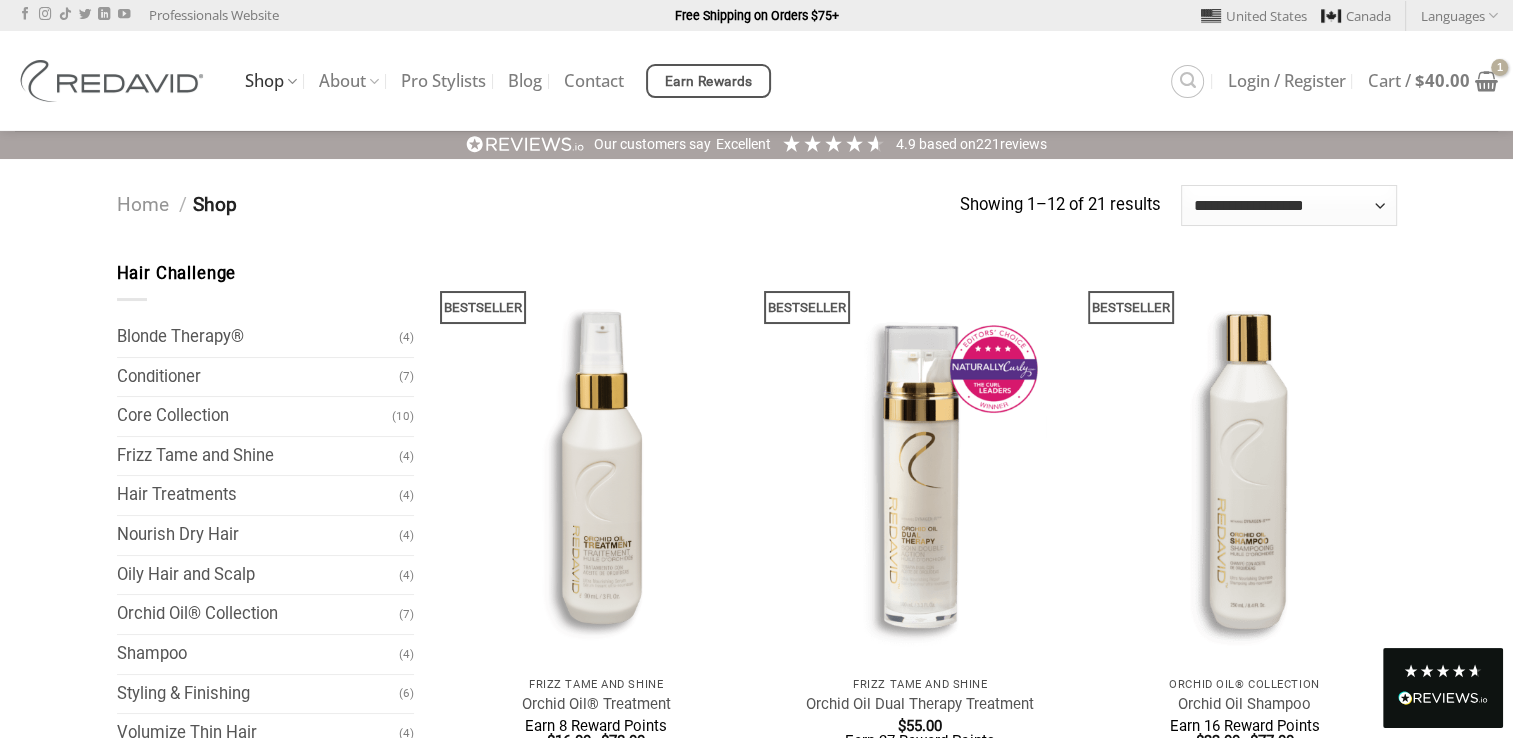 click on "Home   /  Shop" at bounding box center [538, 205] 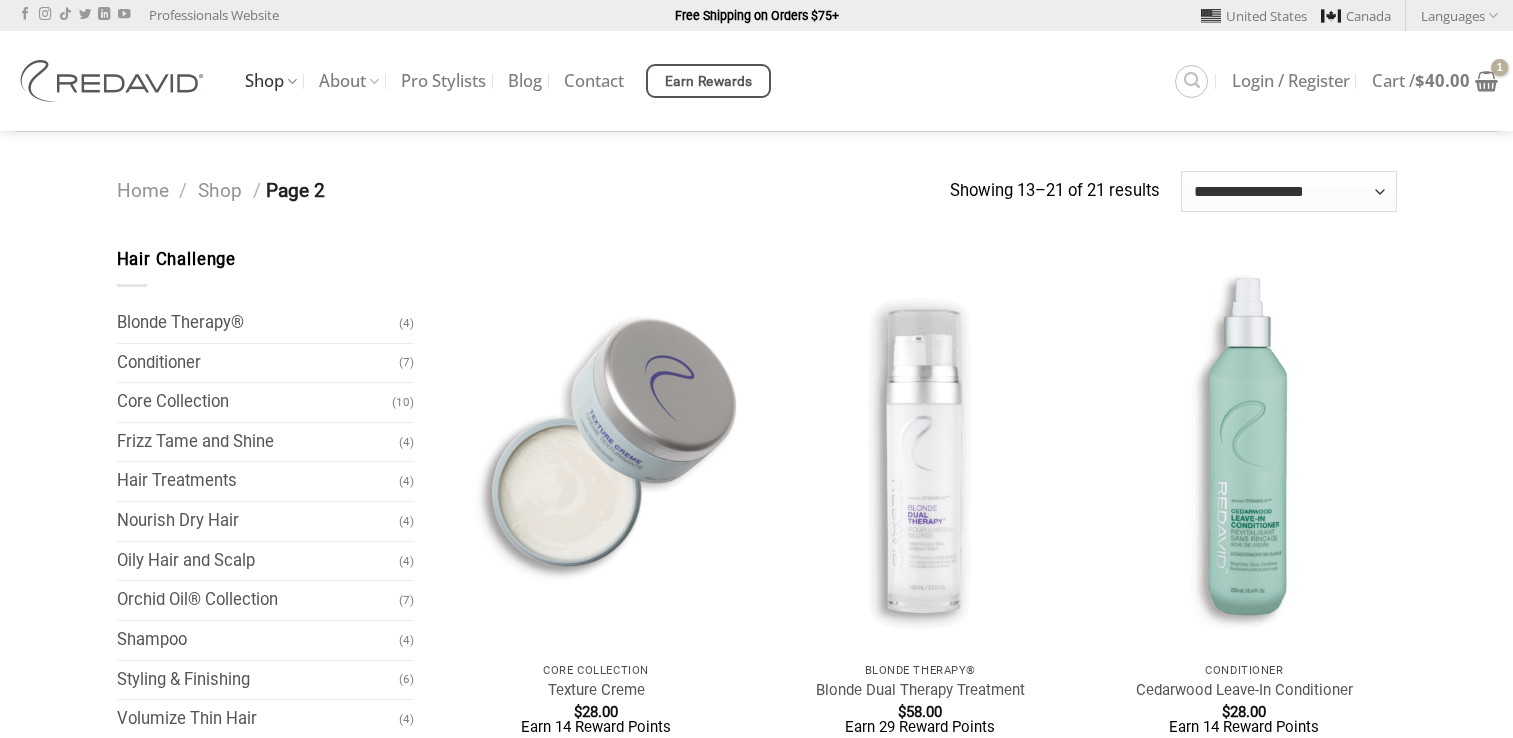 scroll, scrollTop: 0, scrollLeft: 0, axis: both 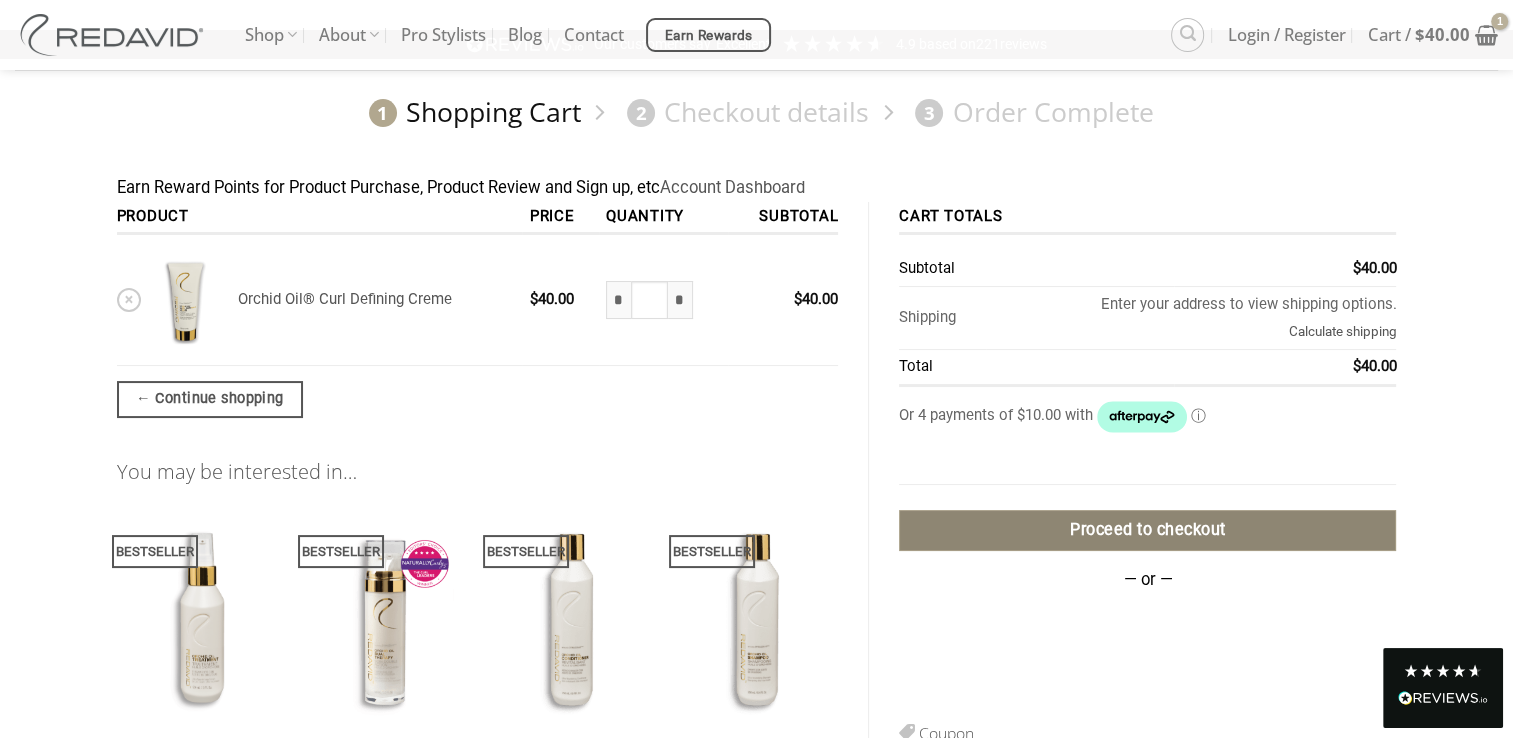 click on "Proceed to checkout" at bounding box center (1147, 530) 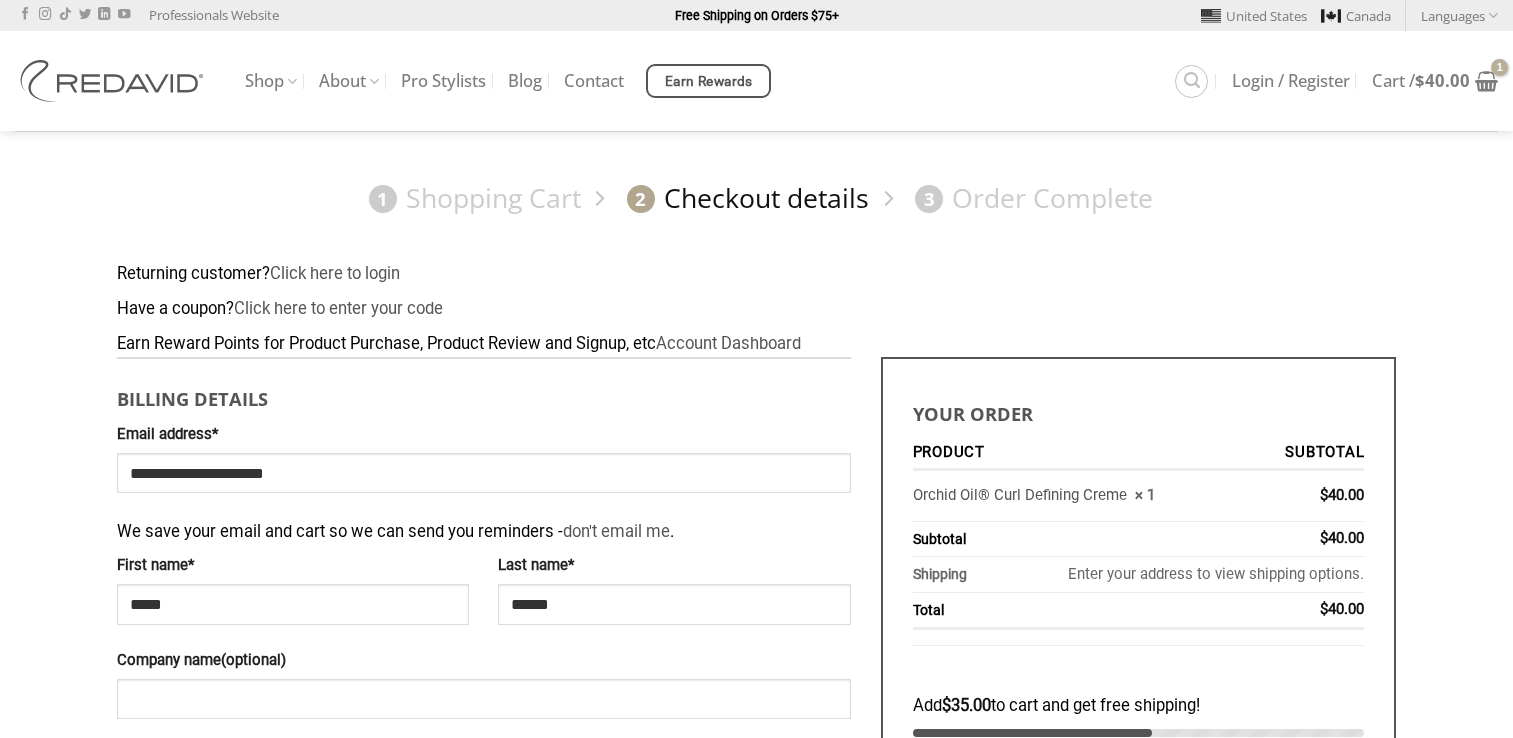 scroll, scrollTop: 0, scrollLeft: 0, axis: both 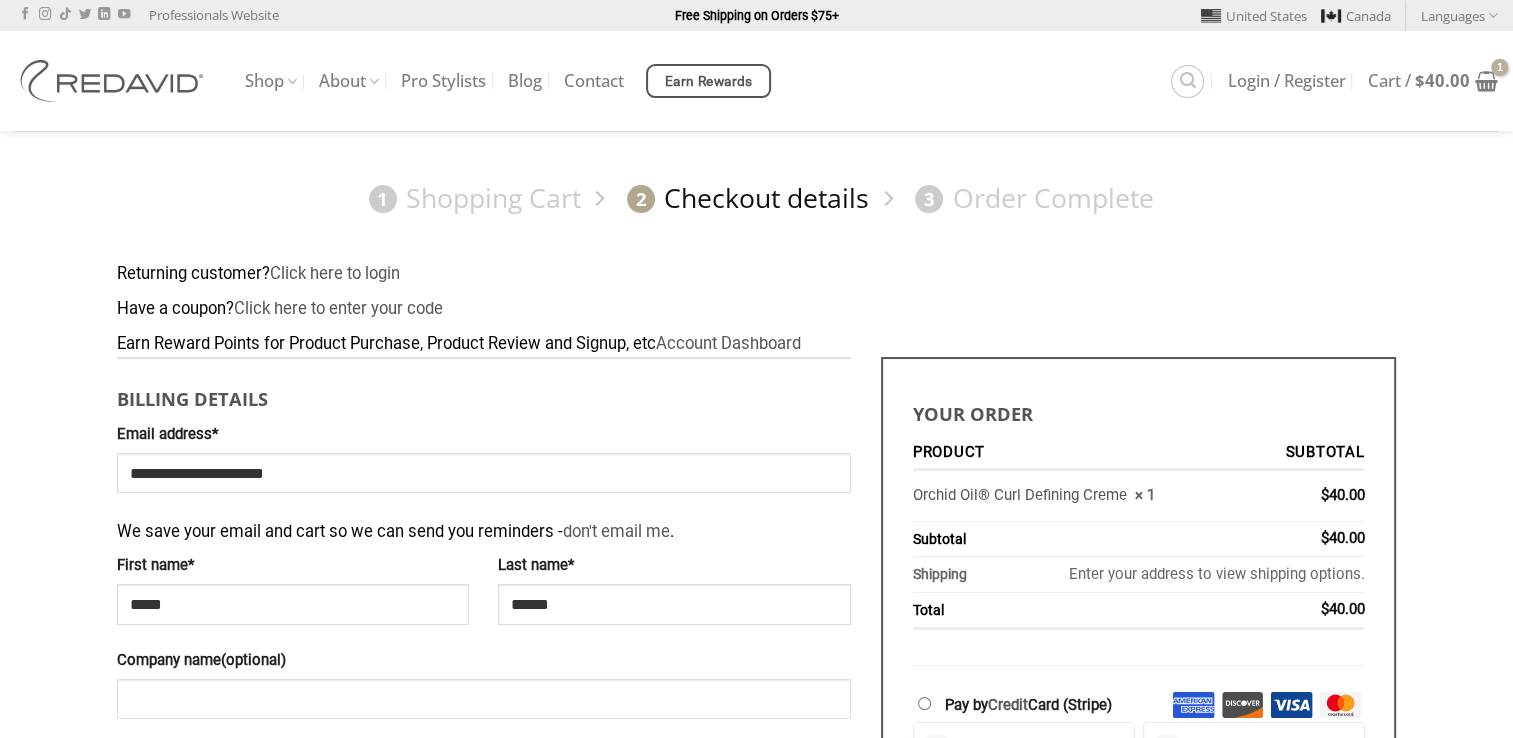 select on "**" 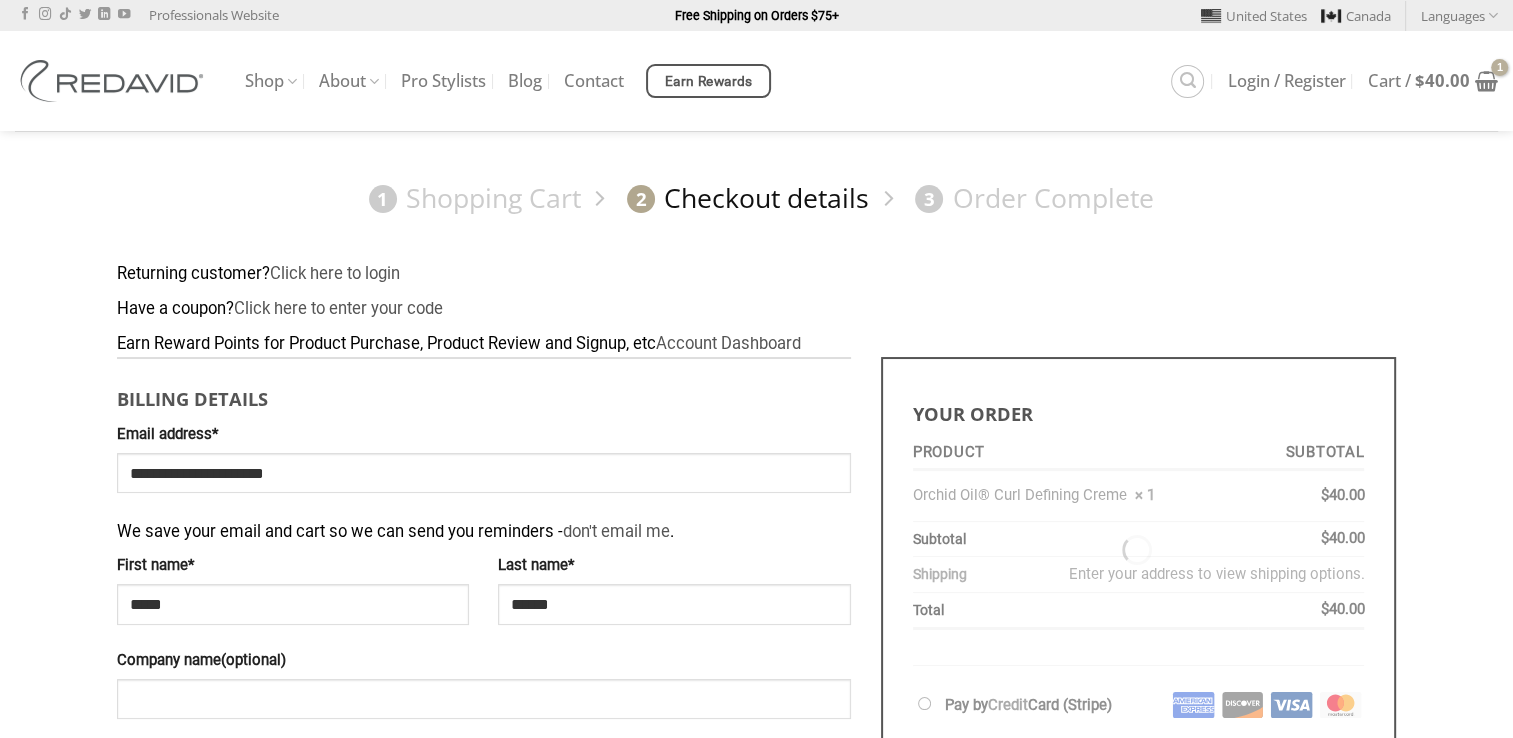 scroll, scrollTop: 0, scrollLeft: 0, axis: both 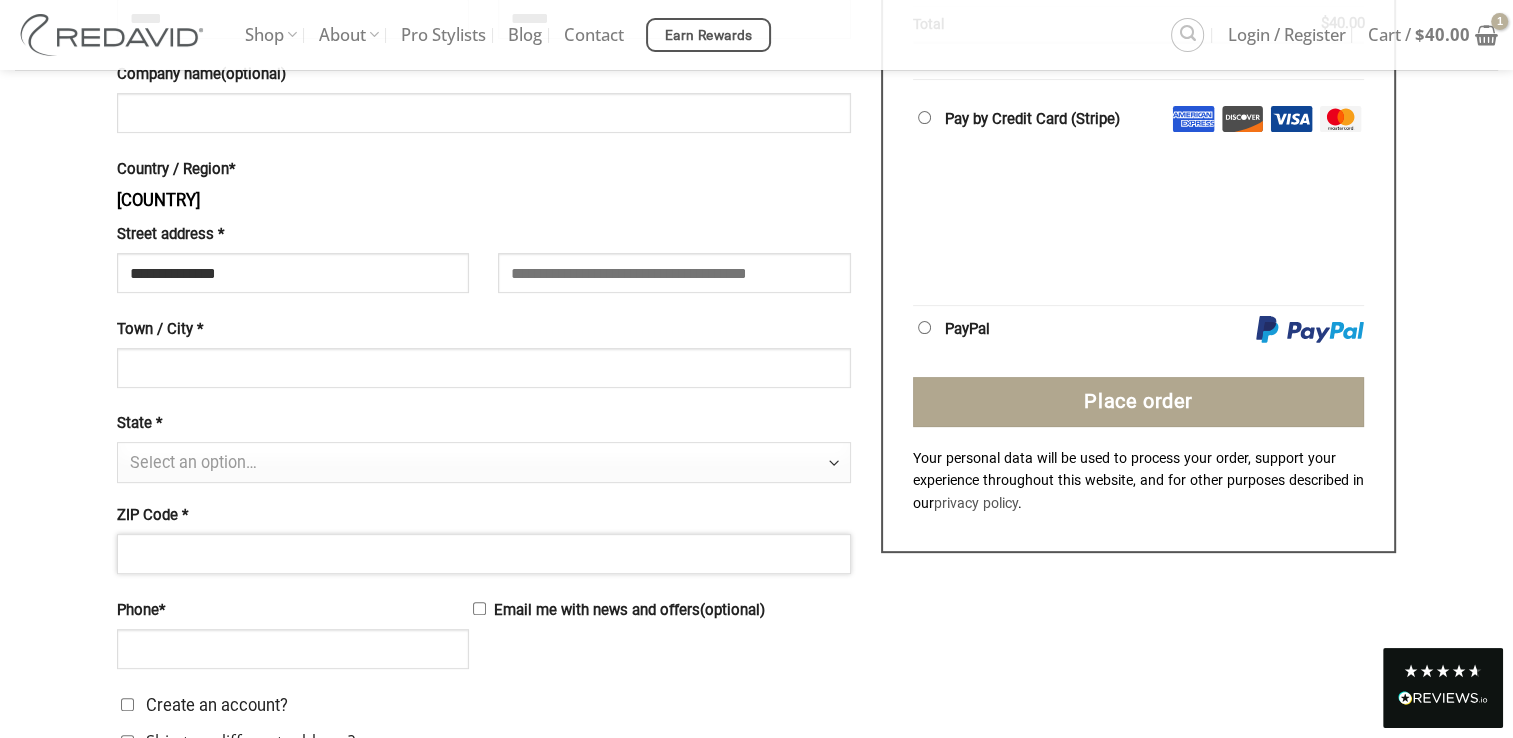 click on "ZIP Code   *" at bounding box center [484, 554] 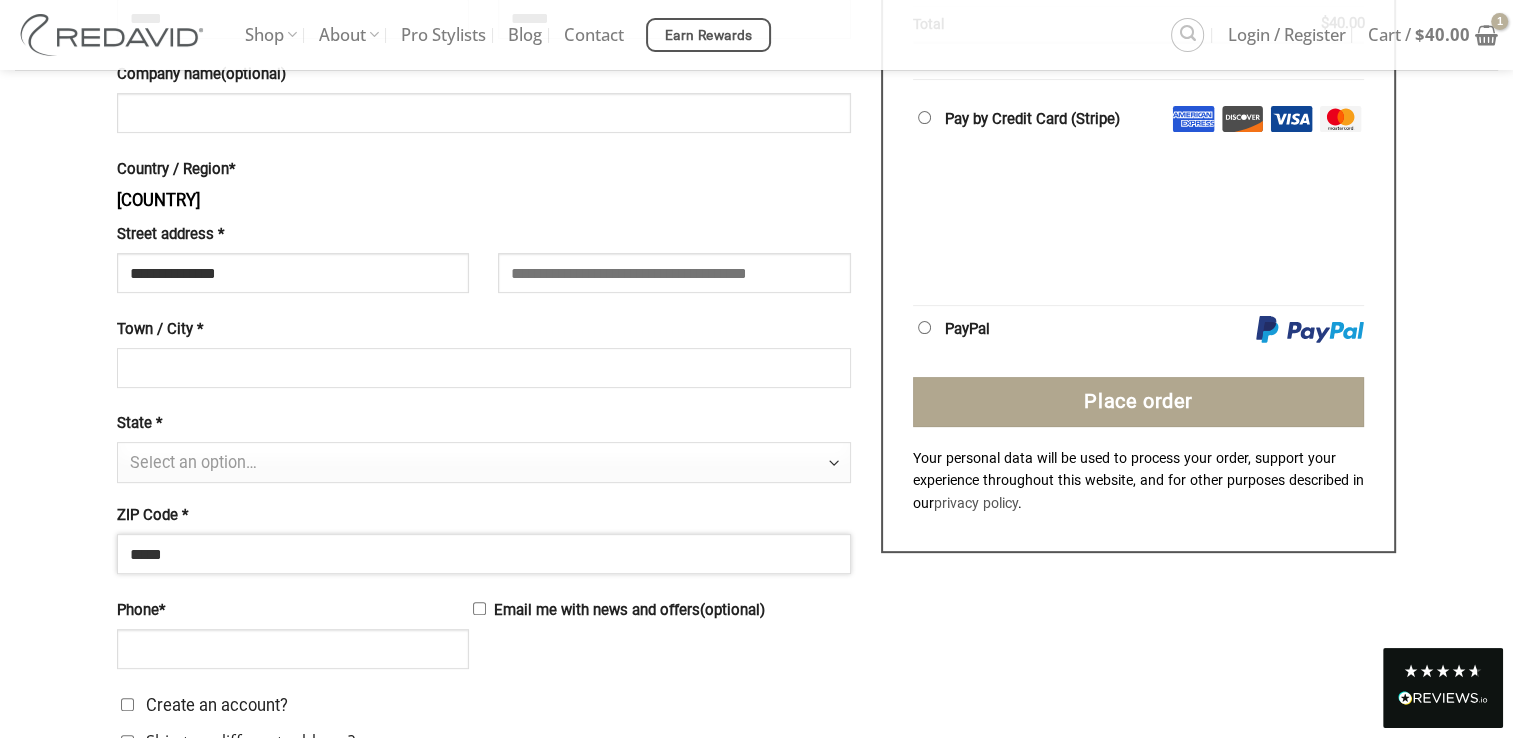type on "*****" 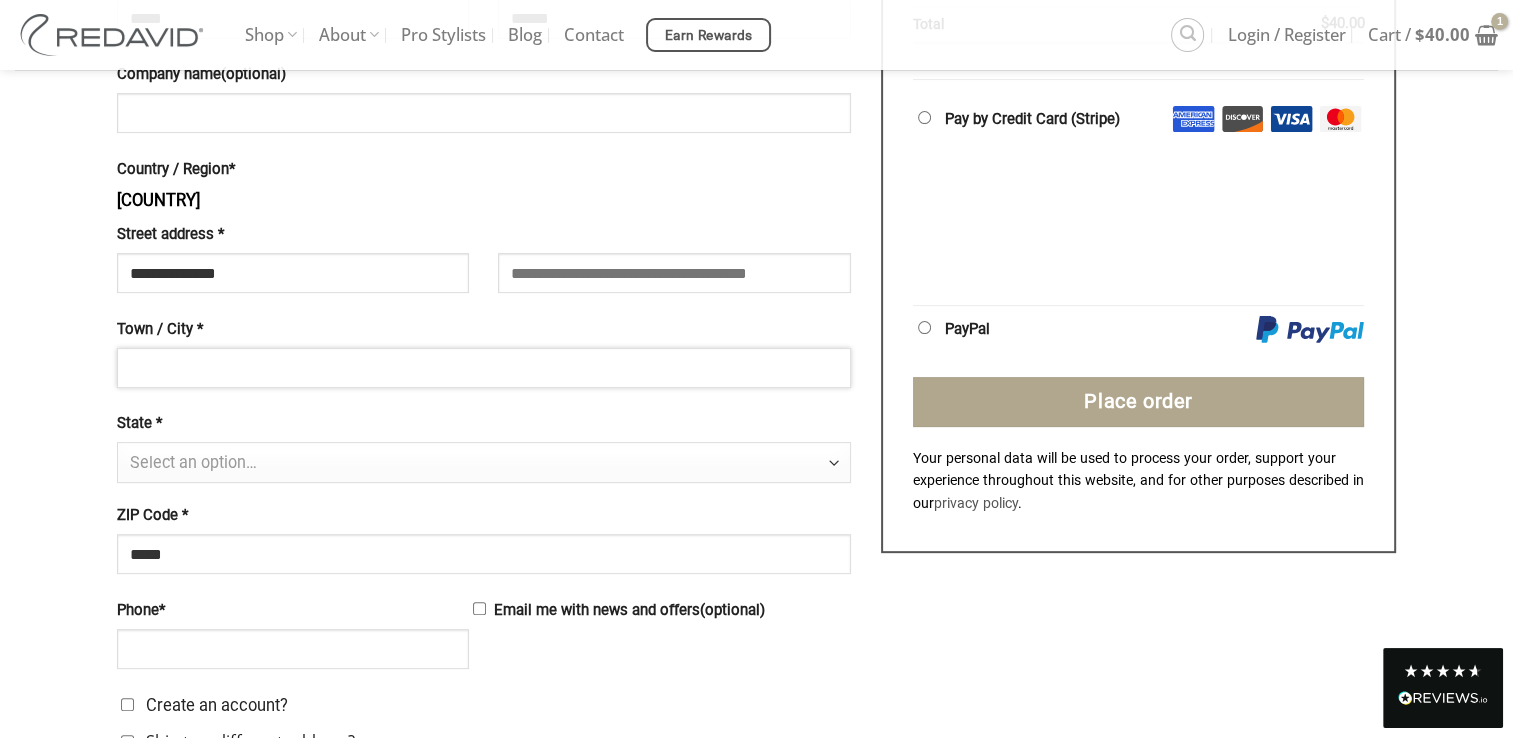 click on "Town / City   *" at bounding box center (484, 368) 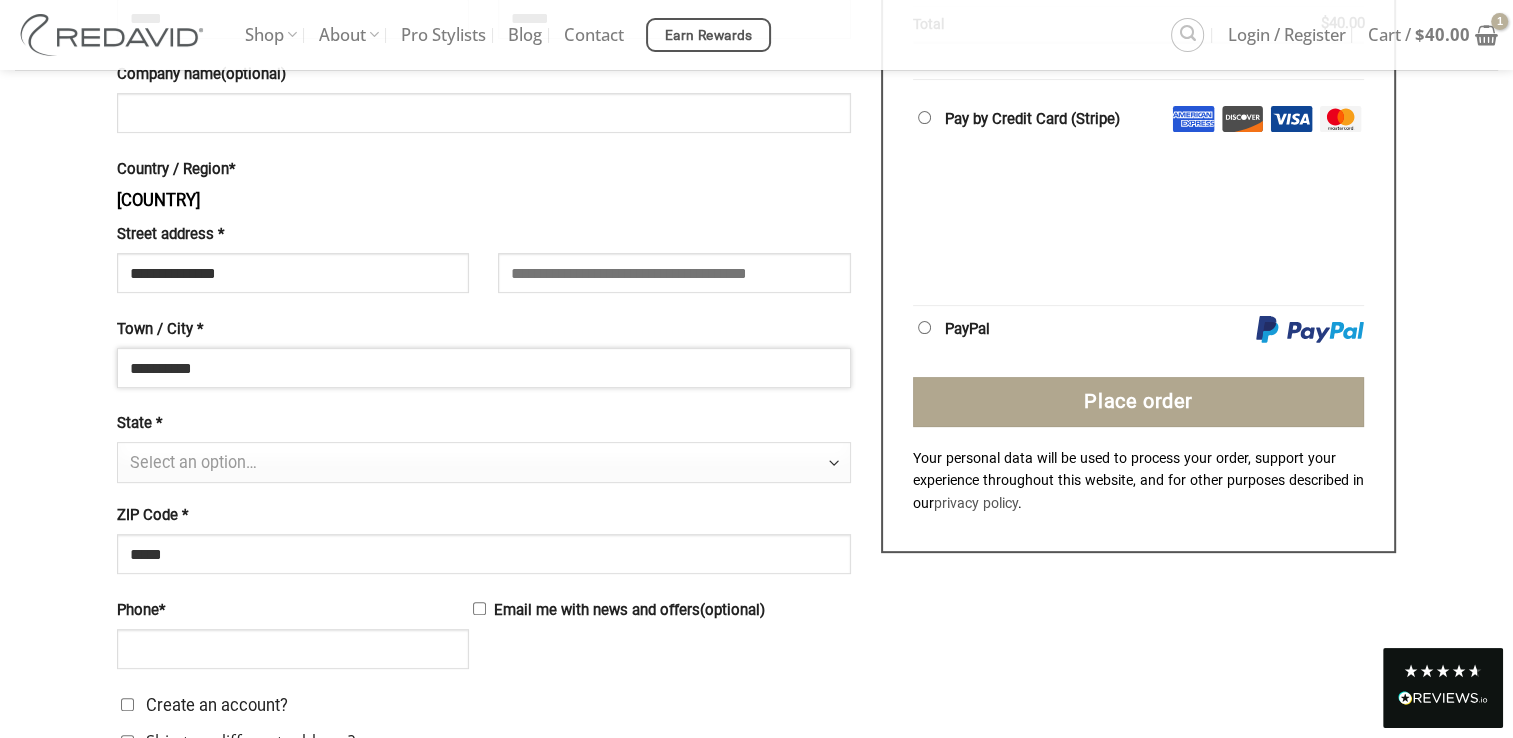 type on "**********" 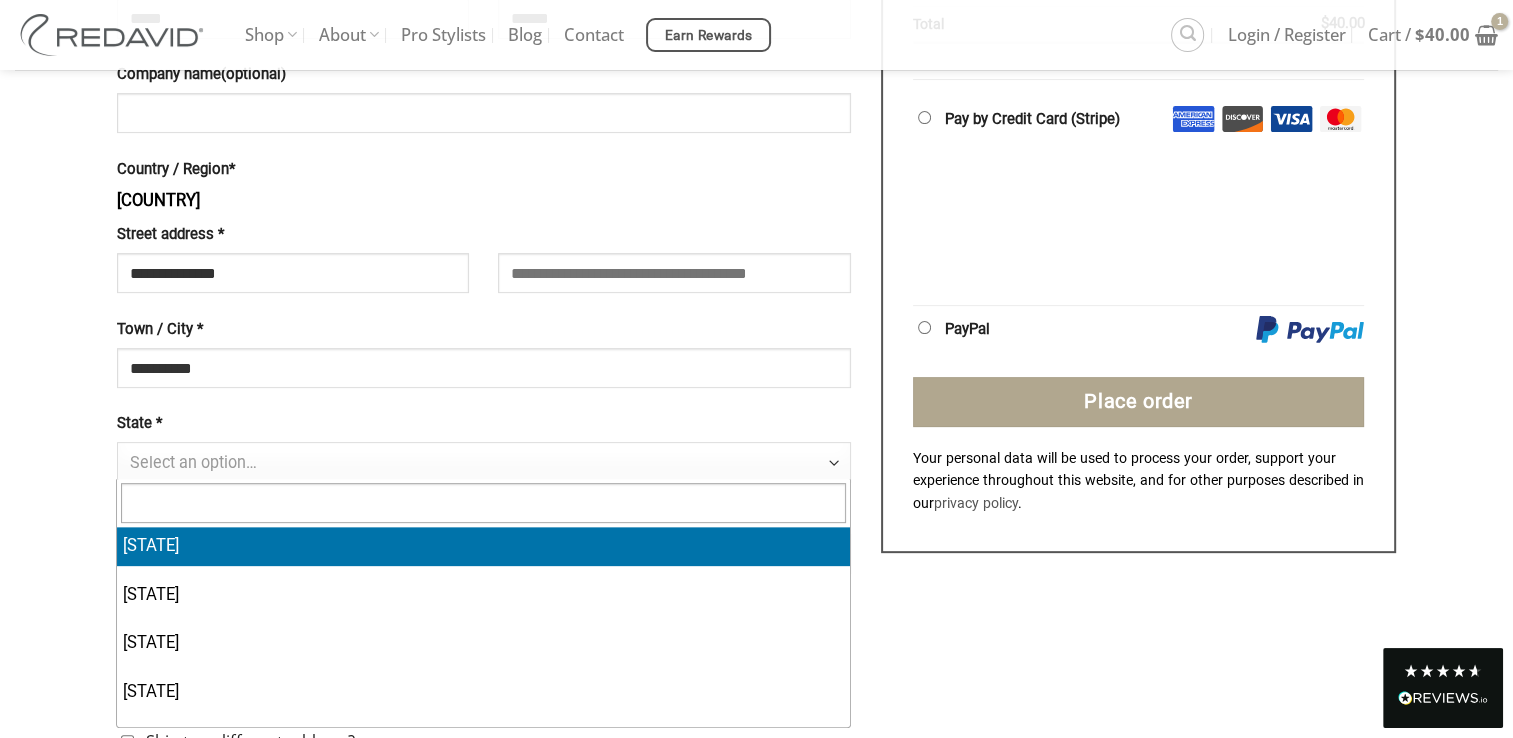 click on "Select an option…" at bounding box center (193, 462) 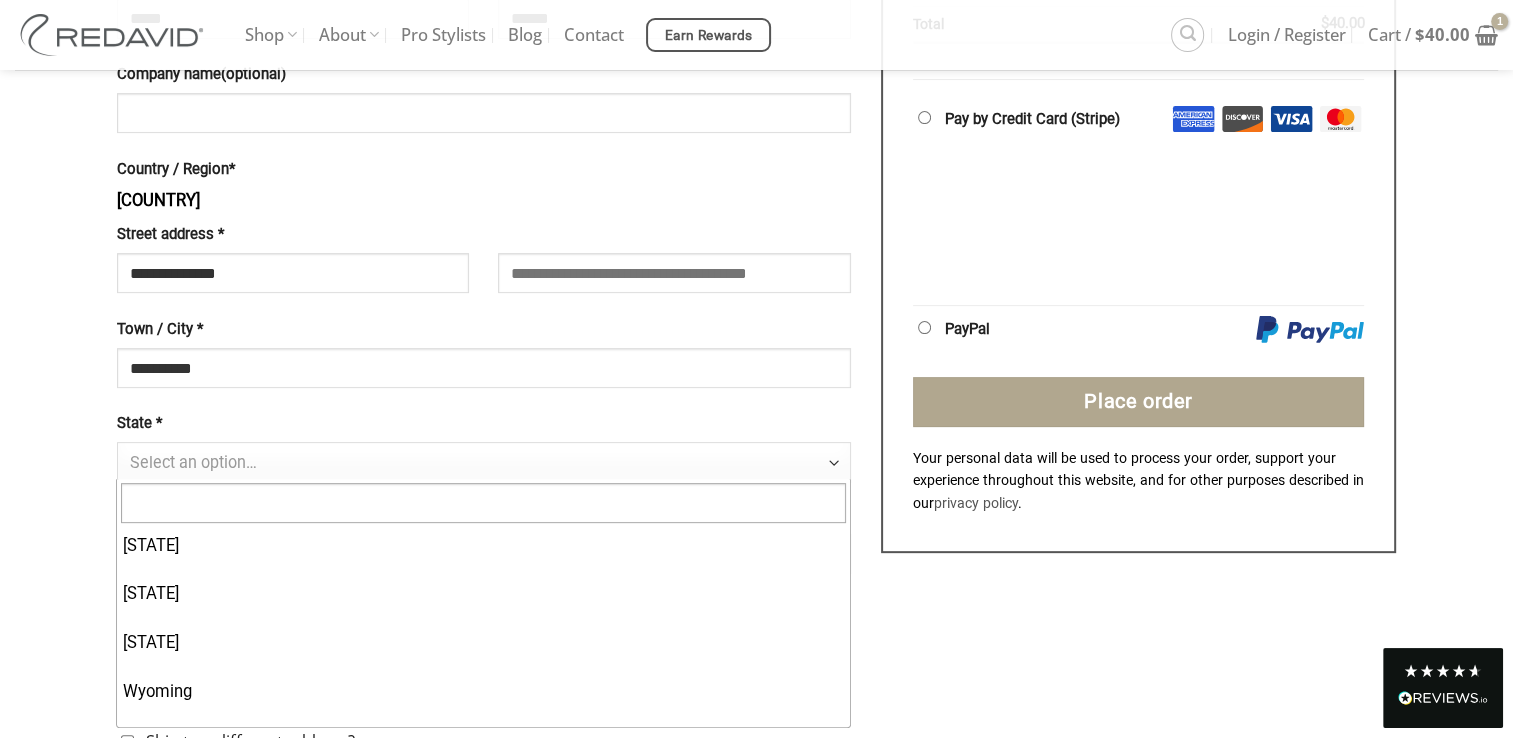 scroll, scrollTop: 2300, scrollLeft: 0, axis: vertical 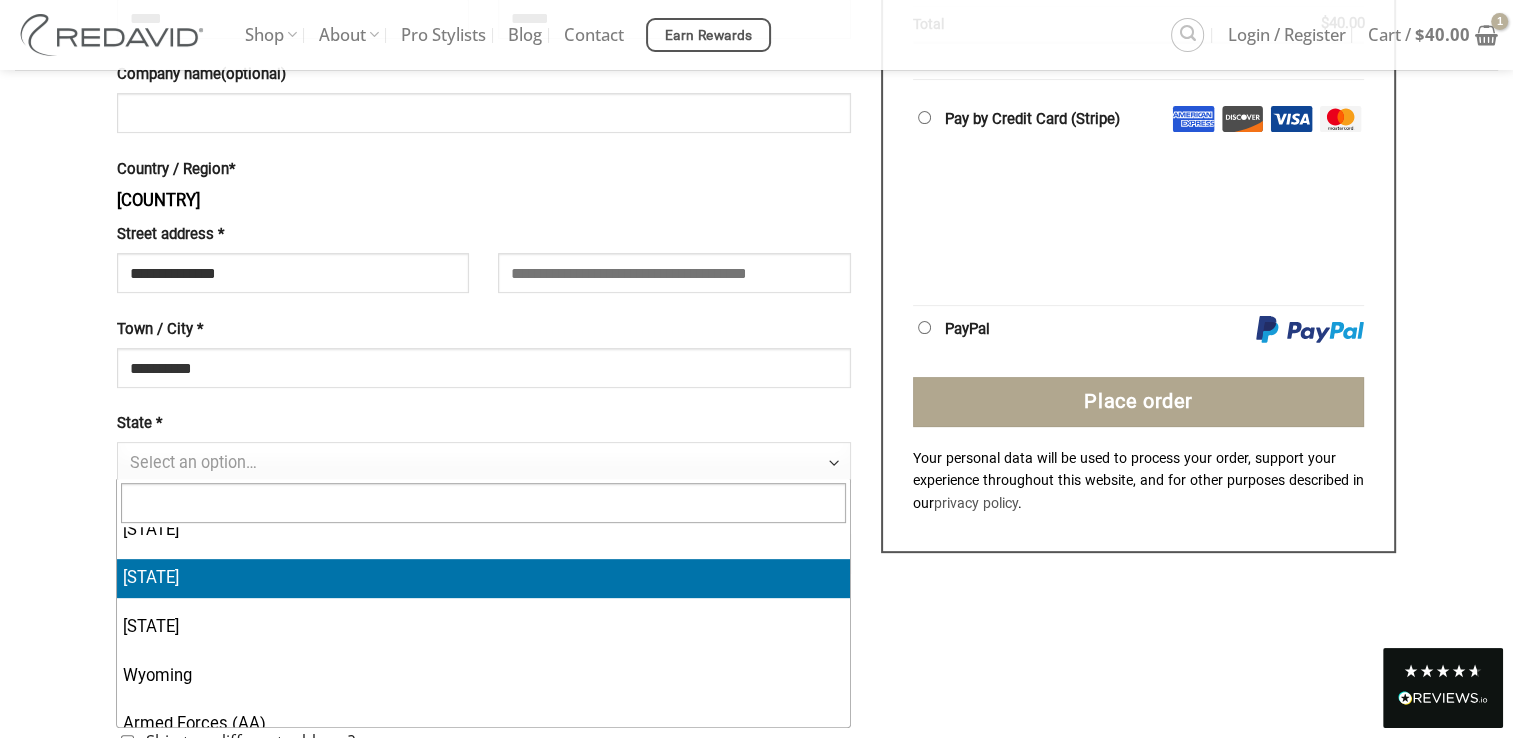 select on "**" 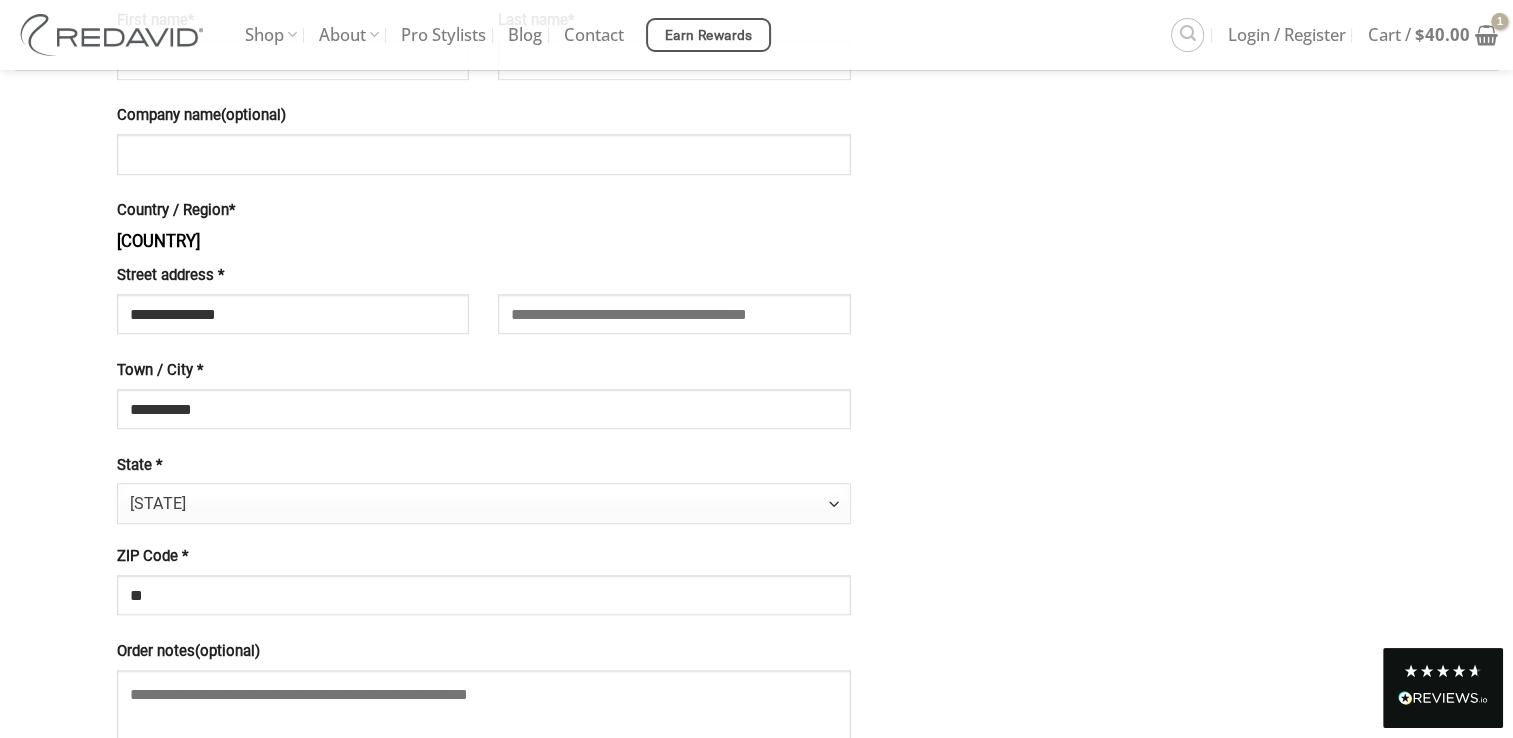 scroll, scrollTop: 1400, scrollLeft: 0, axis: vertical 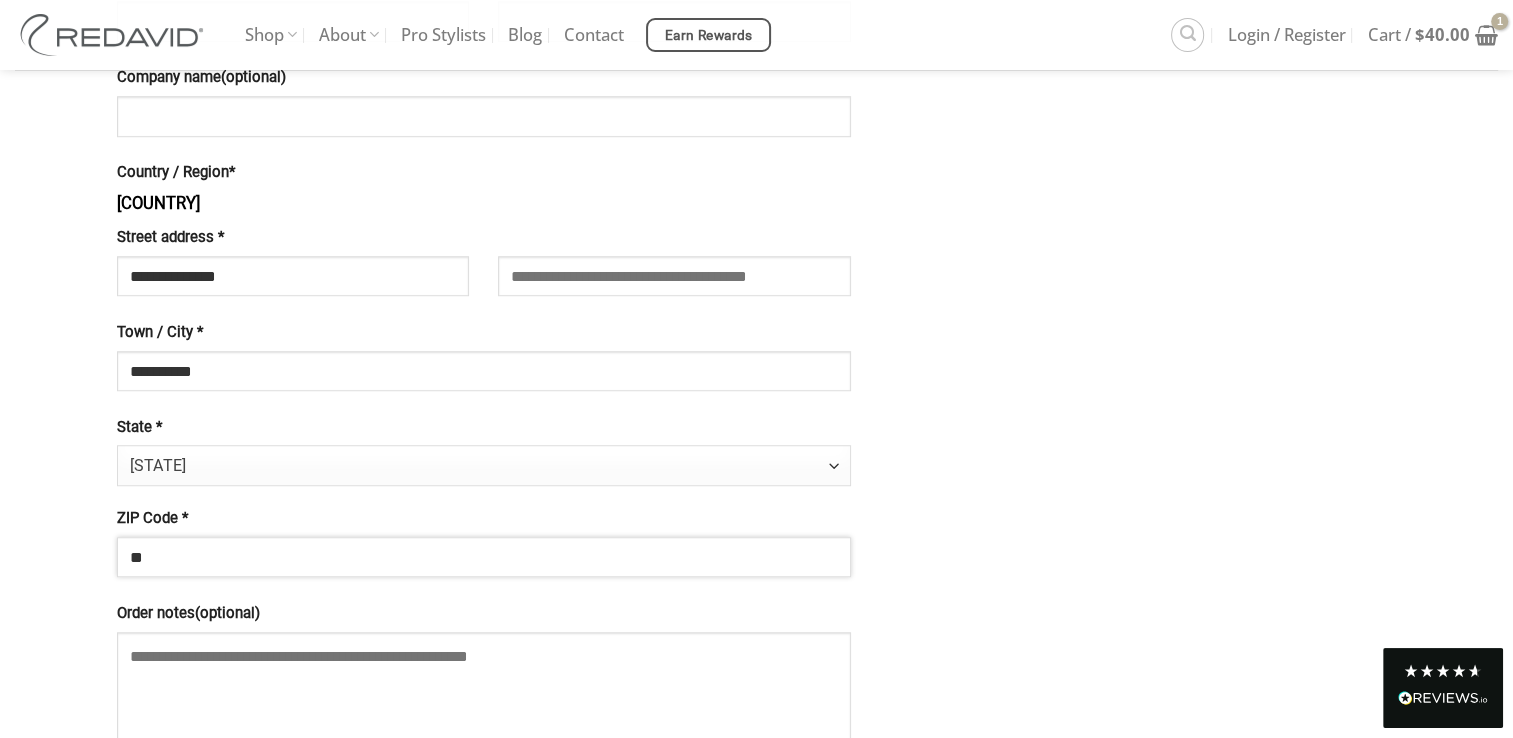 click on "**" at bounding box center [484, 557] 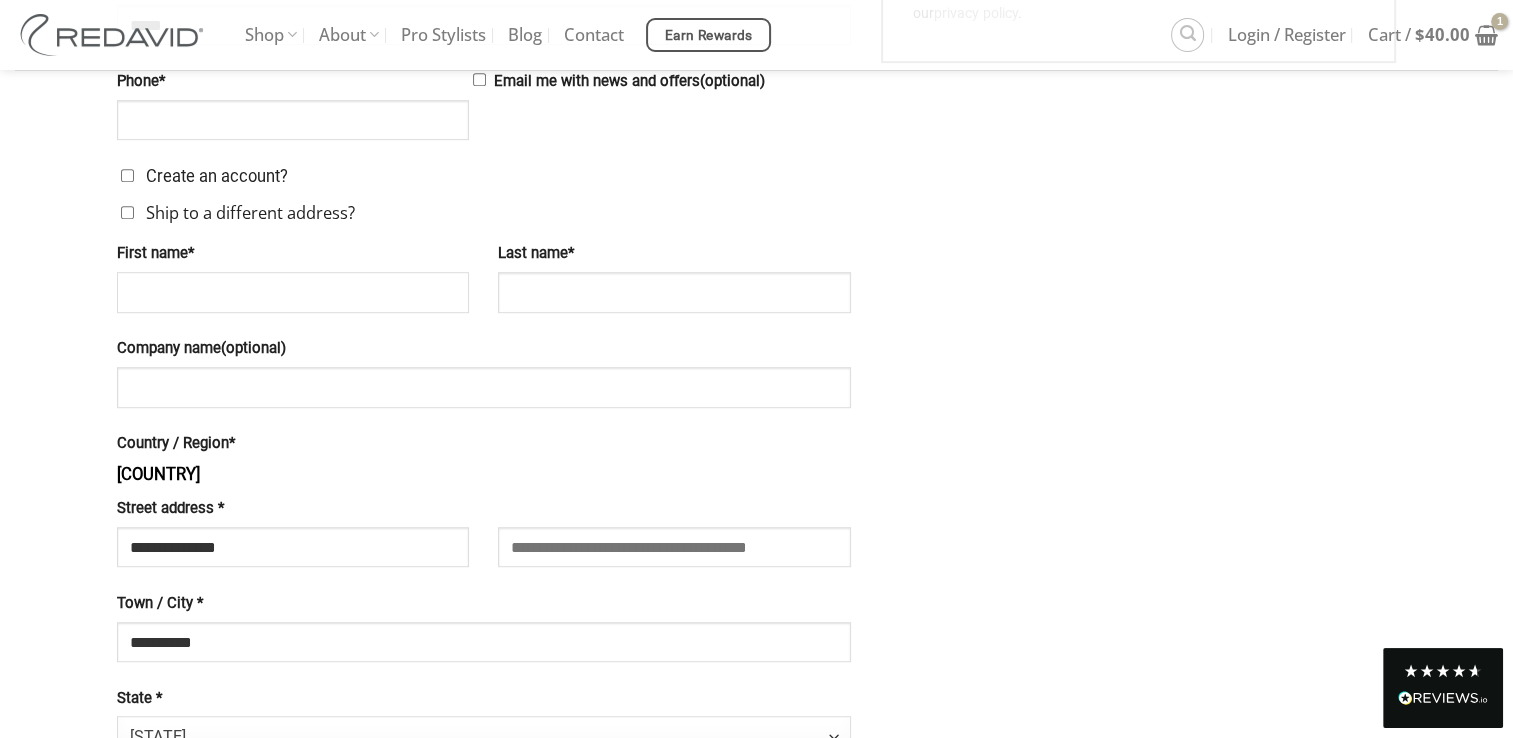 scroll, scrollTop: 1100, scrollLeft: 0, axis: vertical 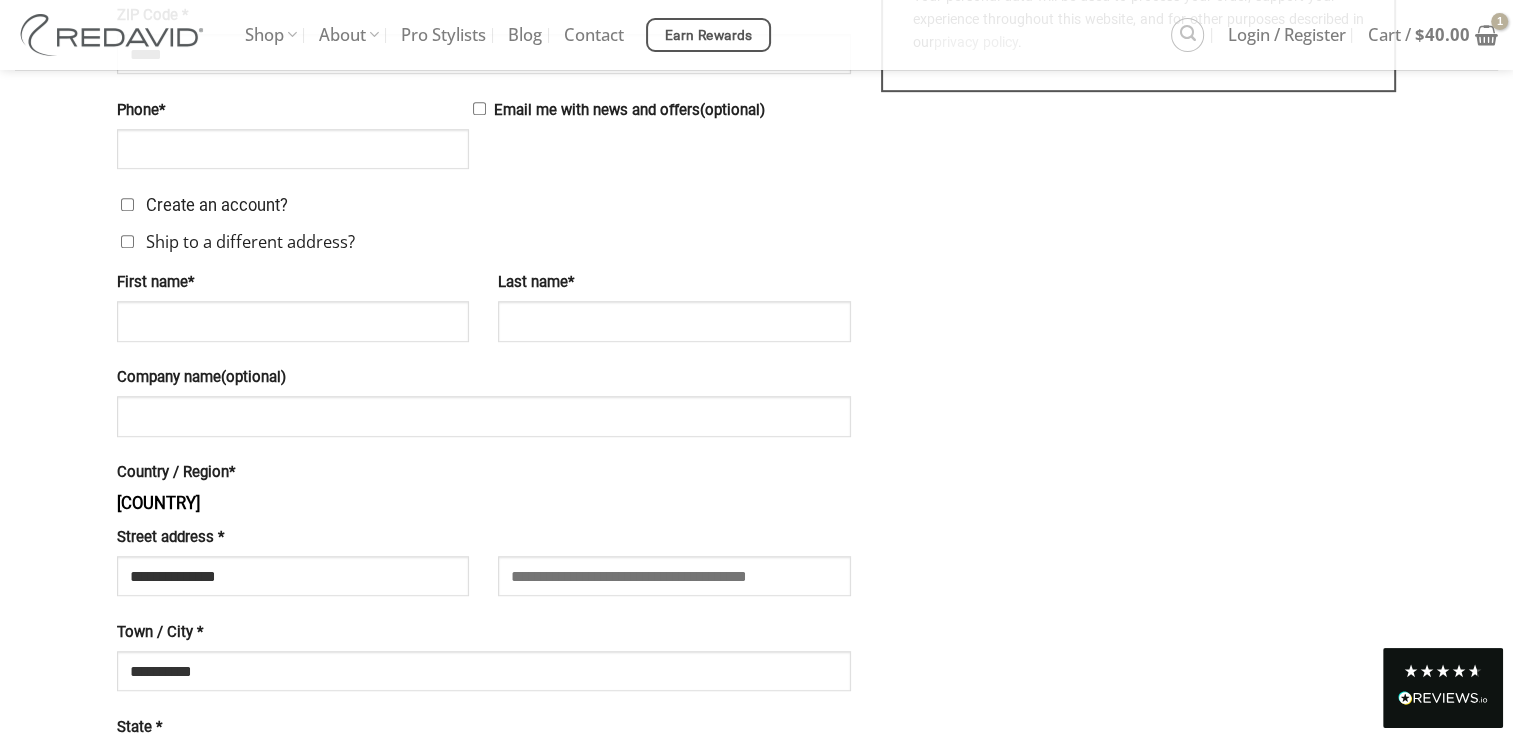 type 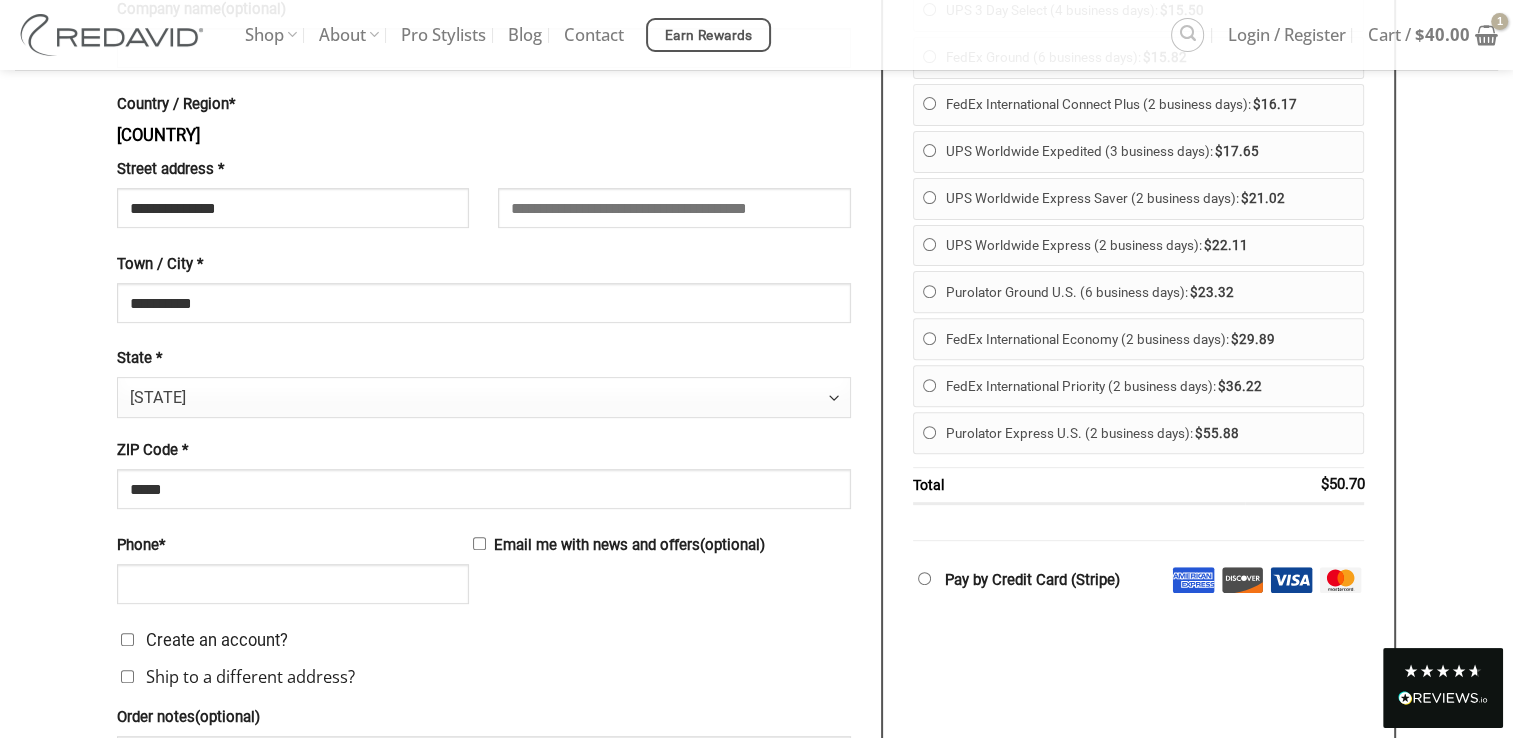 scroll, scrollTop: 700, scrollLeft: 0, axis: vertical 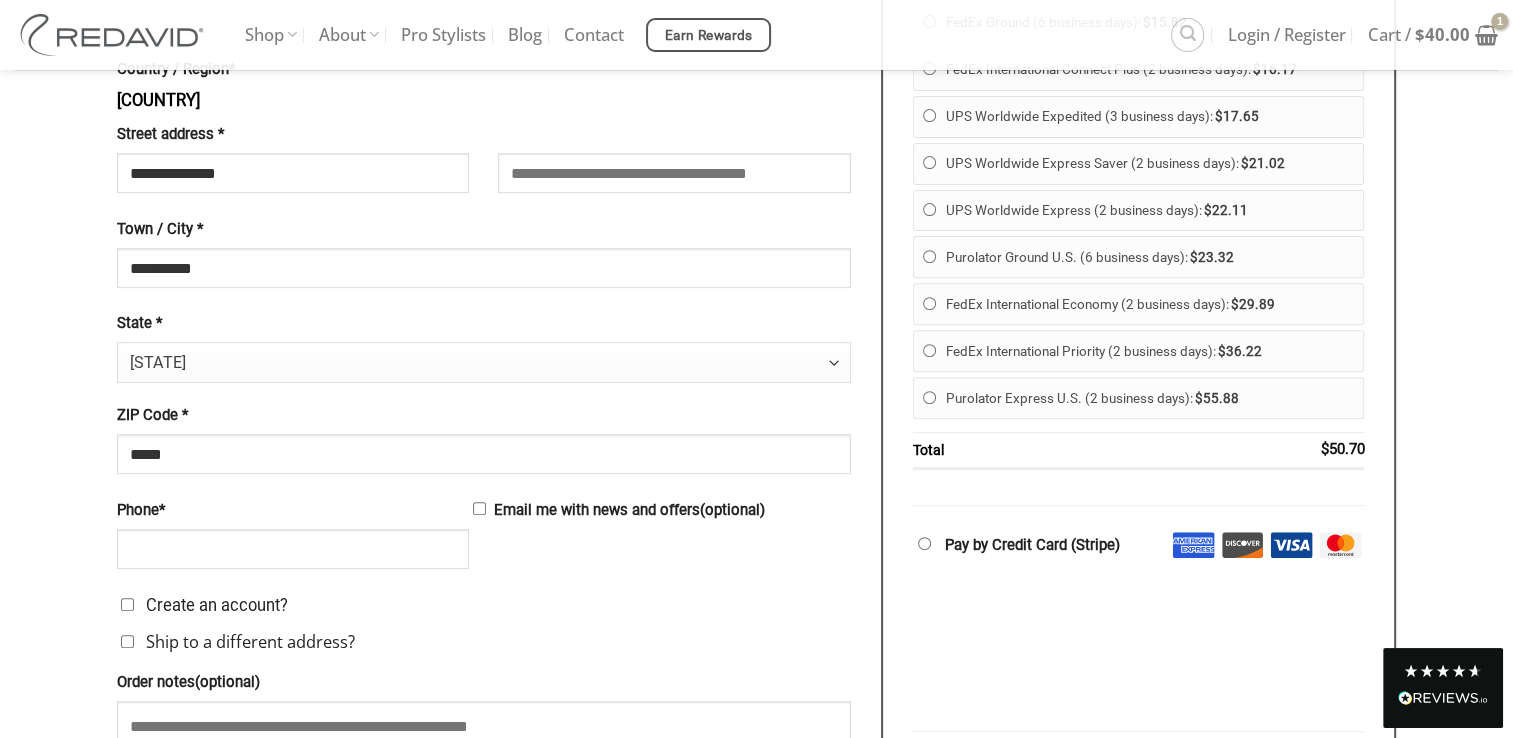 click at bounding box center [1291, 545] 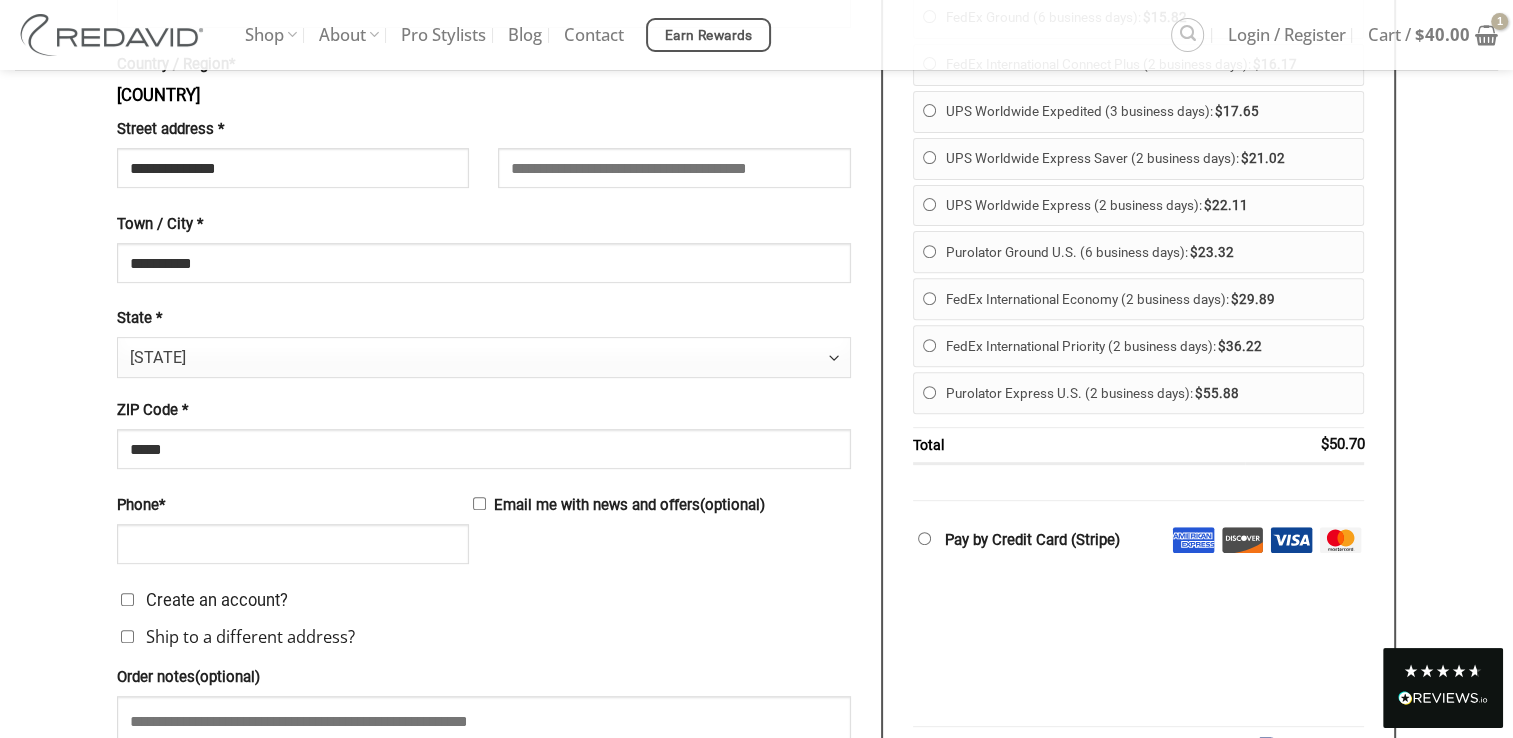 scroll, scrollTop: 800, scrollLeft: 0, axis: vertical 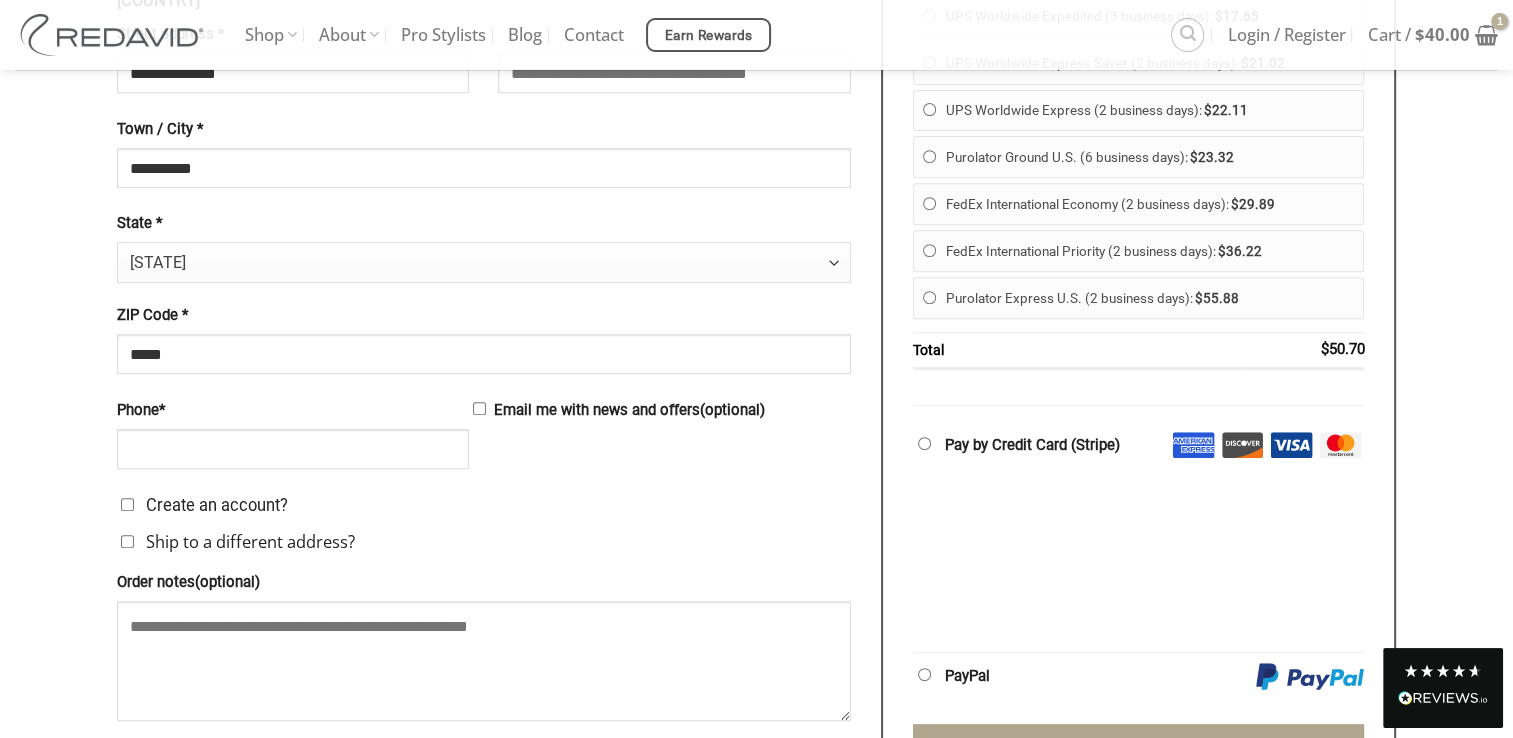 click on "PayPal
Click the PayPal button below to process your order.
Your PayPal payment method is ready to be processed. Please review your order details then click %s
Cancel" at bounding box center [1139, 677] 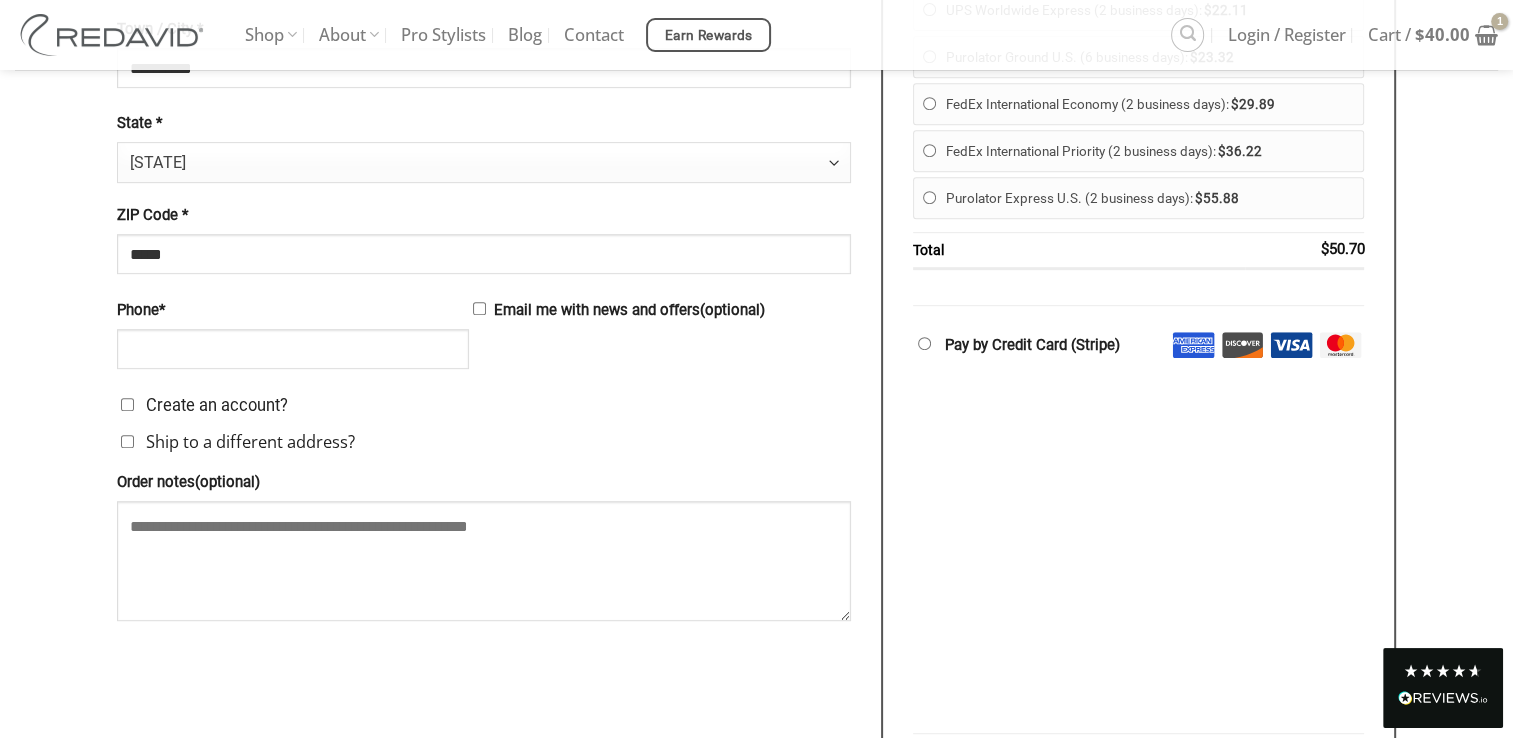 scroll, scrollTop: 1000, scrollLeft: 0, axis: vertical 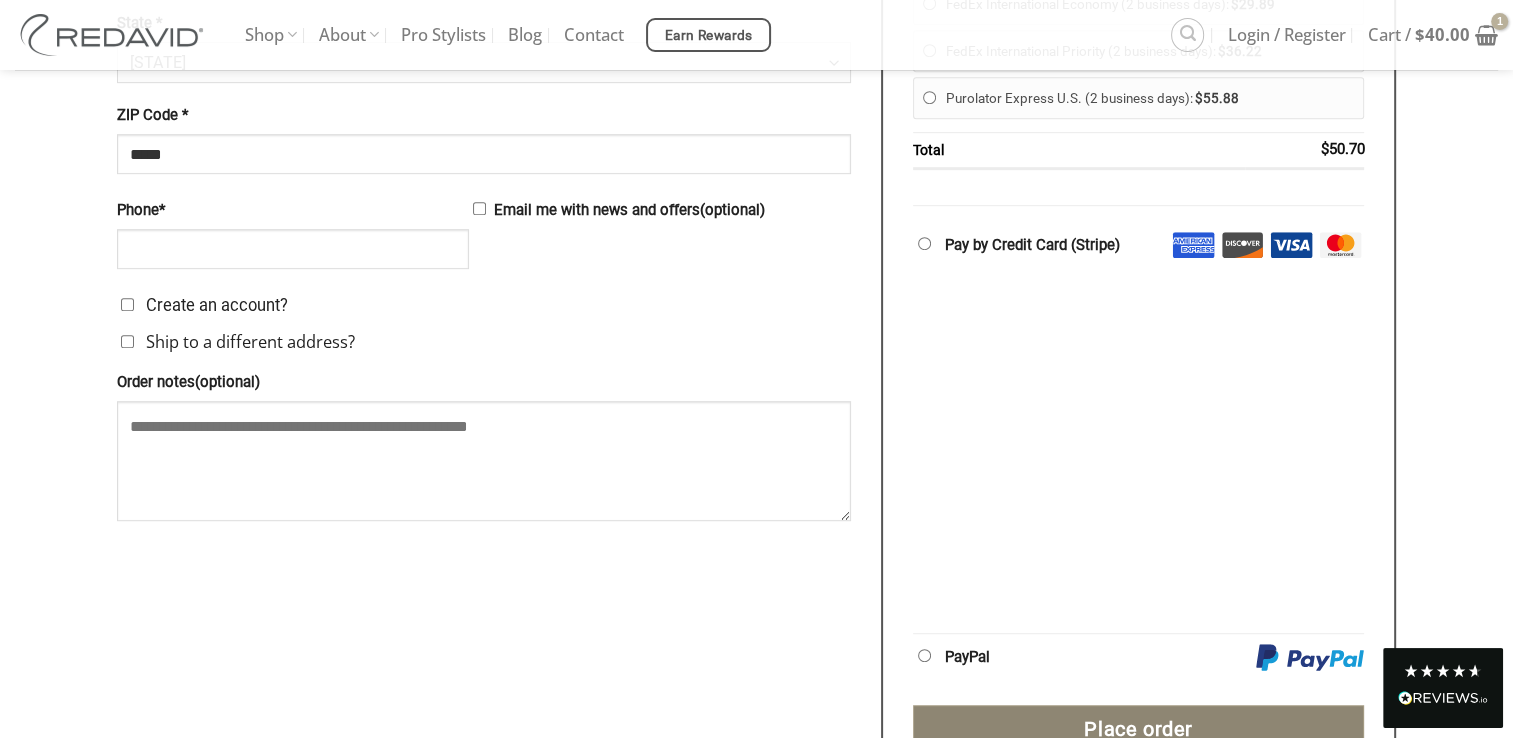 click on "Place order" at bounding box center (1139, 730) 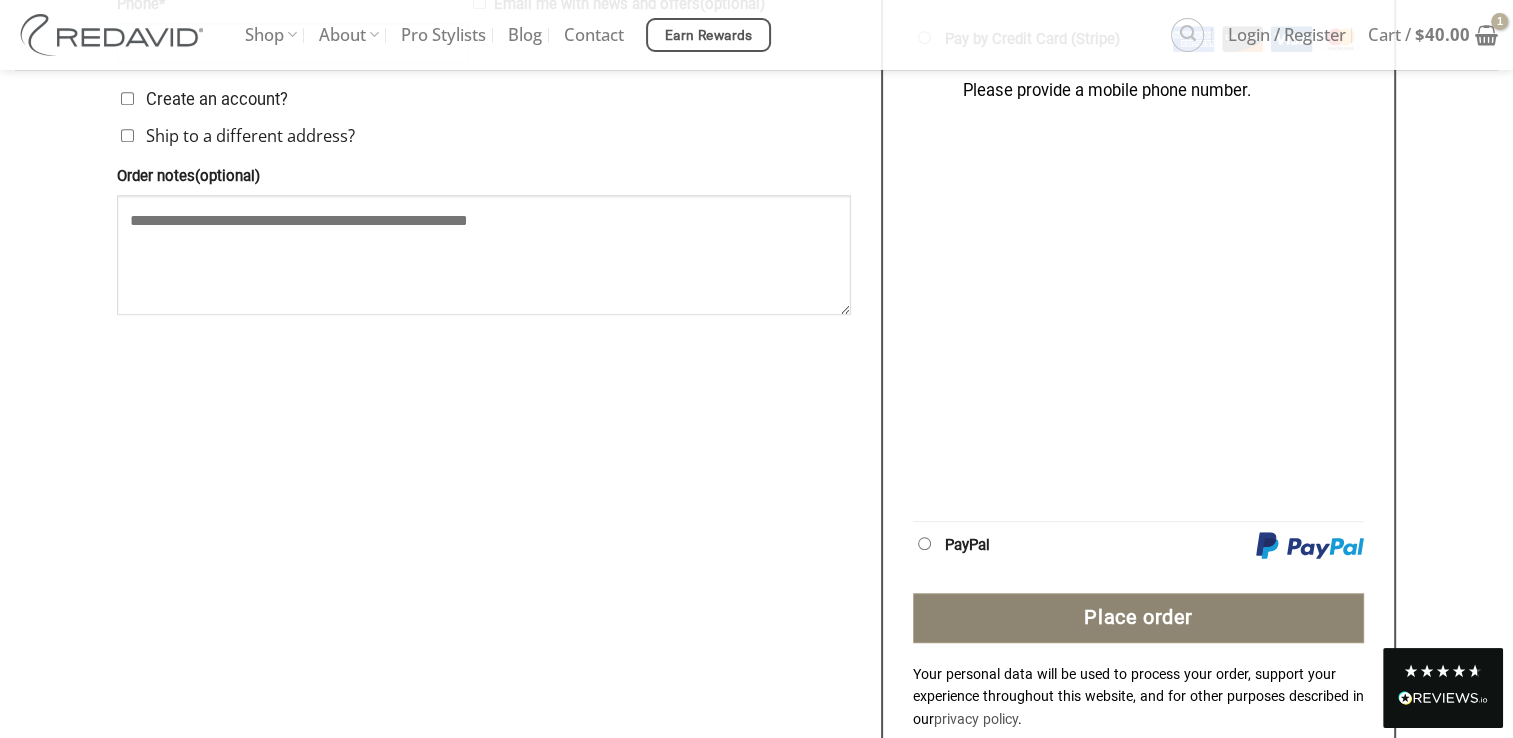 scroll, scrollTop: 1207, scrollLeft: 0, axis: vertical 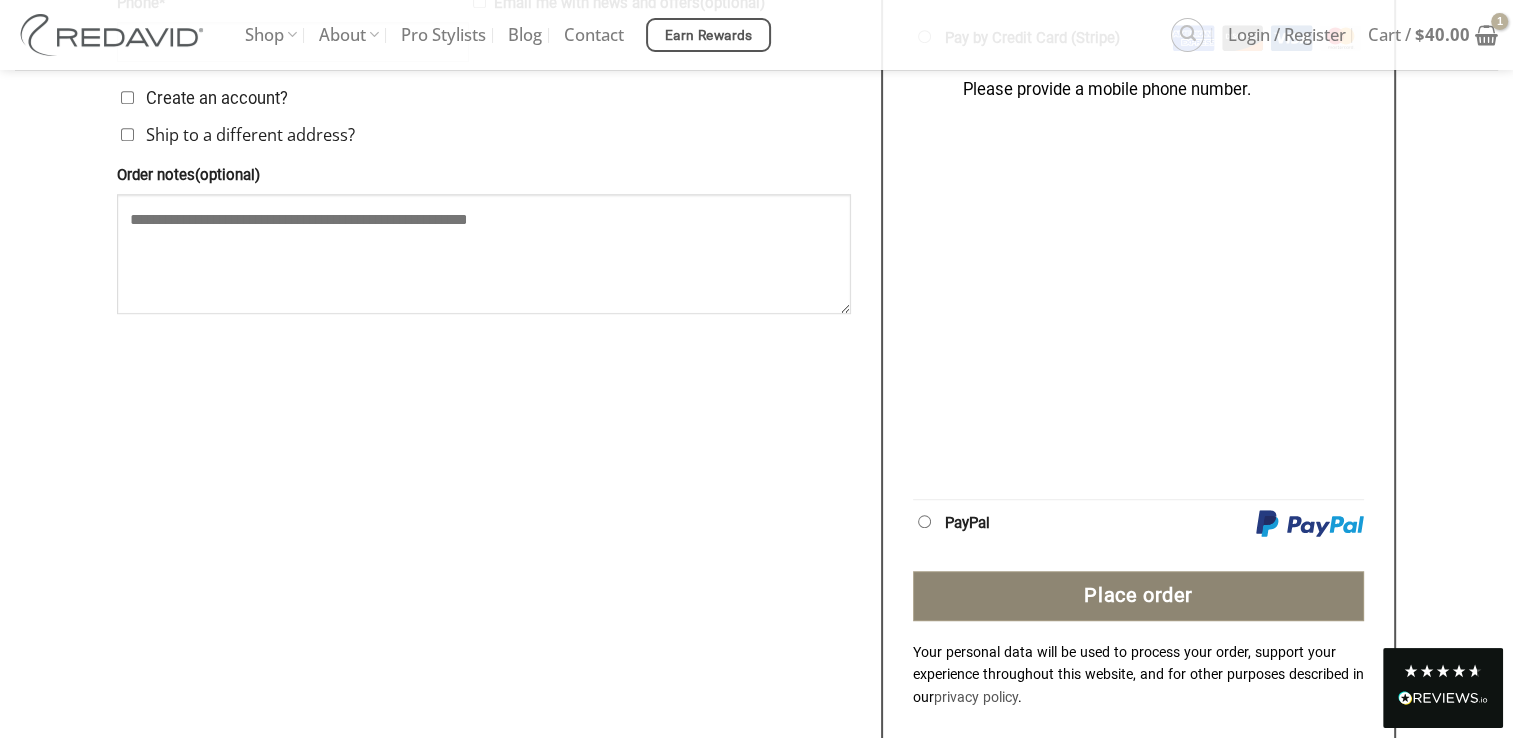 click on "Place order" at bounding box center (1139, 596) 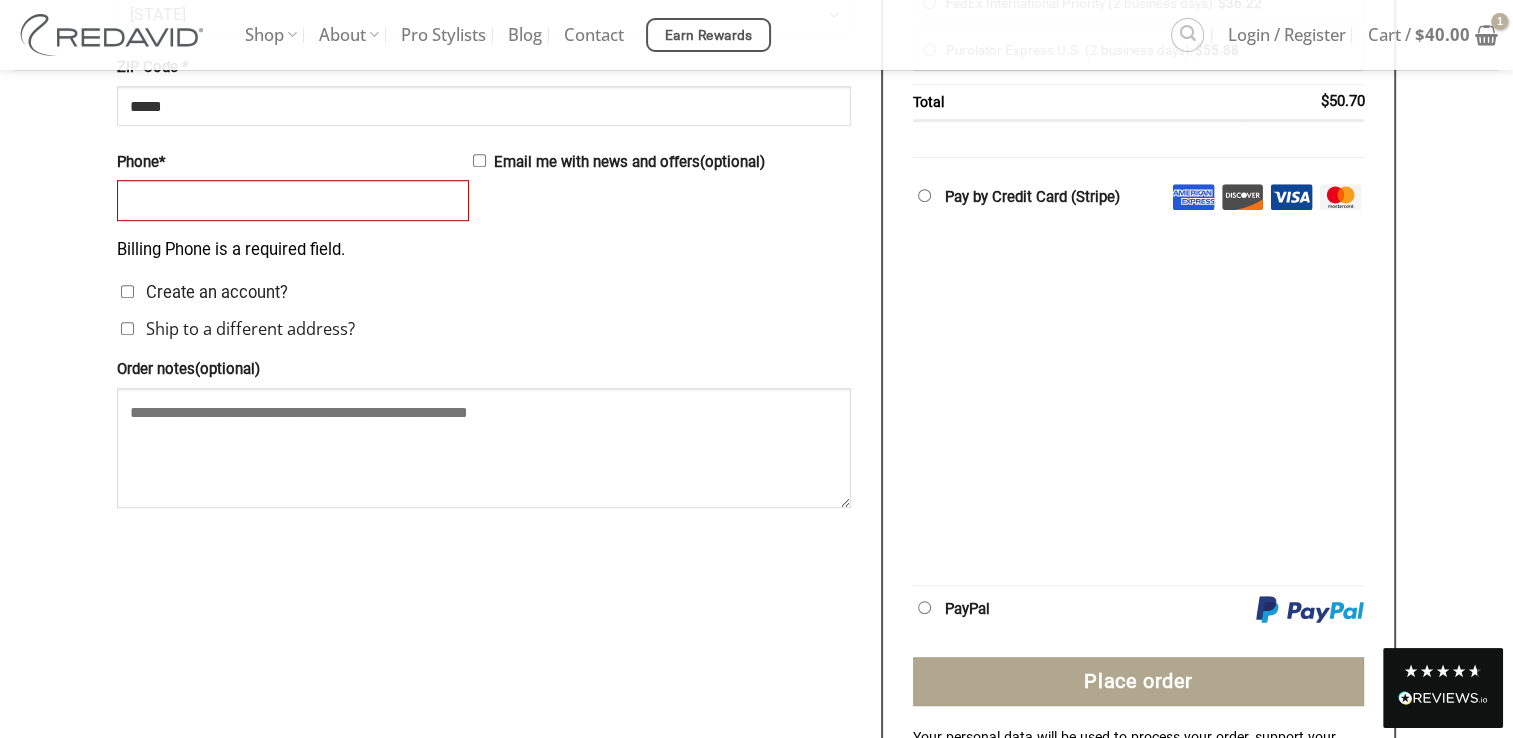 scroll, scrollTop: 1200, scrollLeft: 0, axis: vertical 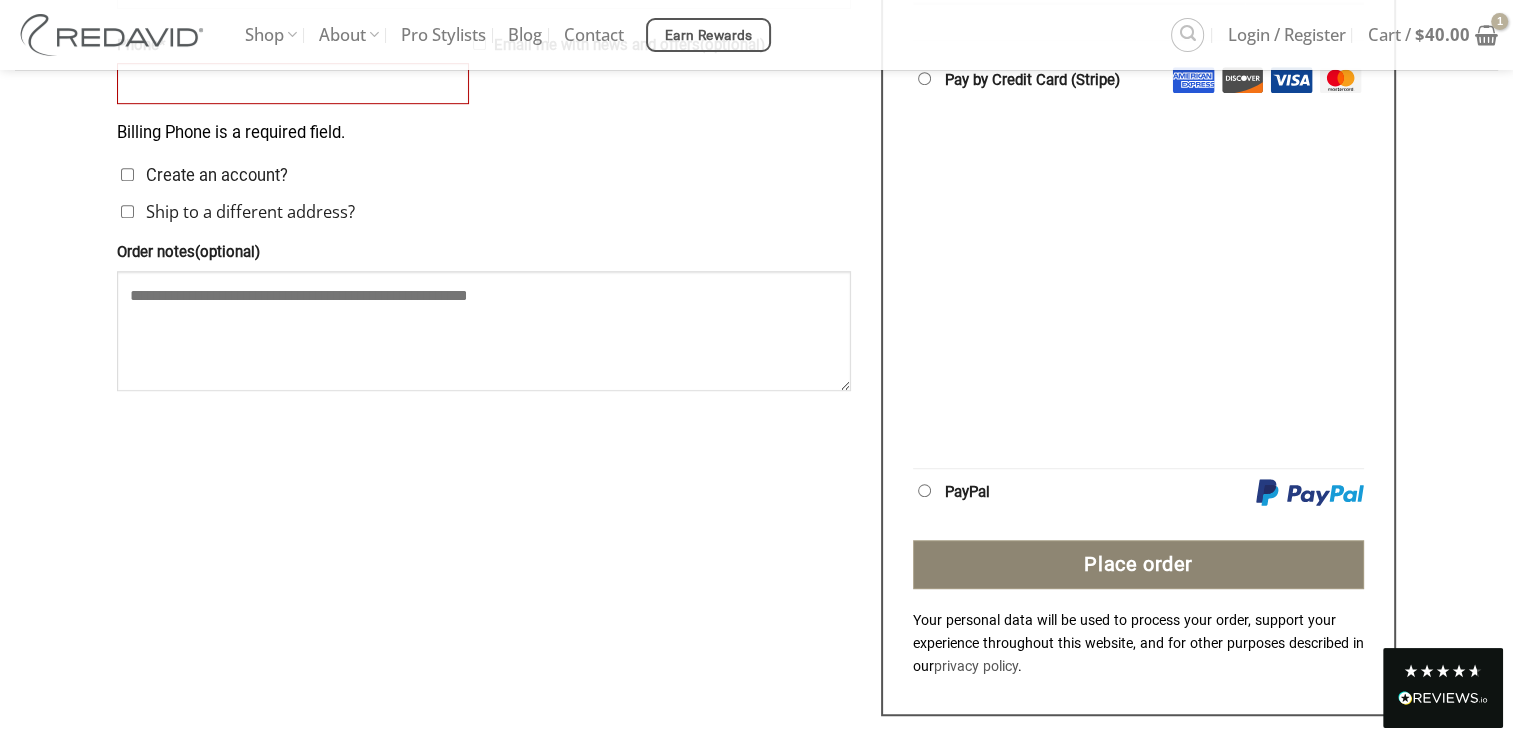 click on "Place order" at bounding box center [1139, 565] 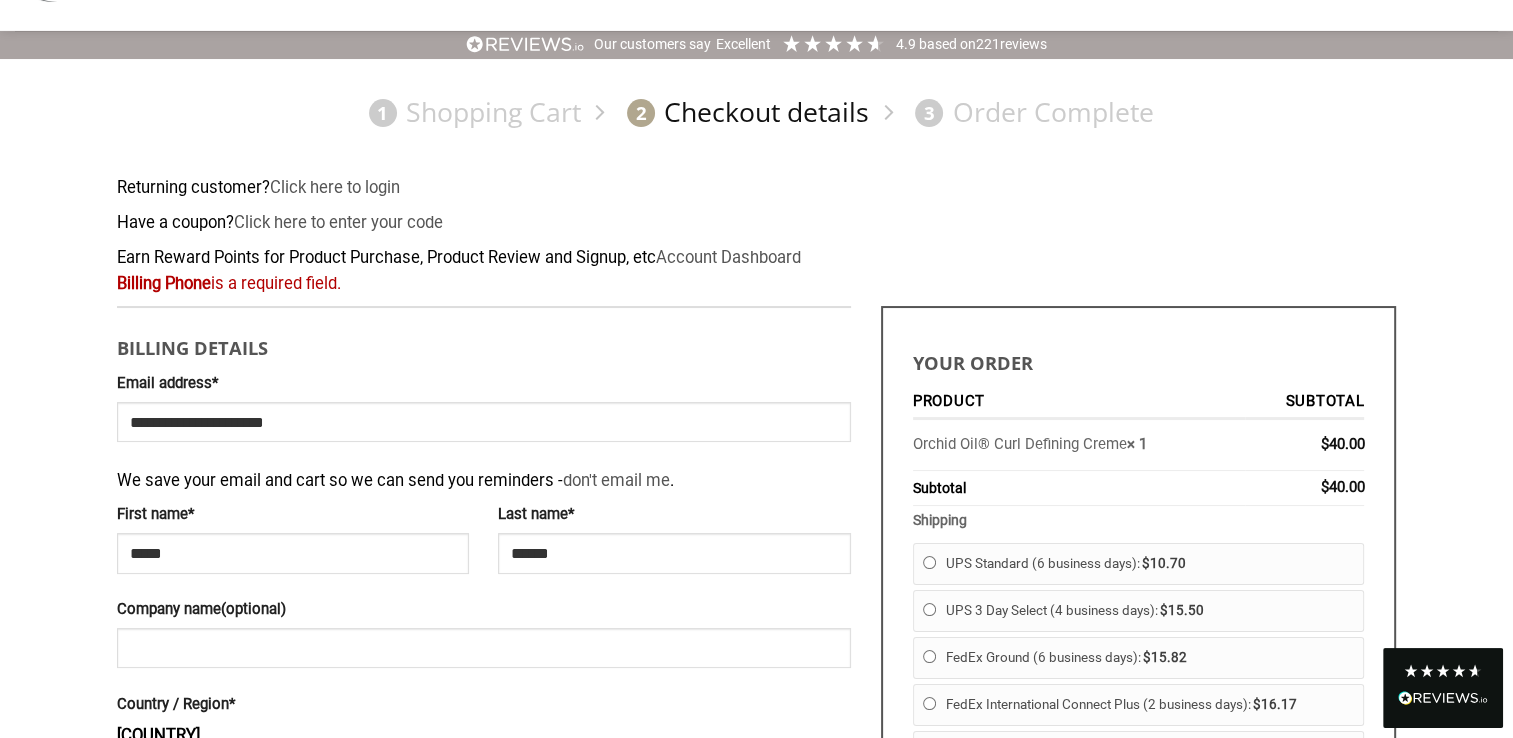scroll, scrollTop: 0, scrollLeft: 0, axis: both 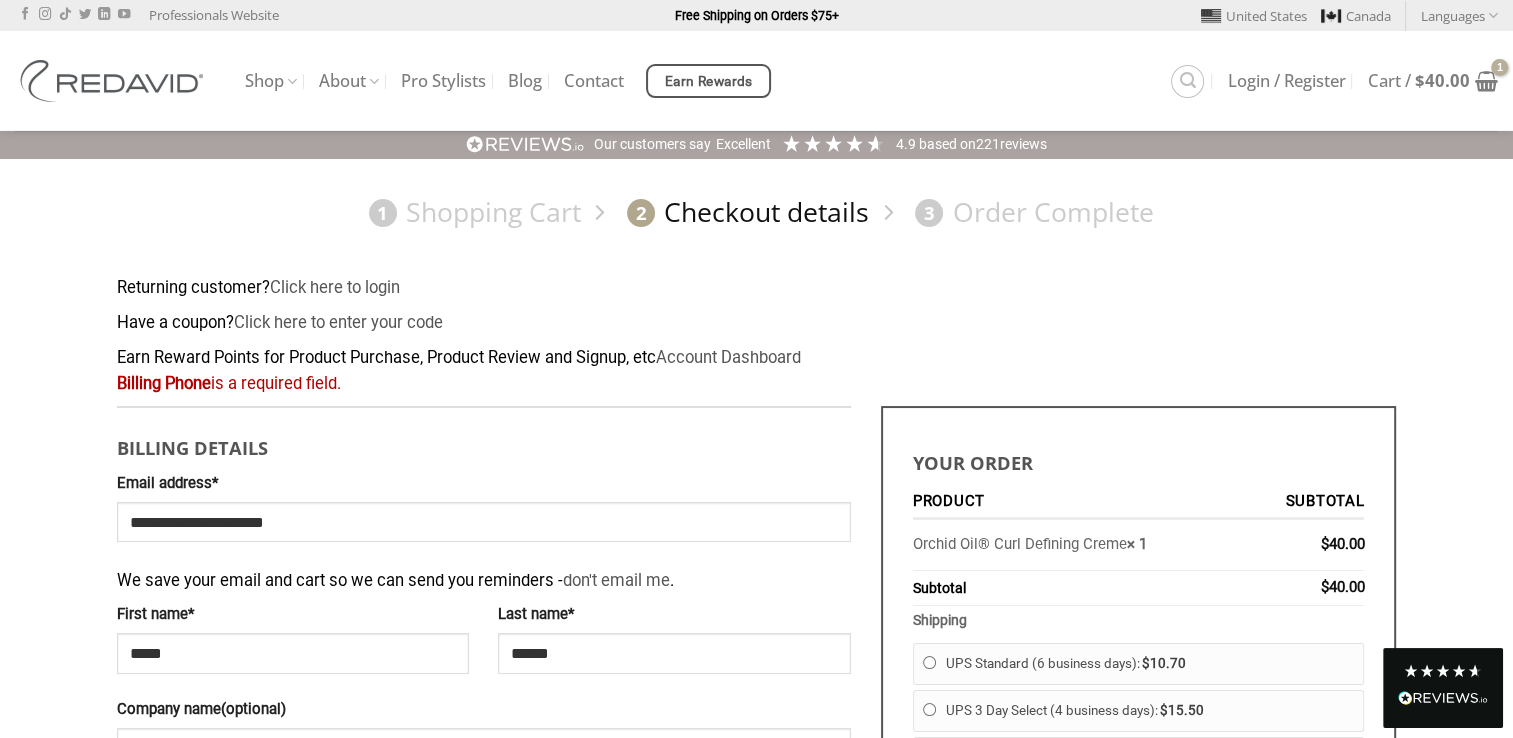click on "1   	   	Shopping Cart
2   	   	Checkout details
3   	   	Order Complete" at bounding box center (757, 212) 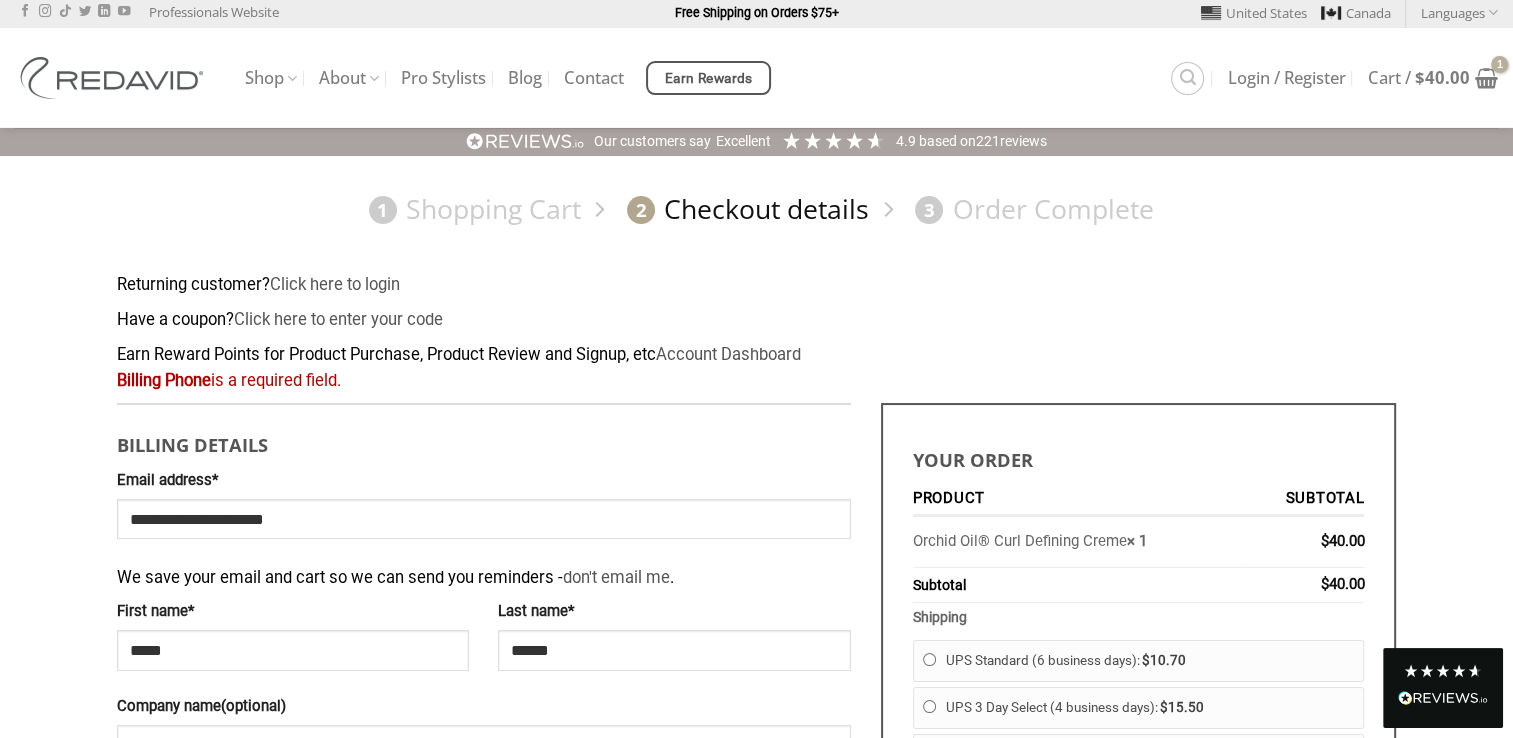 scroll, scrollTop: 0, scrollLeft: 0, axis: both 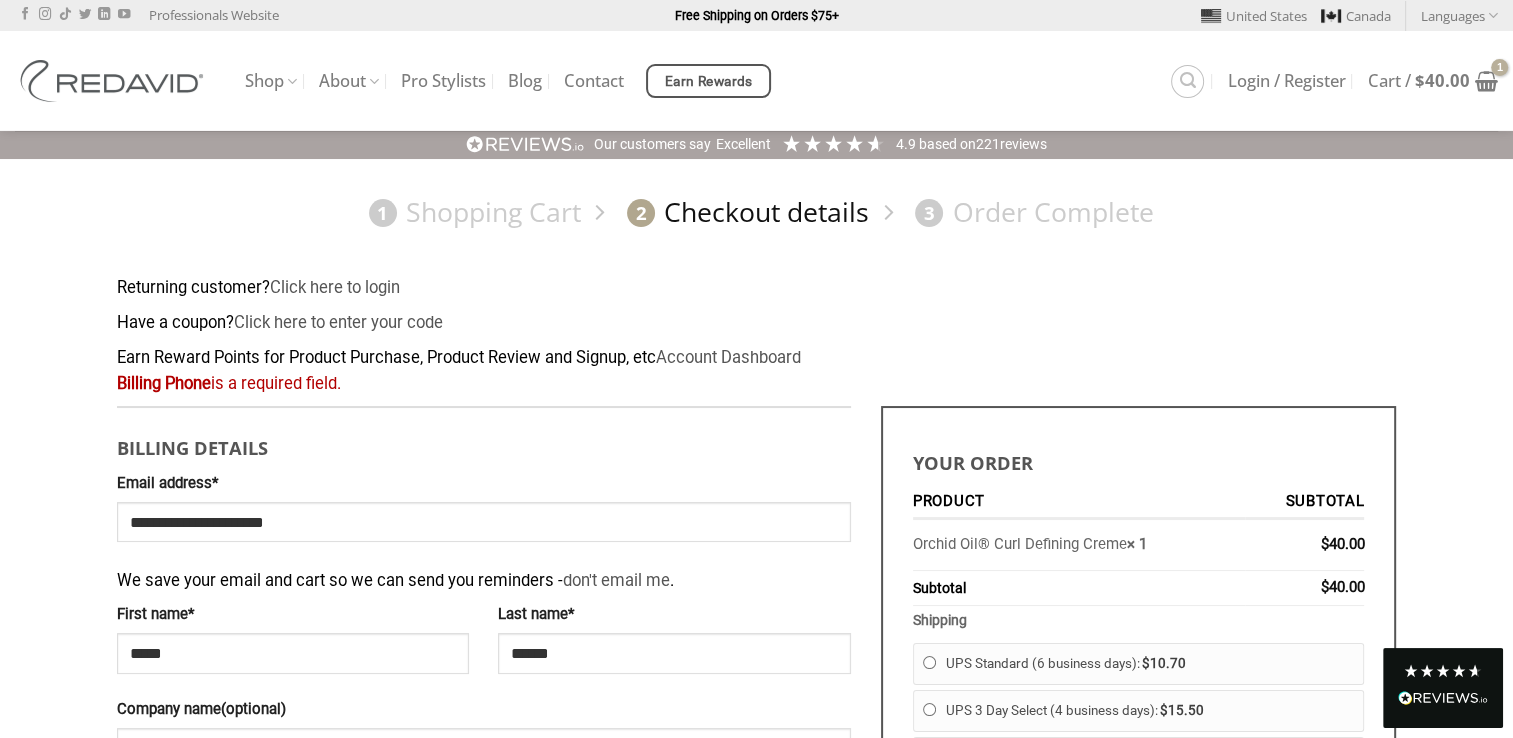 click on "2   	   	Checkout details" at bounding box center (744, 212) 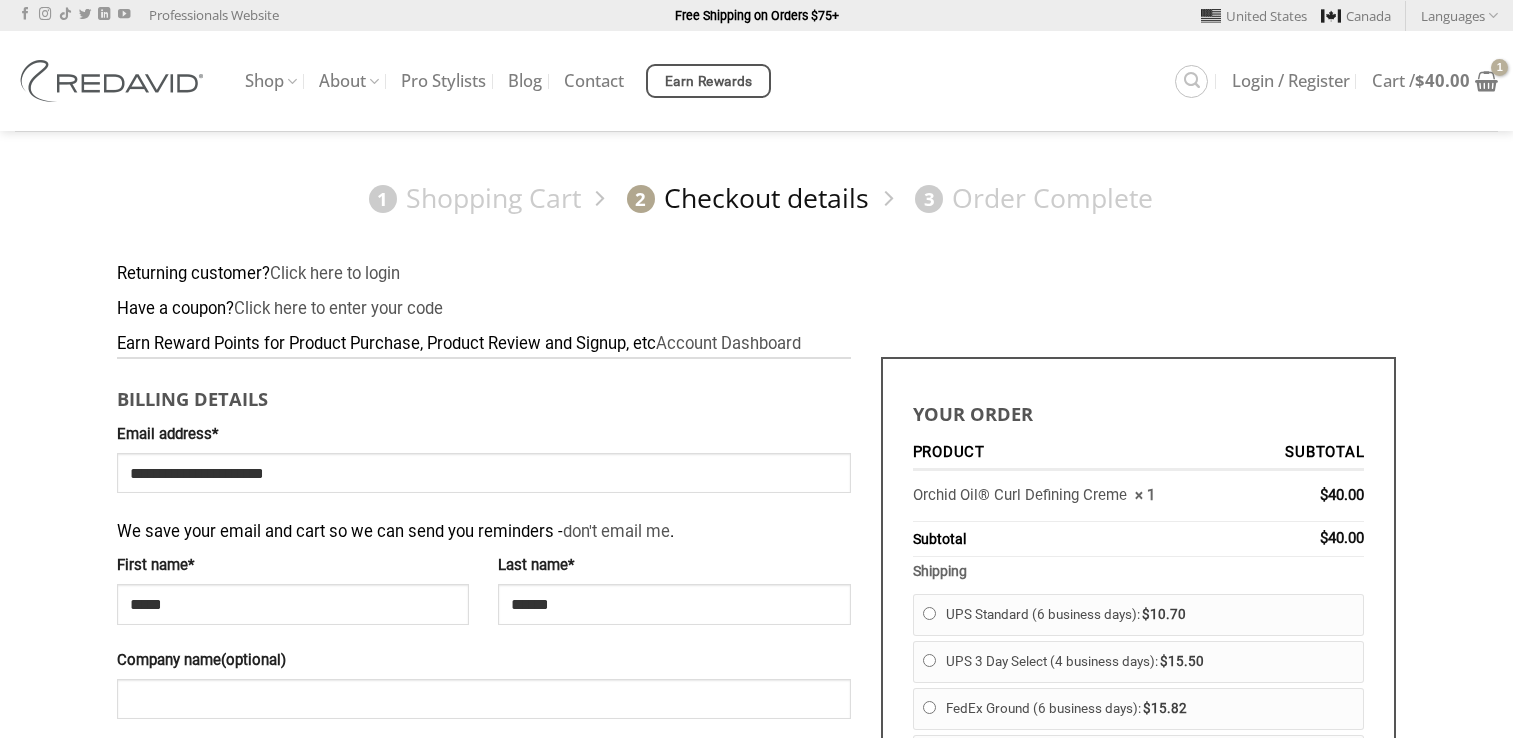 scroll, scrollTop: 0, scrollLeft: 0, axis: both 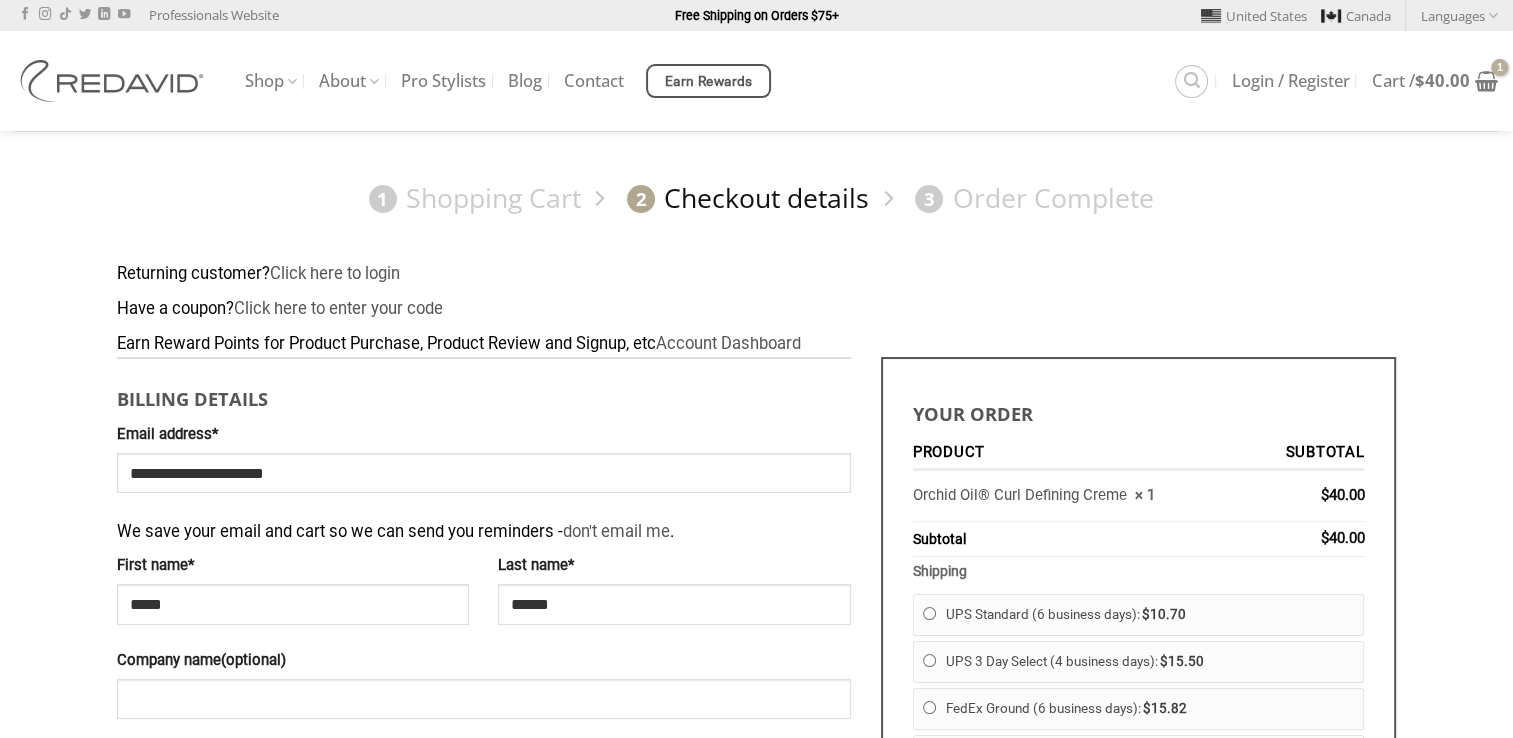 select on "**" 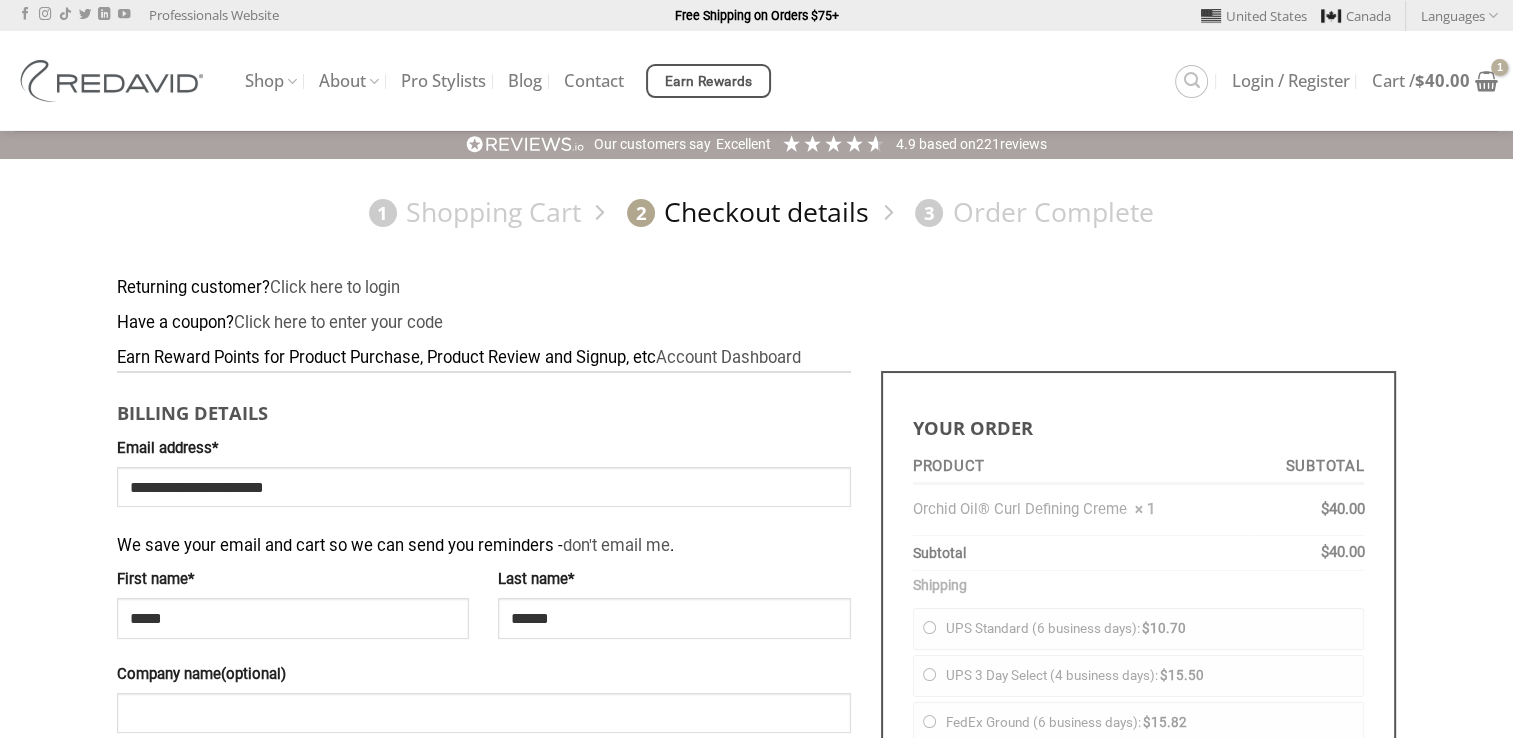 scroll, scrollTop: 0, scrollLeft: 0, axis: both 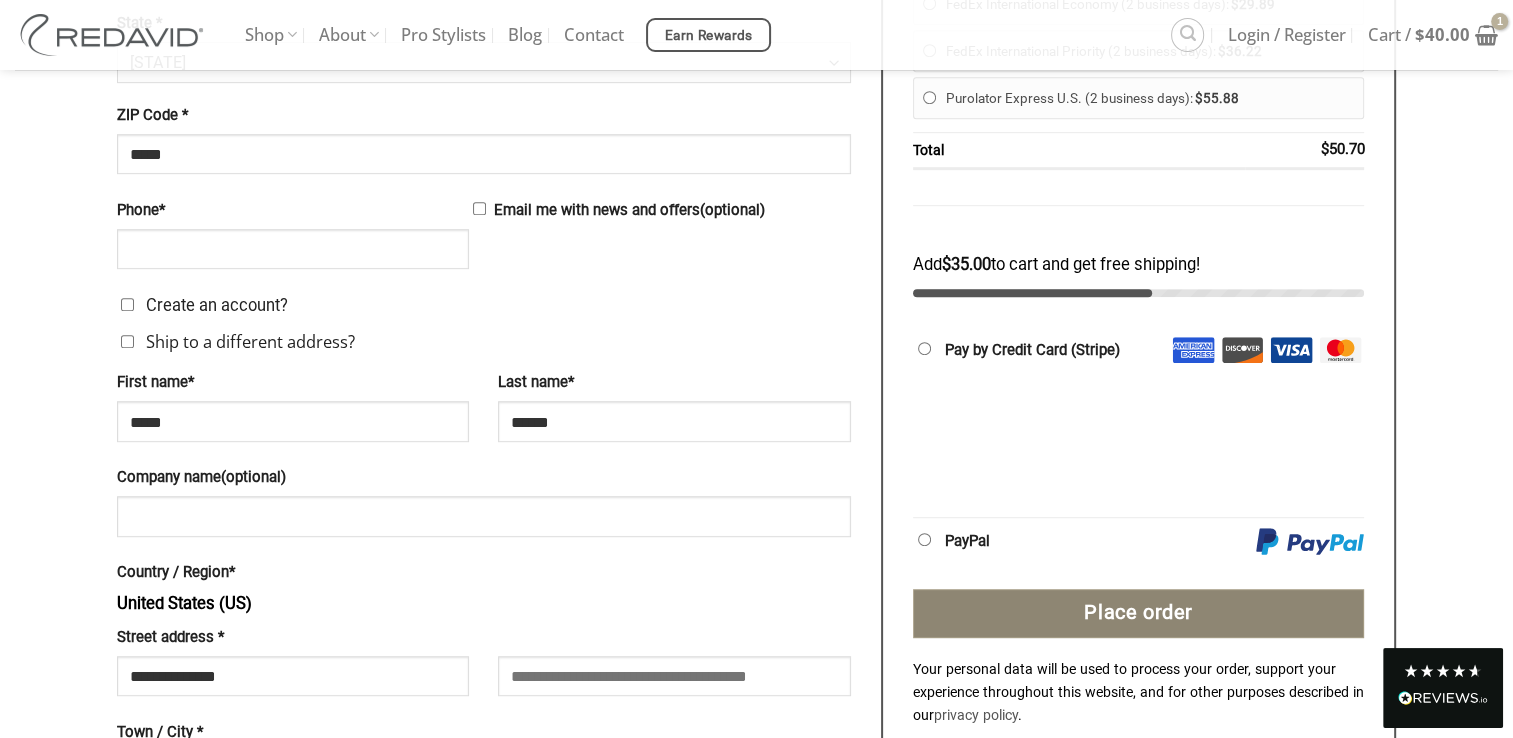 click on "Place order" at bounding box center (1139, 614) 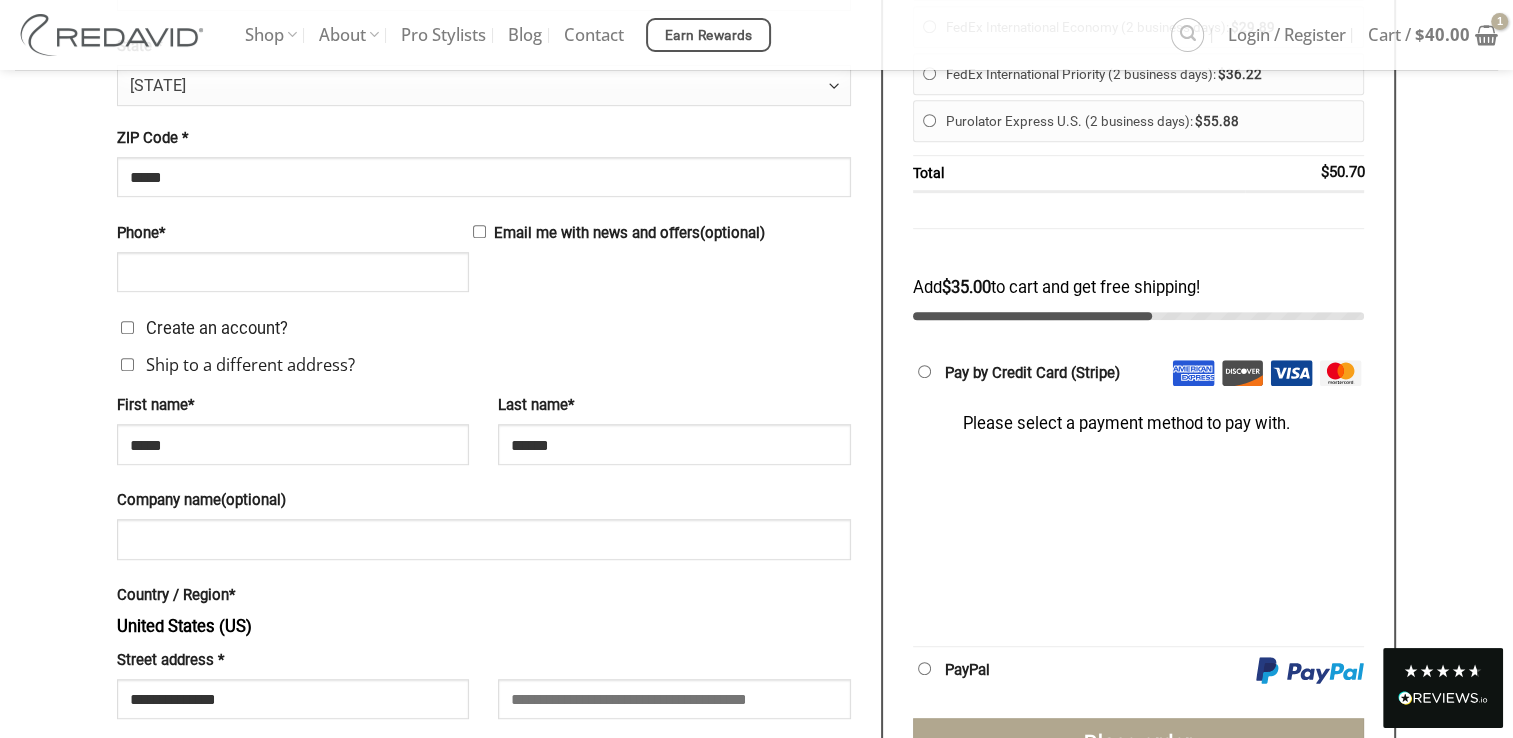 scroll, scrollTop: 1000, scrollLeft: 0, axis: vertical 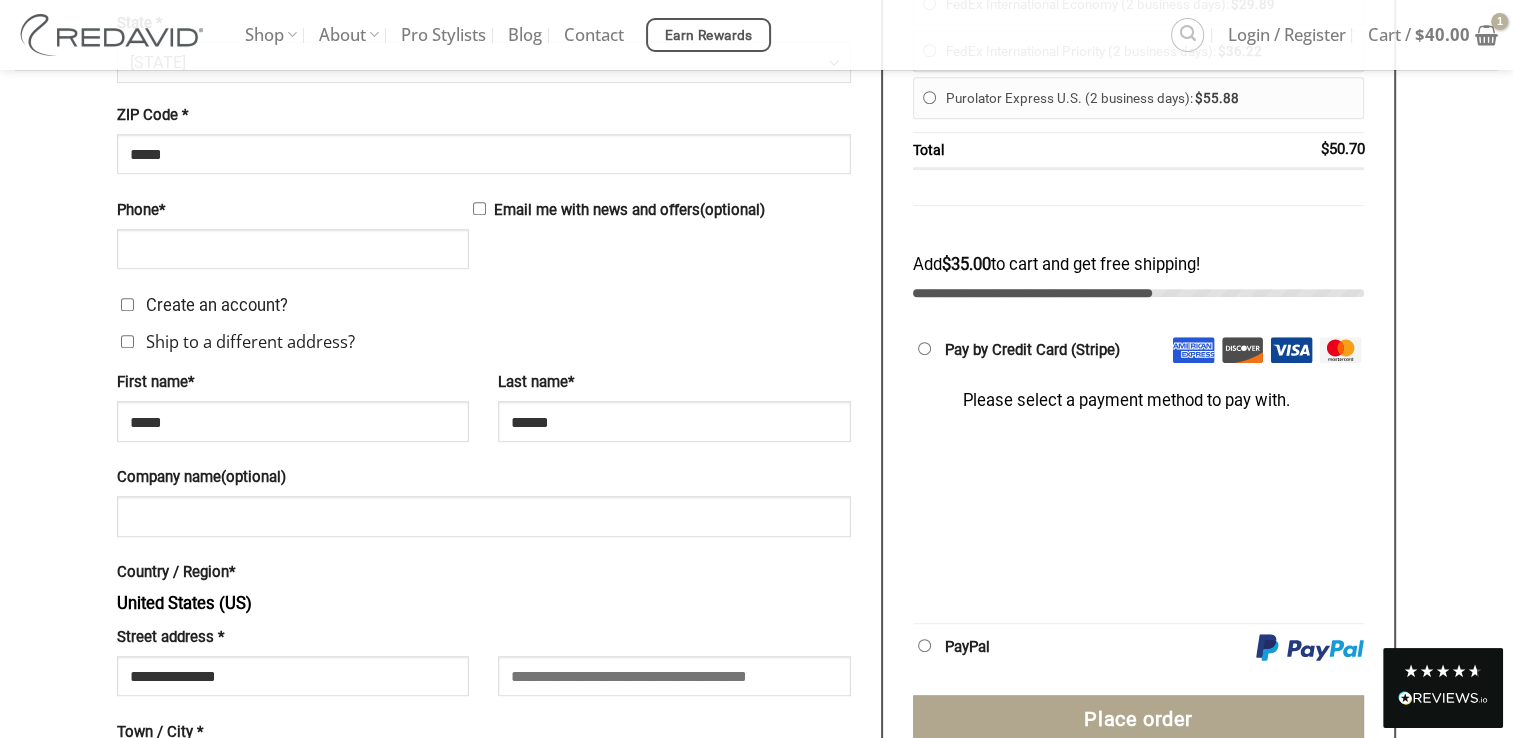 click at bounding box center (1291, 350) 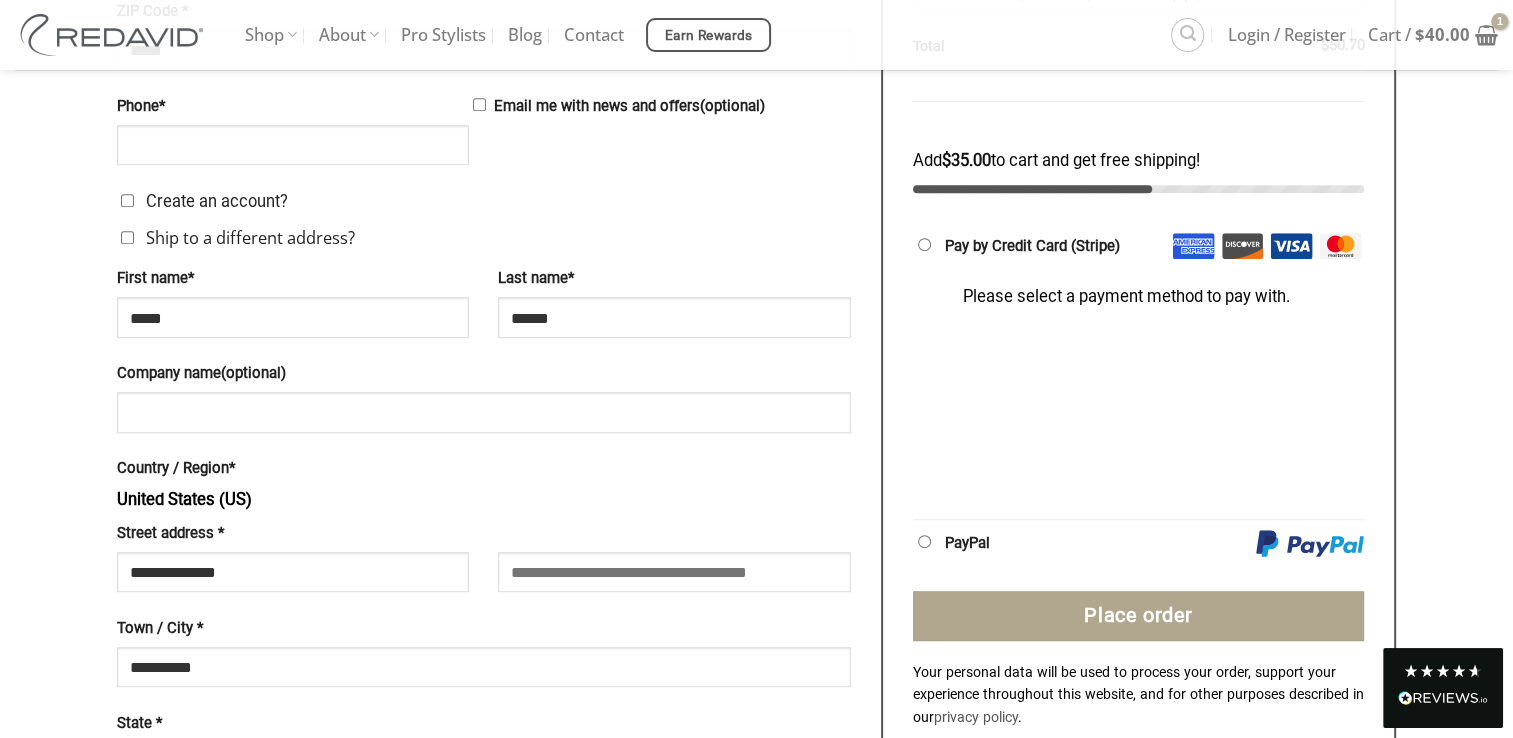 scroll, scrollTop: 1100, scrollLeft: 0, axis: vertical 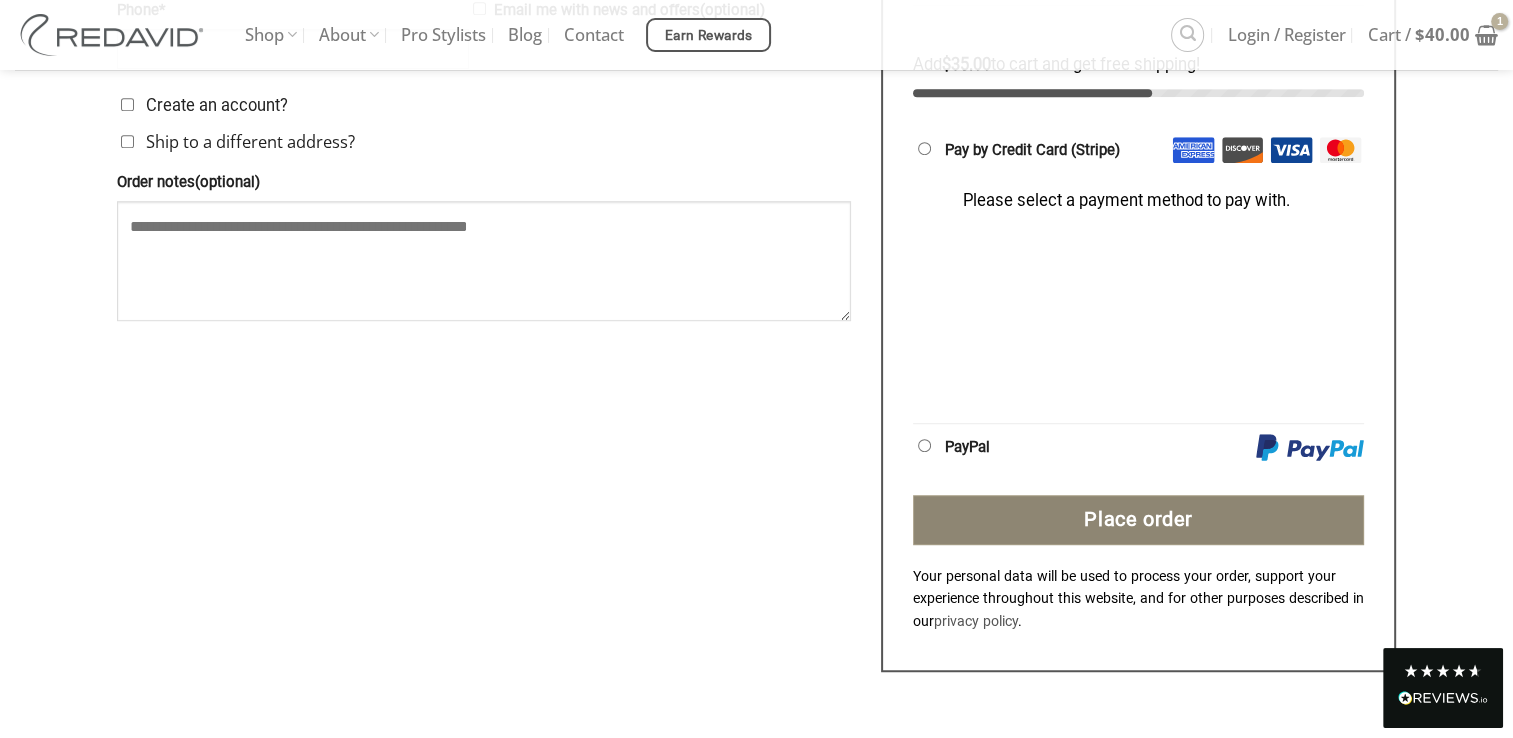 click on "Place order" at bounding box center (1139, 520) 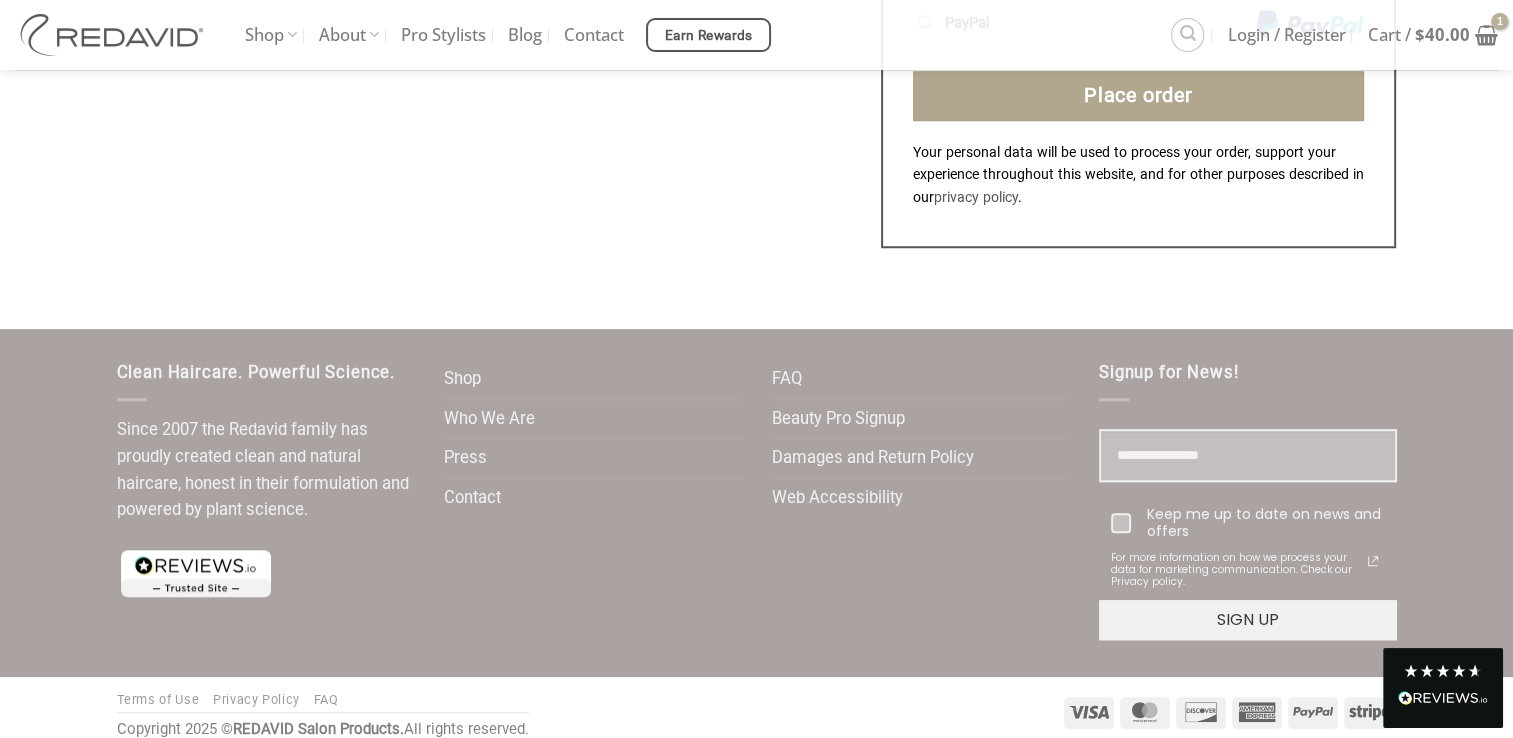 scroll, scrollTop: 1634, scrollLeft: 0, axis: vertical 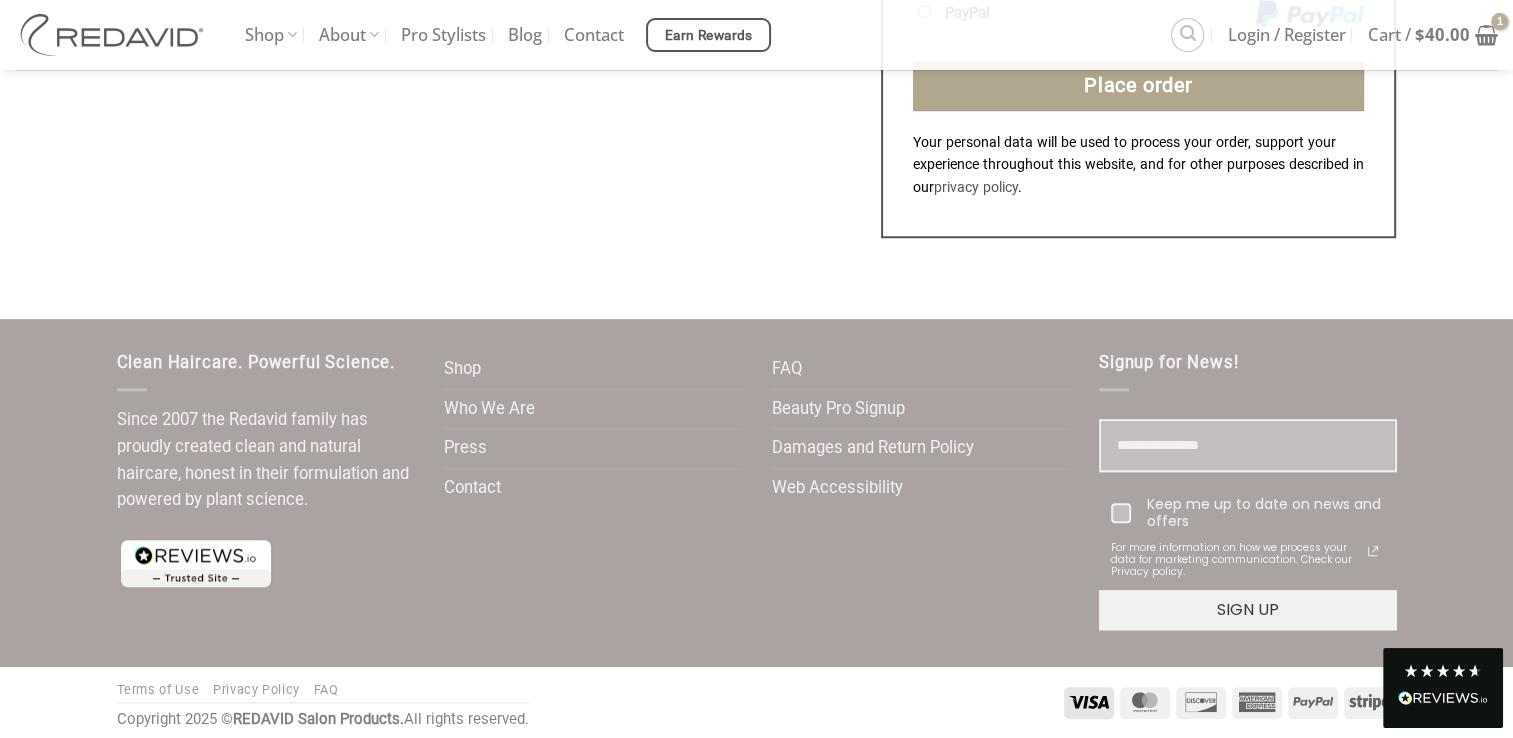 click 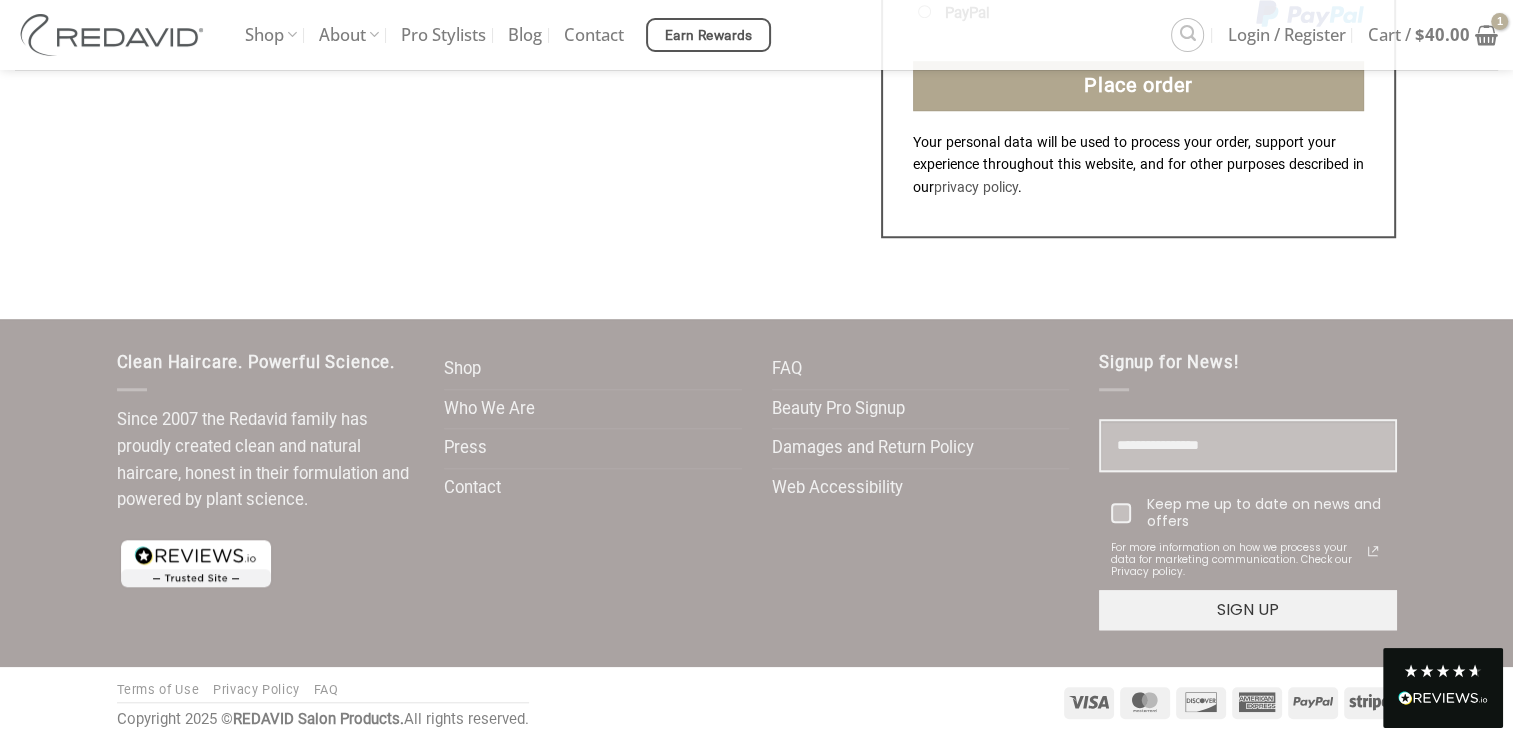 click on "Clean Haircare. Powerful Science.
Since 2007 the Redavid family has proudly created clean and natural haircare, honest in their formulation and powered by plant science.
Shop
Who We Are
Press
Contact
FAQ
Beauty Pro Signup
Damages and Return Policy
Web Accessibility
Signup for News!
This field is required
The email address must contain @ and a valid domain
Keep me up to date on news and offers" at bounding box center [756, 493] 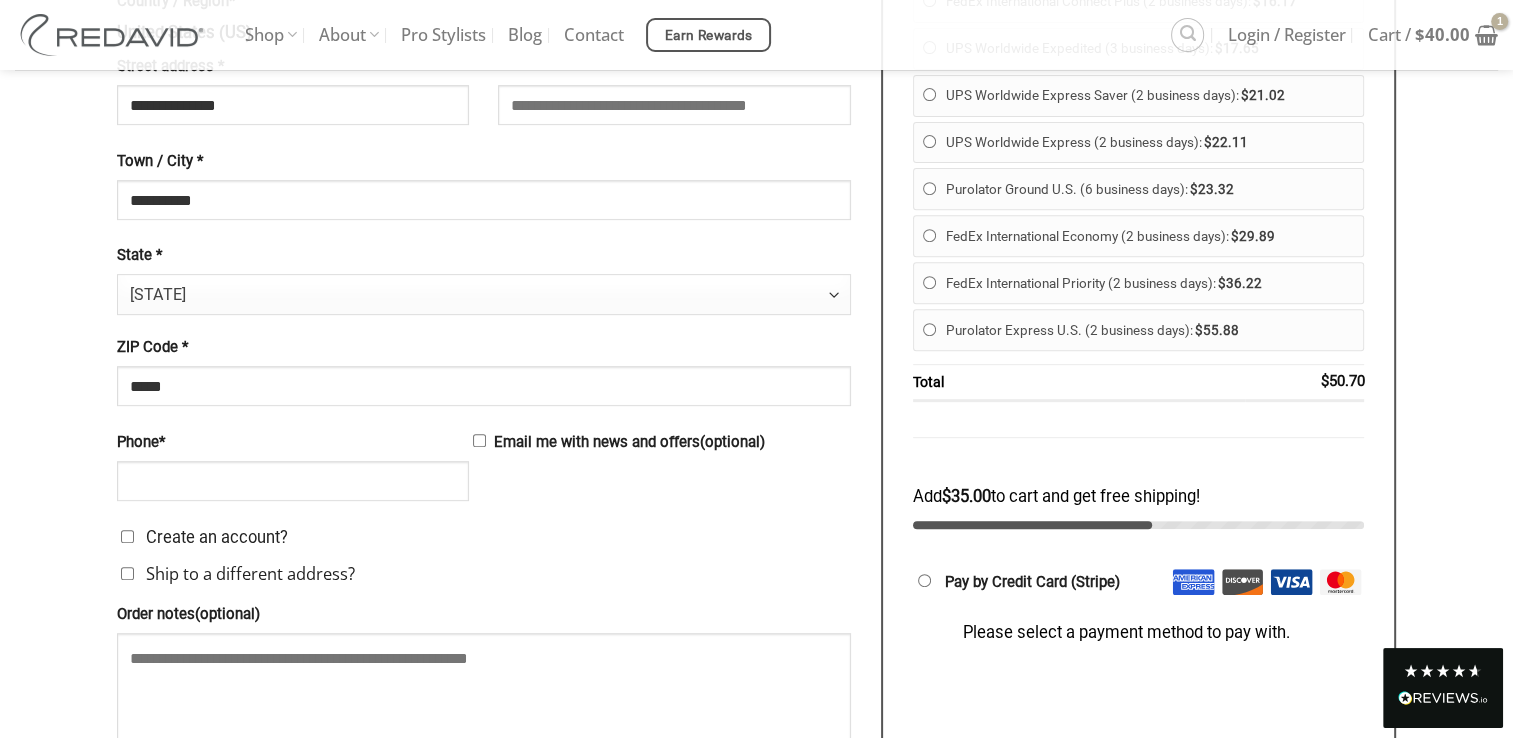 scroll, scrollTop: 734, scrollLeft: 0, axis: vertical 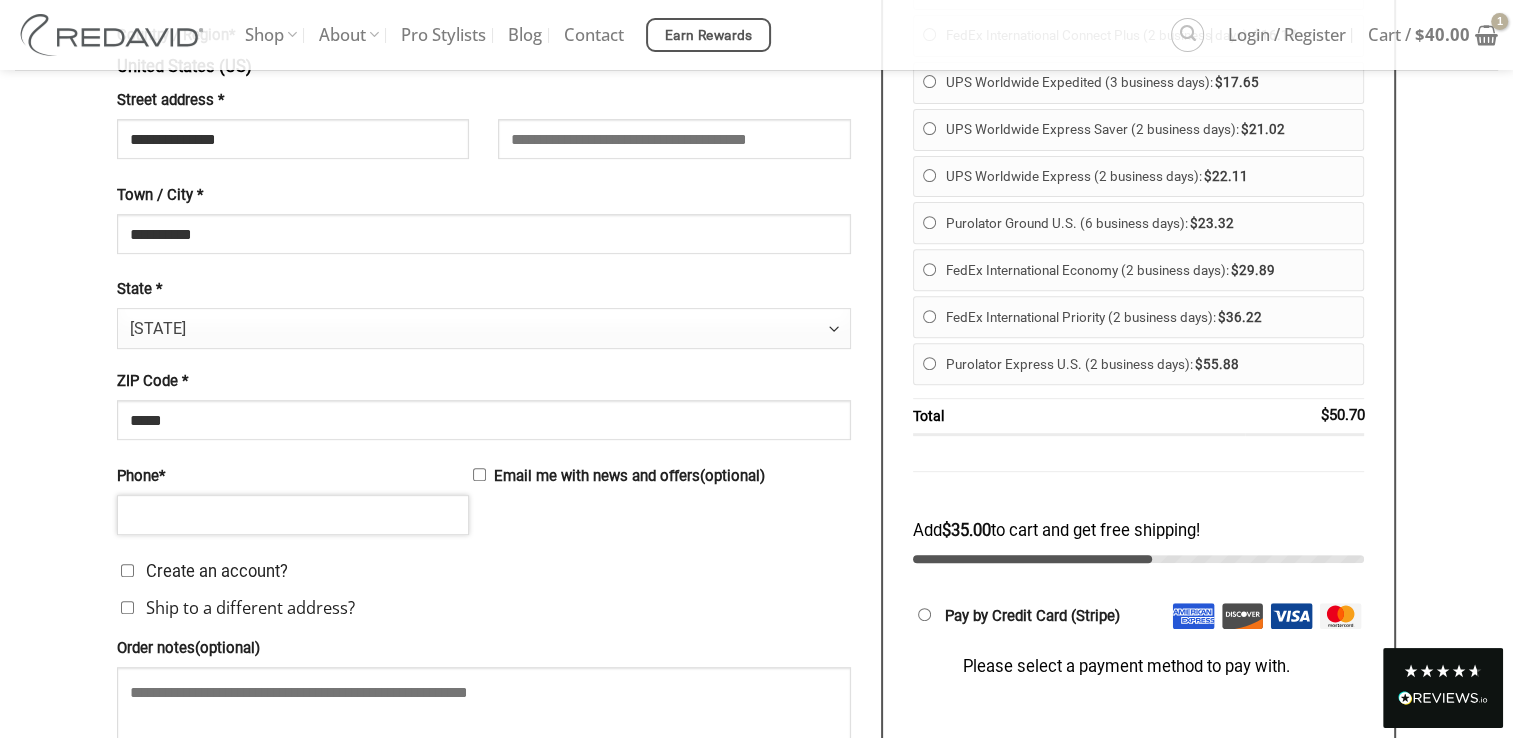 click on "Phone  *" at bounding box center [293, 515] 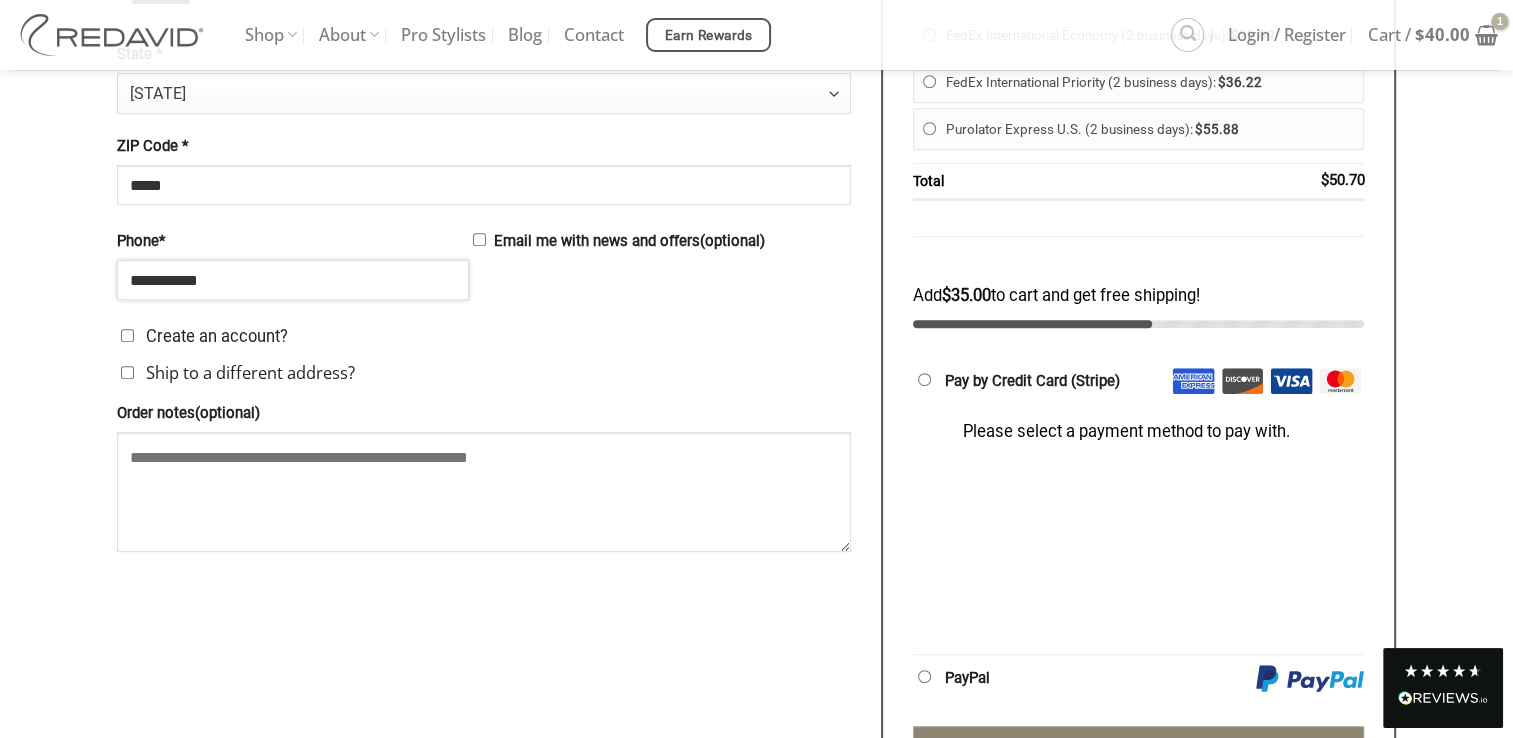 scroll, scrollTop: 1134, scrollLeft: 0, axis: vertical 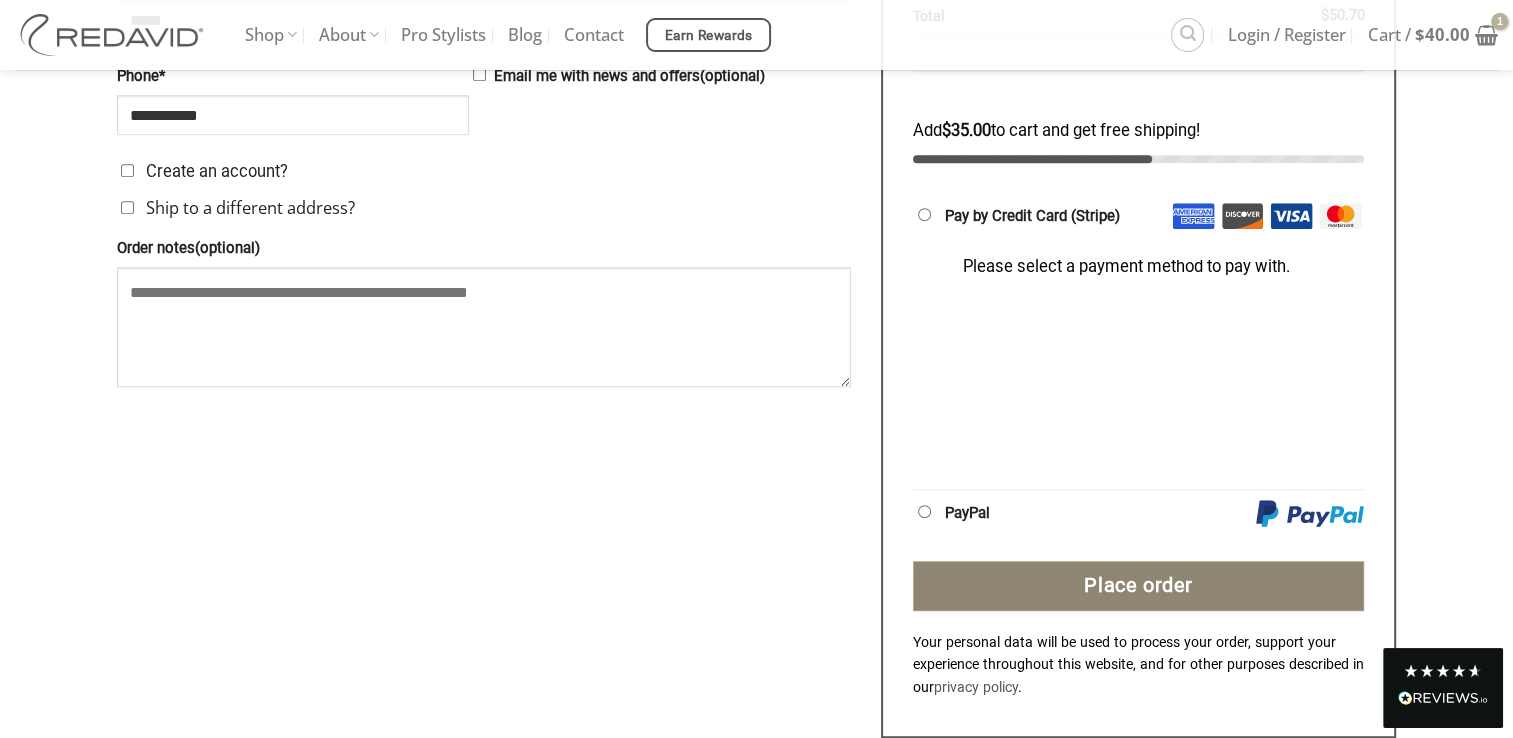 click on "Place order" at bounding box center (1139, 586) 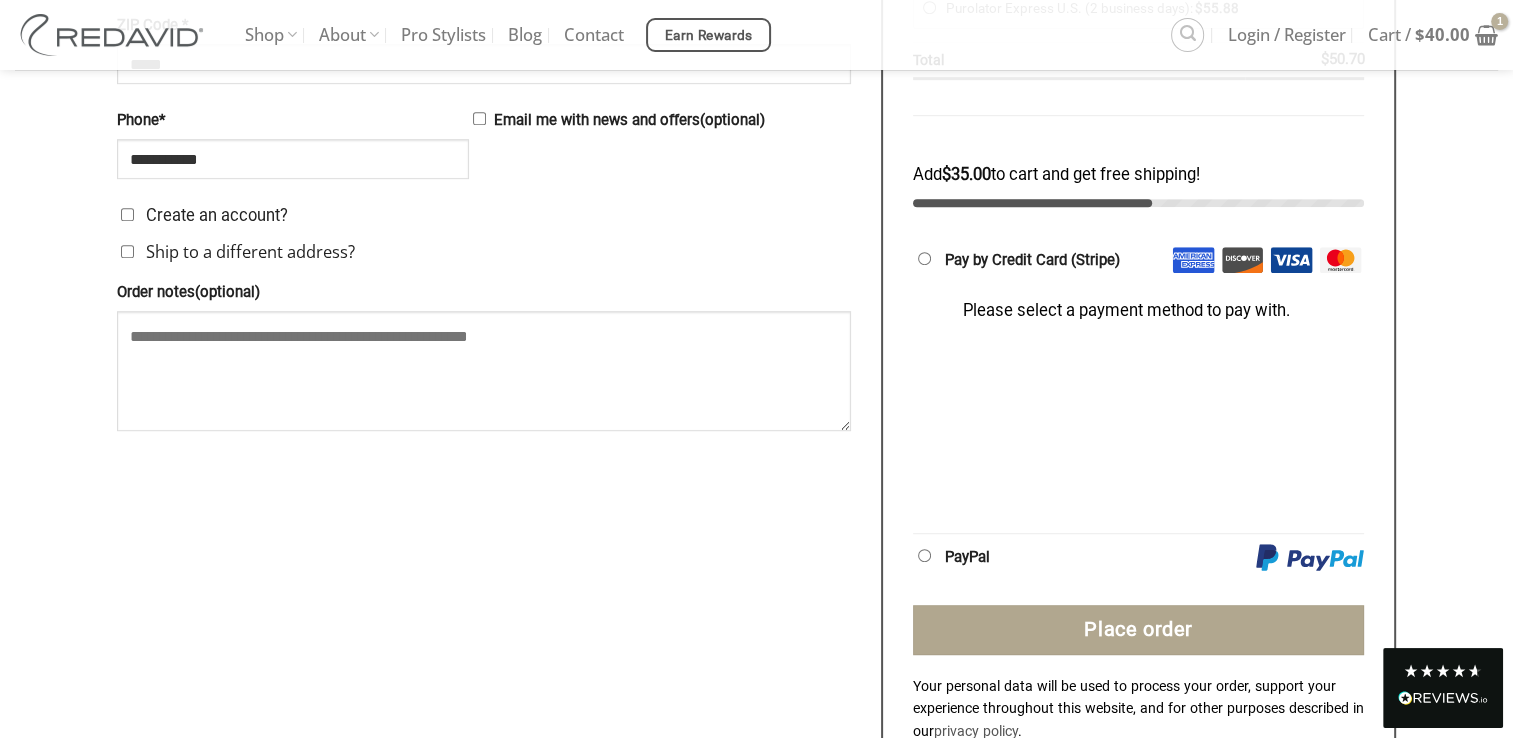 scroll, scrollTop: 1112, scrollLeft: 0, axis: vertical 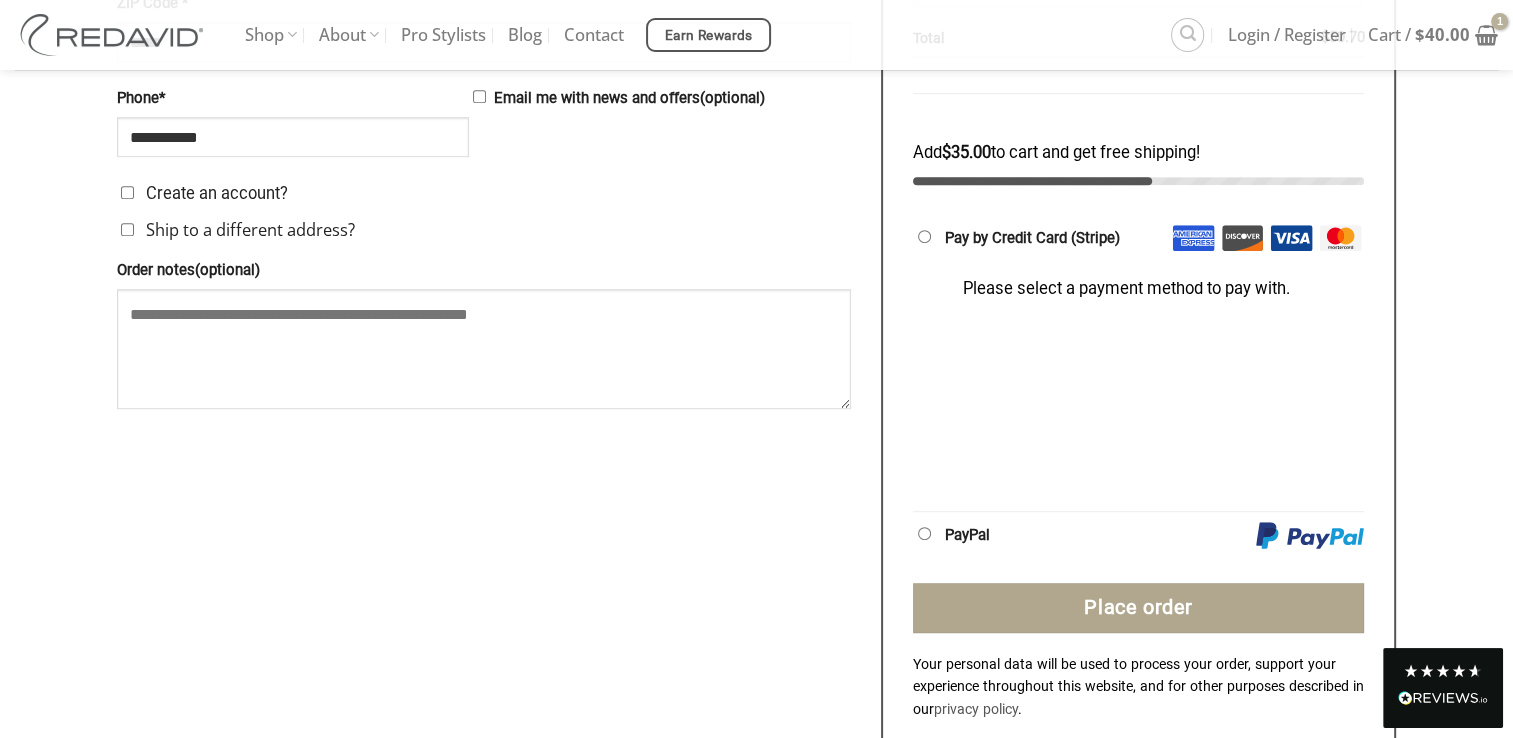 click on "**********" at bounding box center [484, 24] 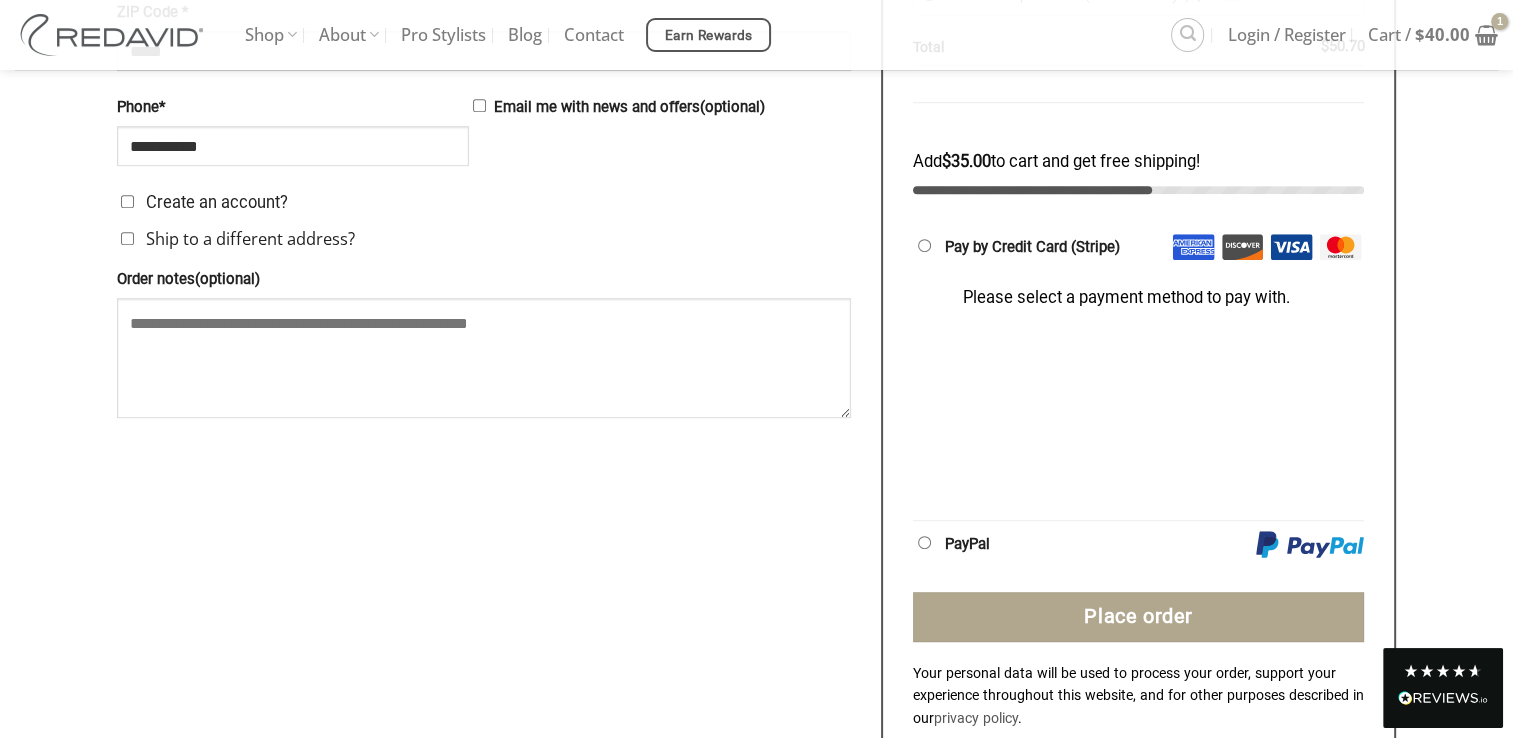 scroll, scrollTop: 1112, scrollLeft: 0, axis: vertical 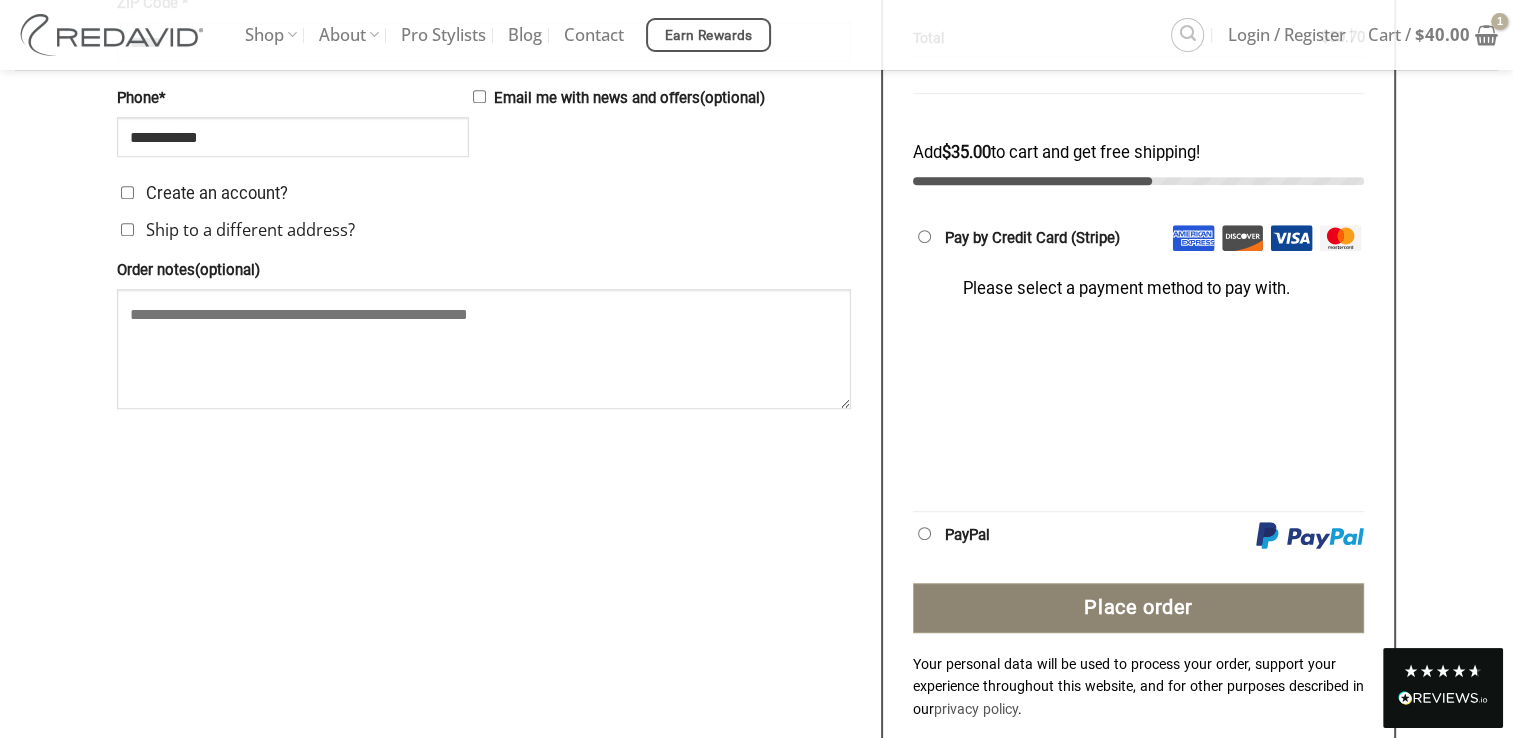 click on "Place order" at bounding box center [1139, 608] 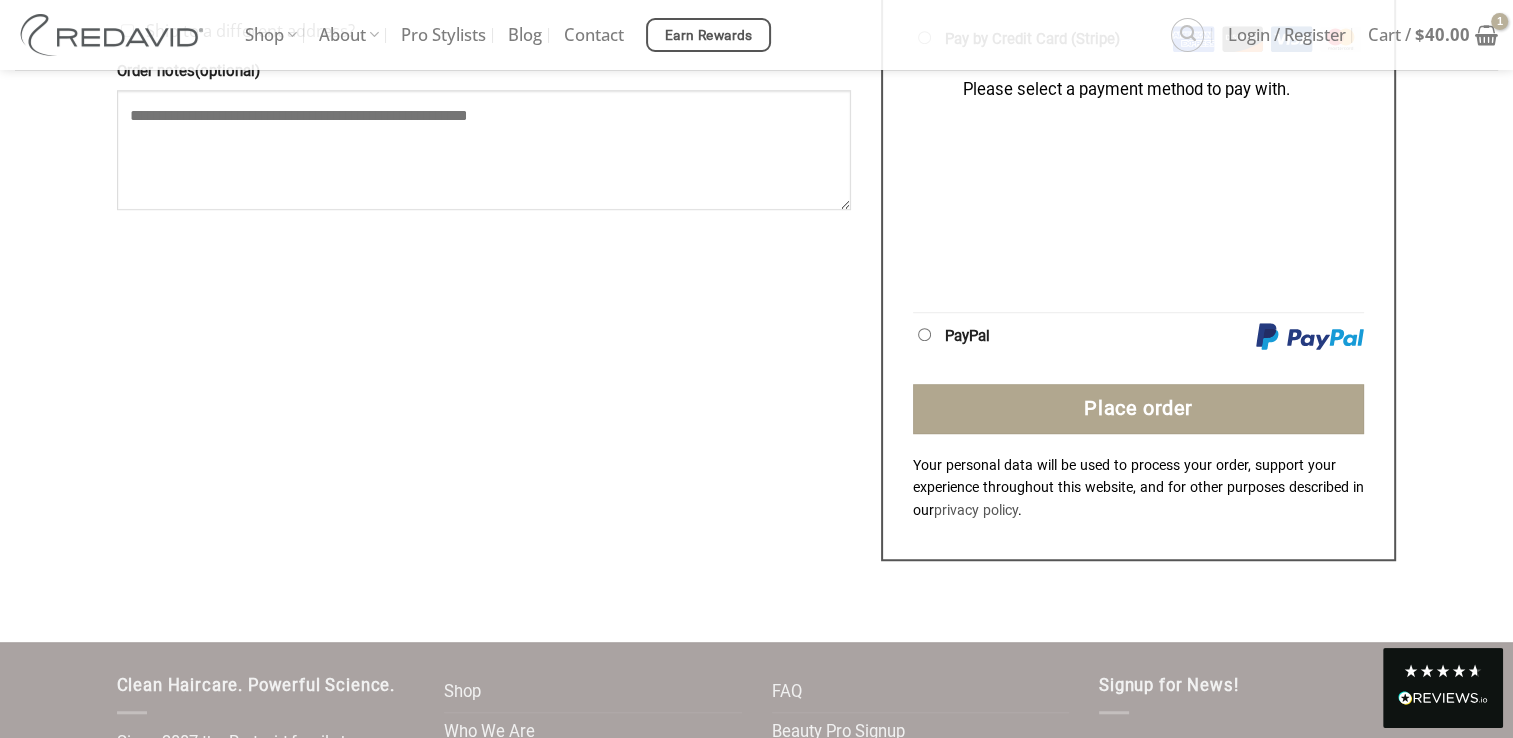 scroll, scrollTop: 1312, scrollLeft: 0, axis: vertical 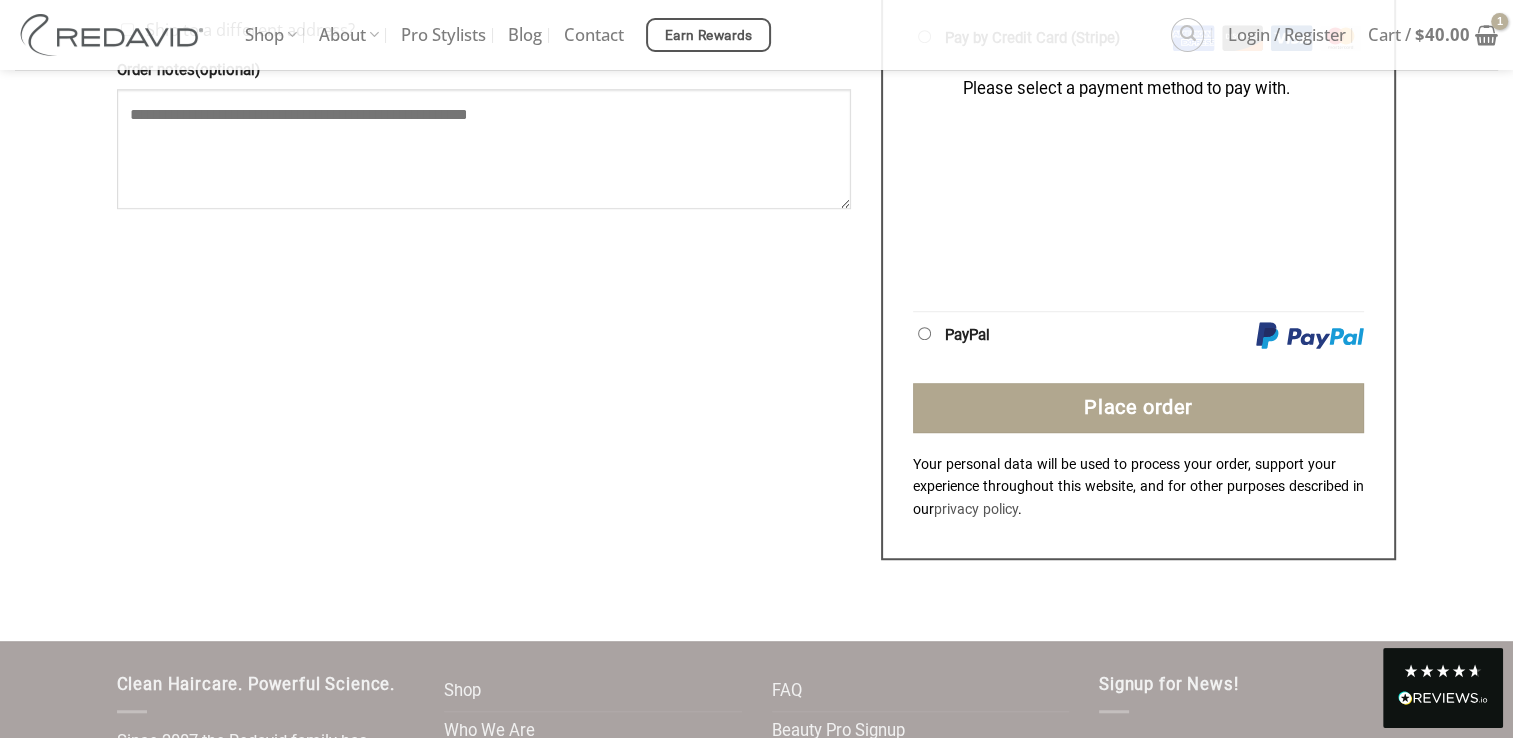 click on "**********" at bounding box center [756, -256] 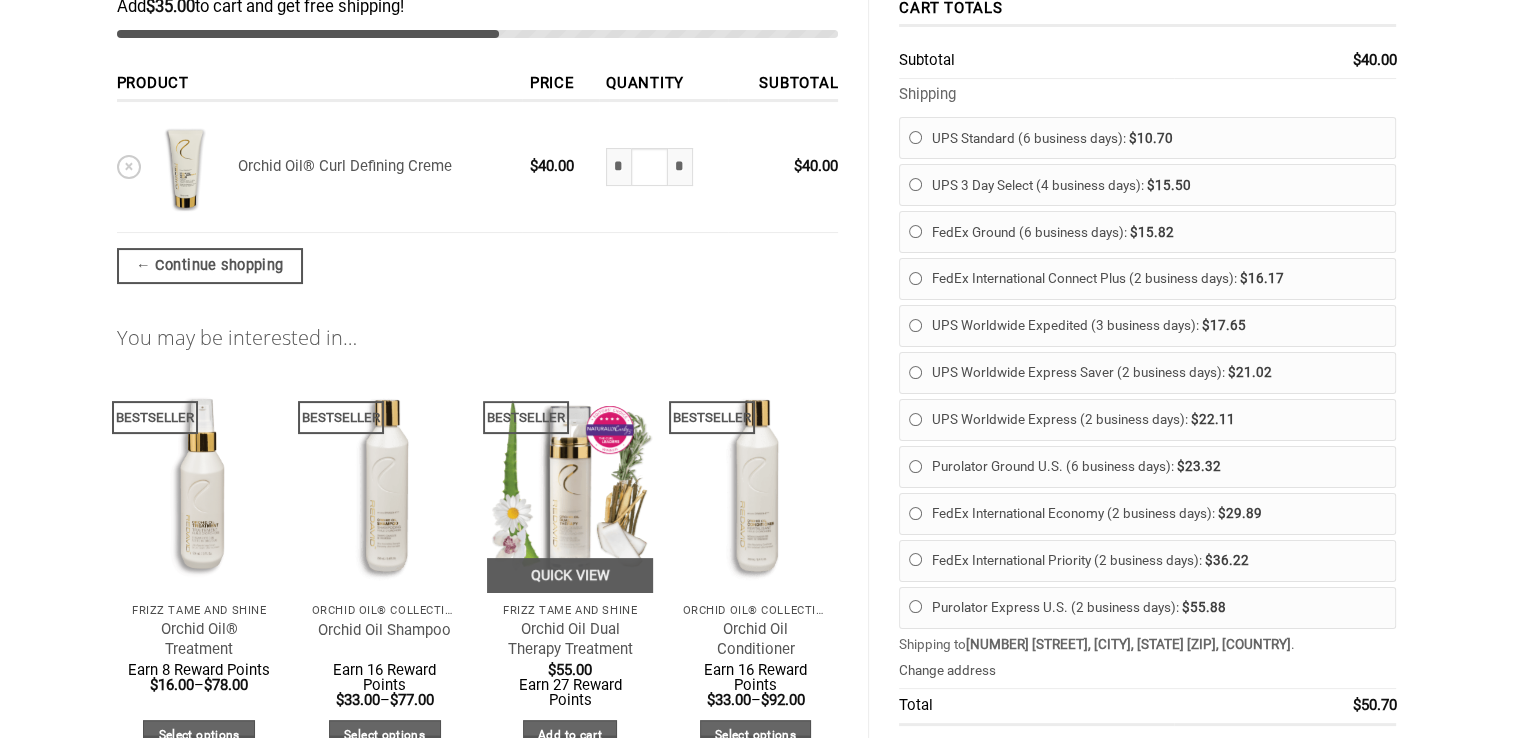 scroll, scrollTop: 400, scrollLeft: 0, axis: vertical 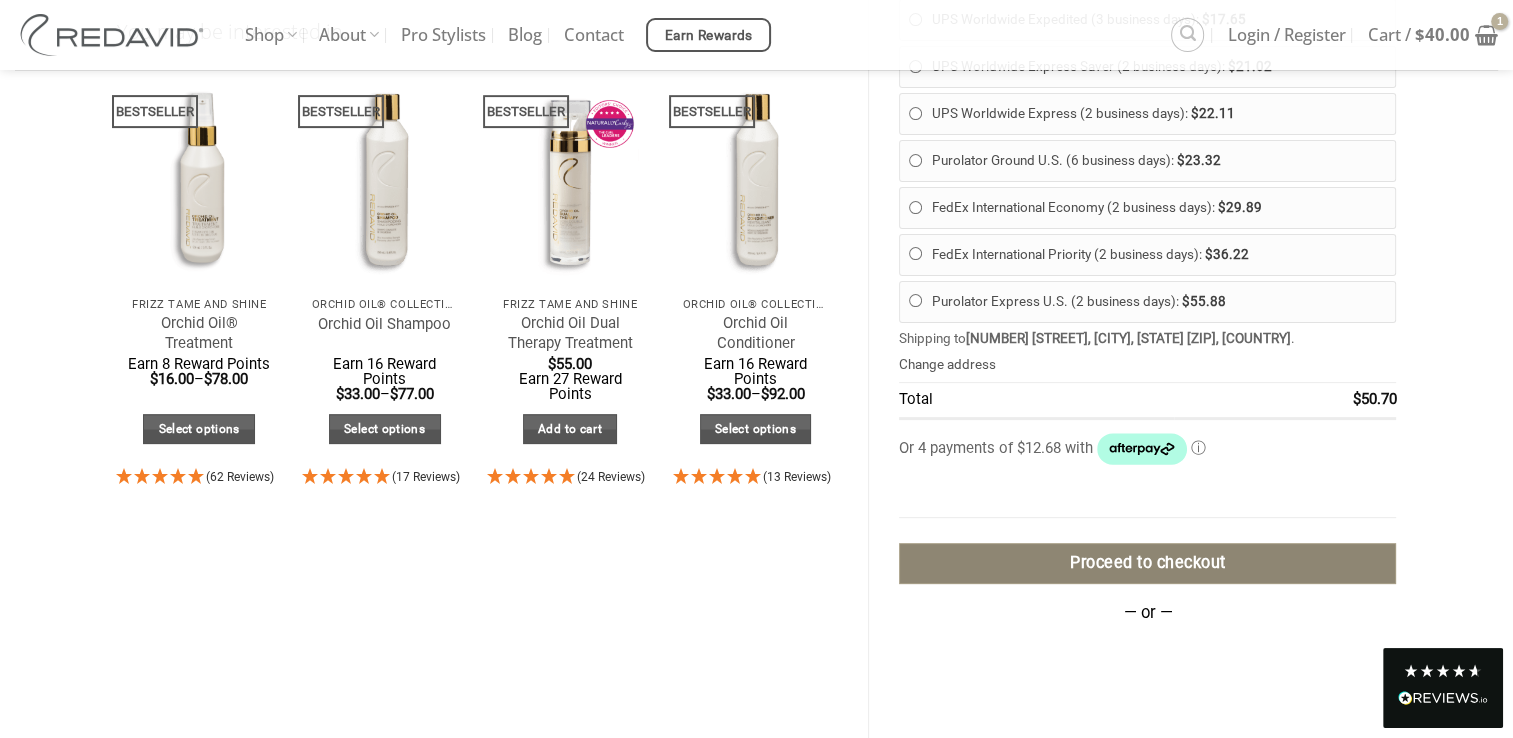 click on "Proceed to checkout" at bounding box center (1147, 563) 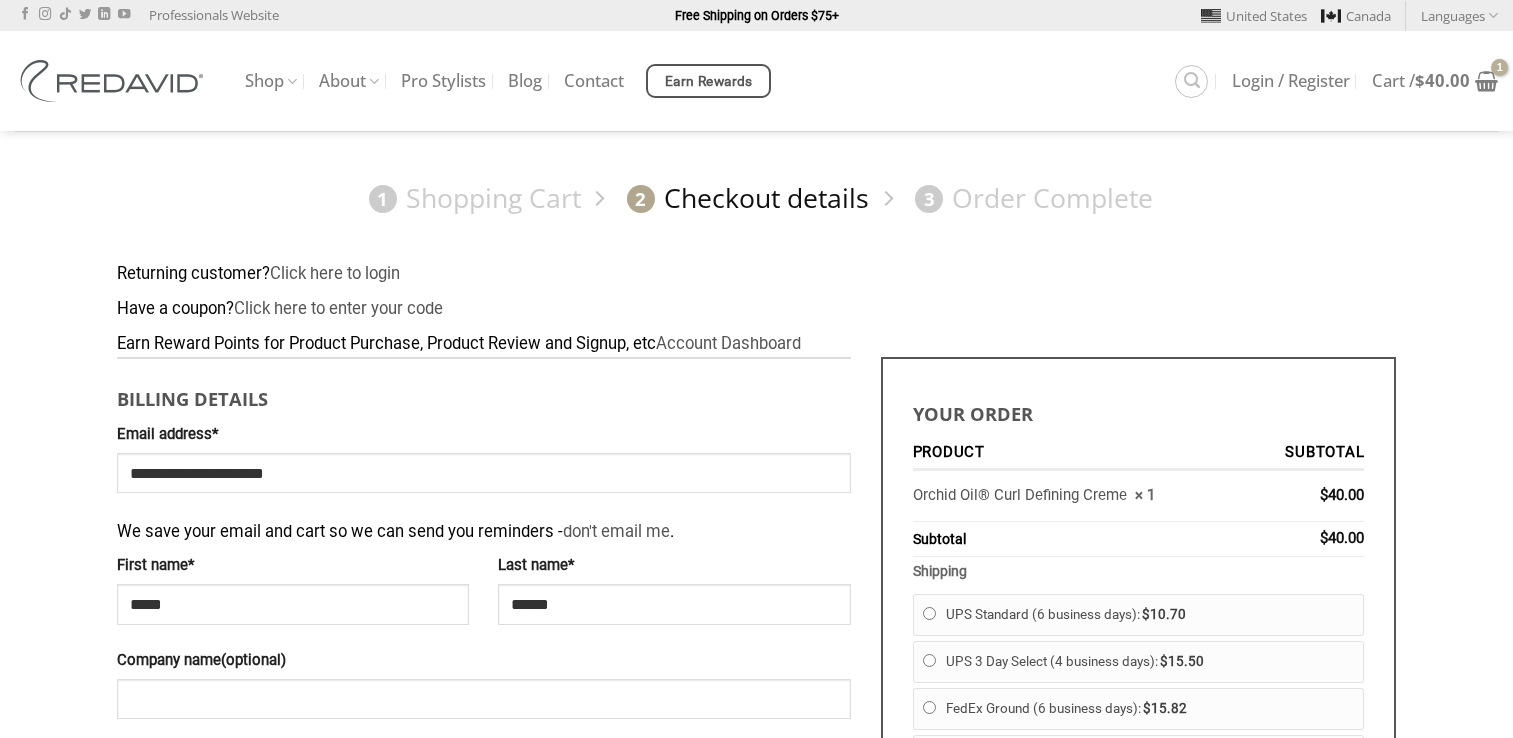 scroll, scrollTop: 0, scrollLeft: 0, axis: both 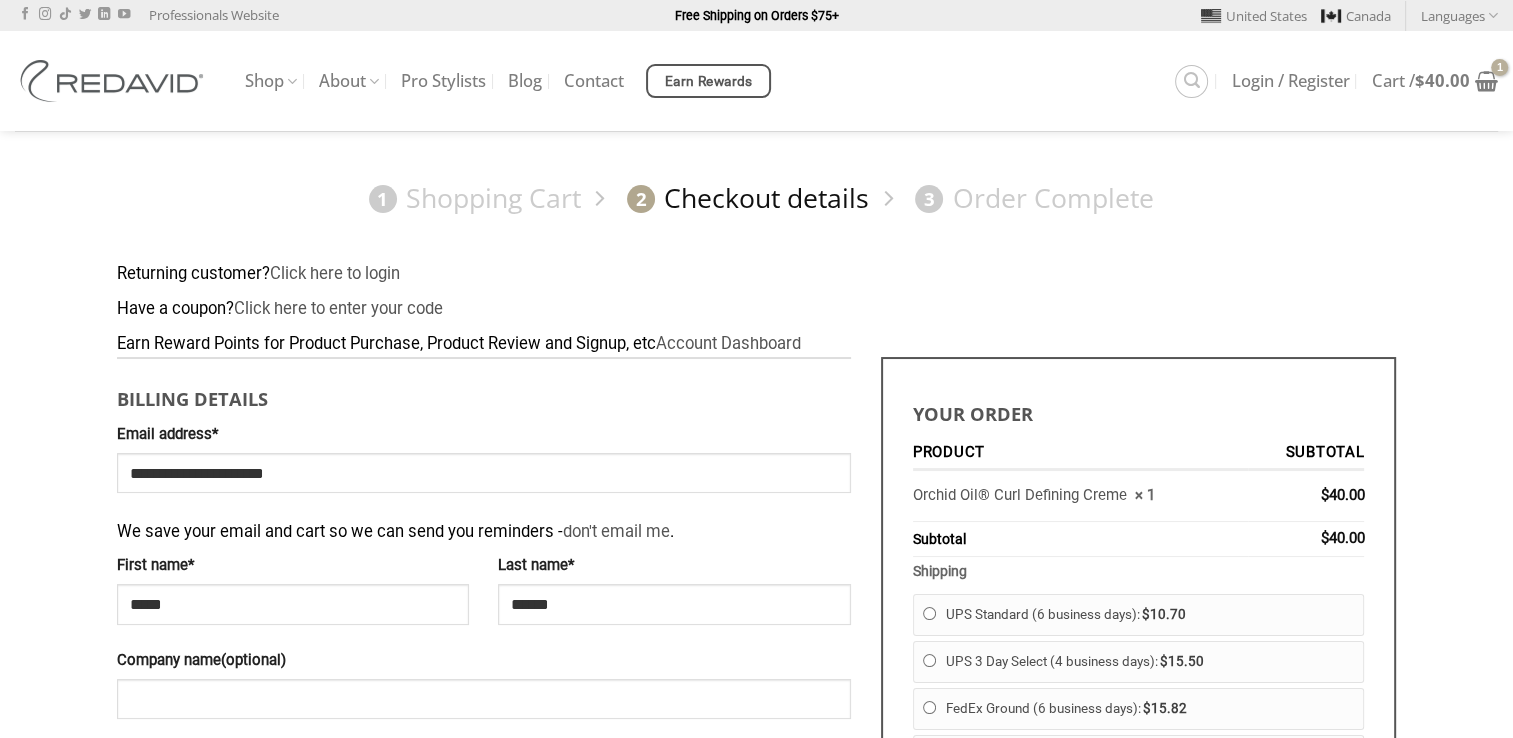 select on "**" 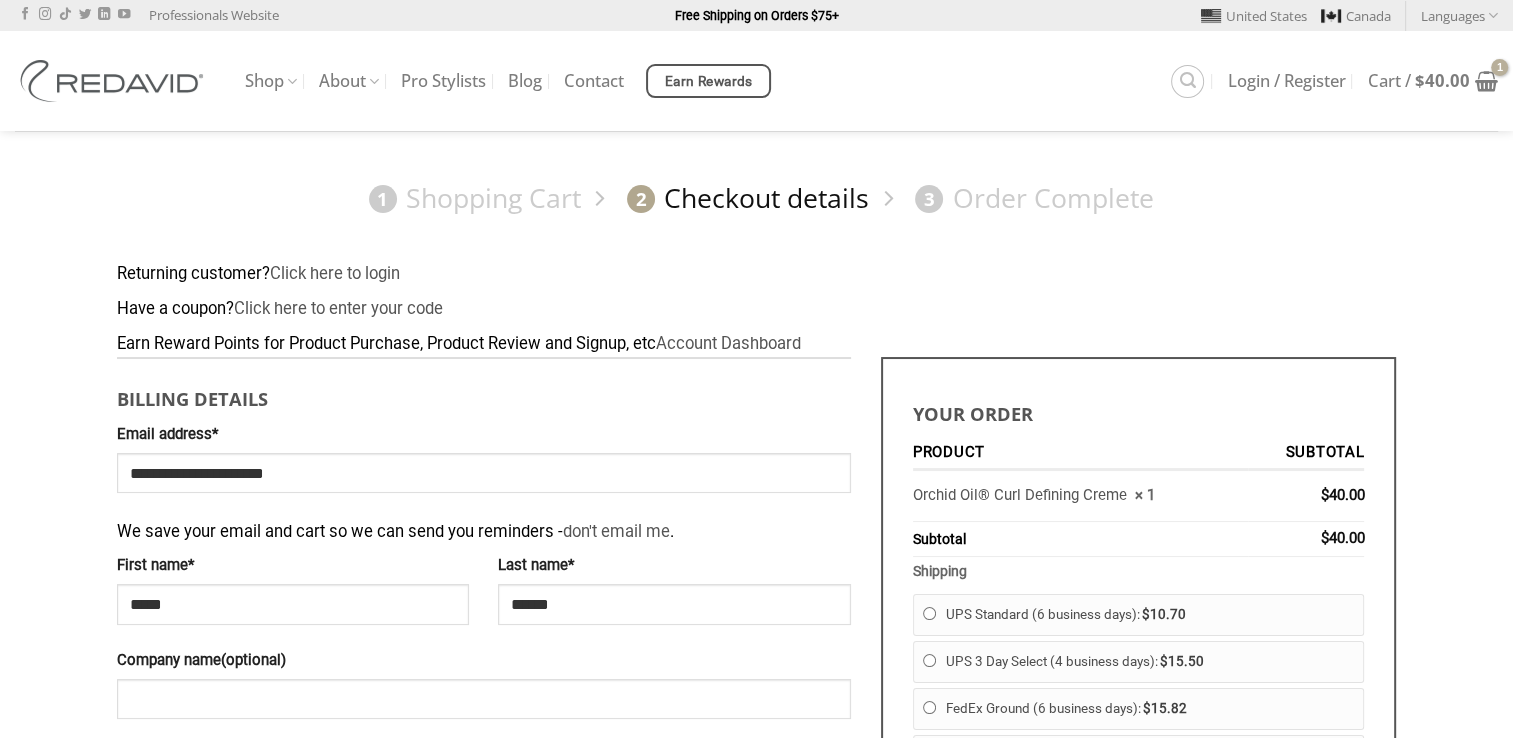 select on "**" 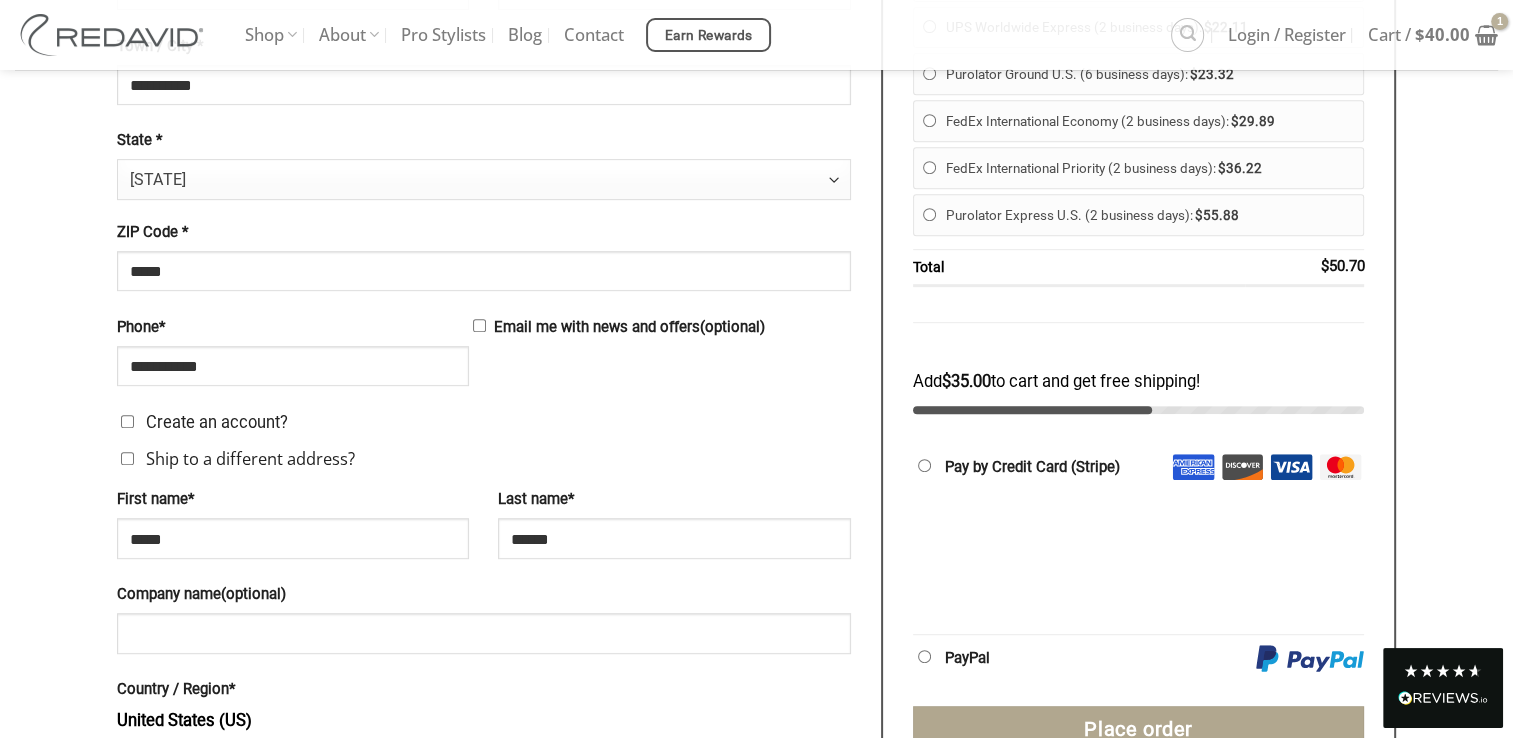 scroll, scrollTop: 900, scrollLeft: 0, axis: vertical 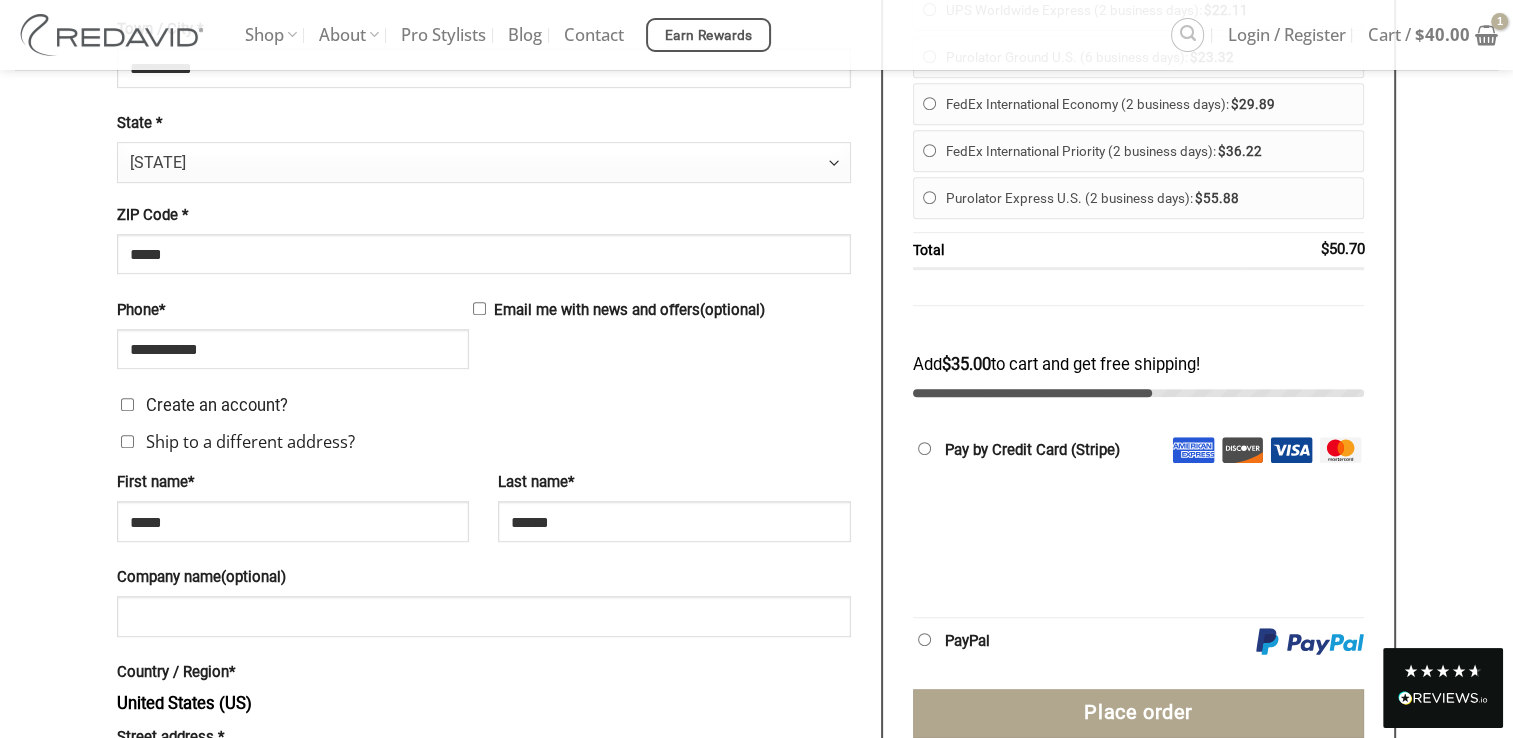click on "Pay by [CREDIT_CARD]
Save Card" at bounding box center (1139, 522) 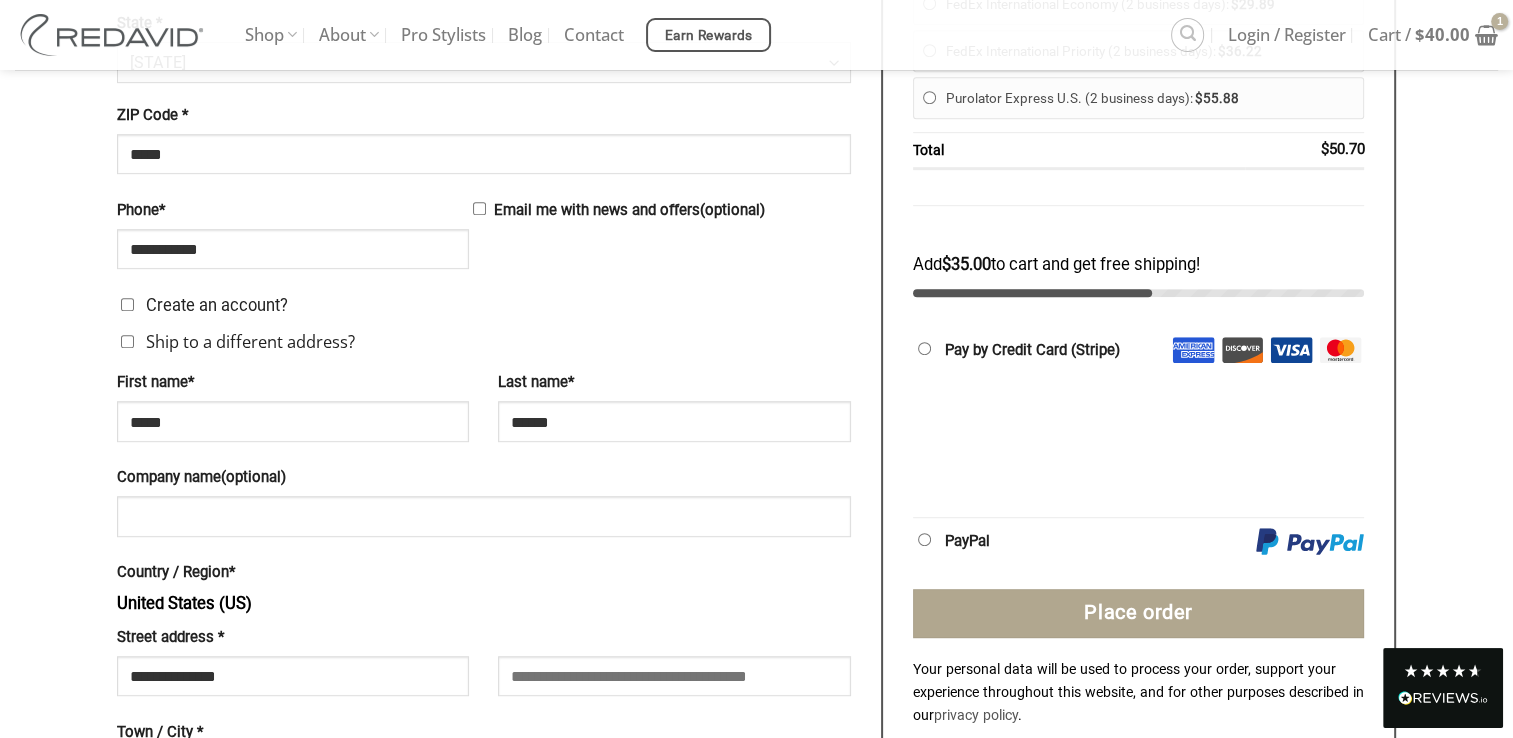 scroll, scrollTop: 1100, scrollLeft: 0, axis: vertical 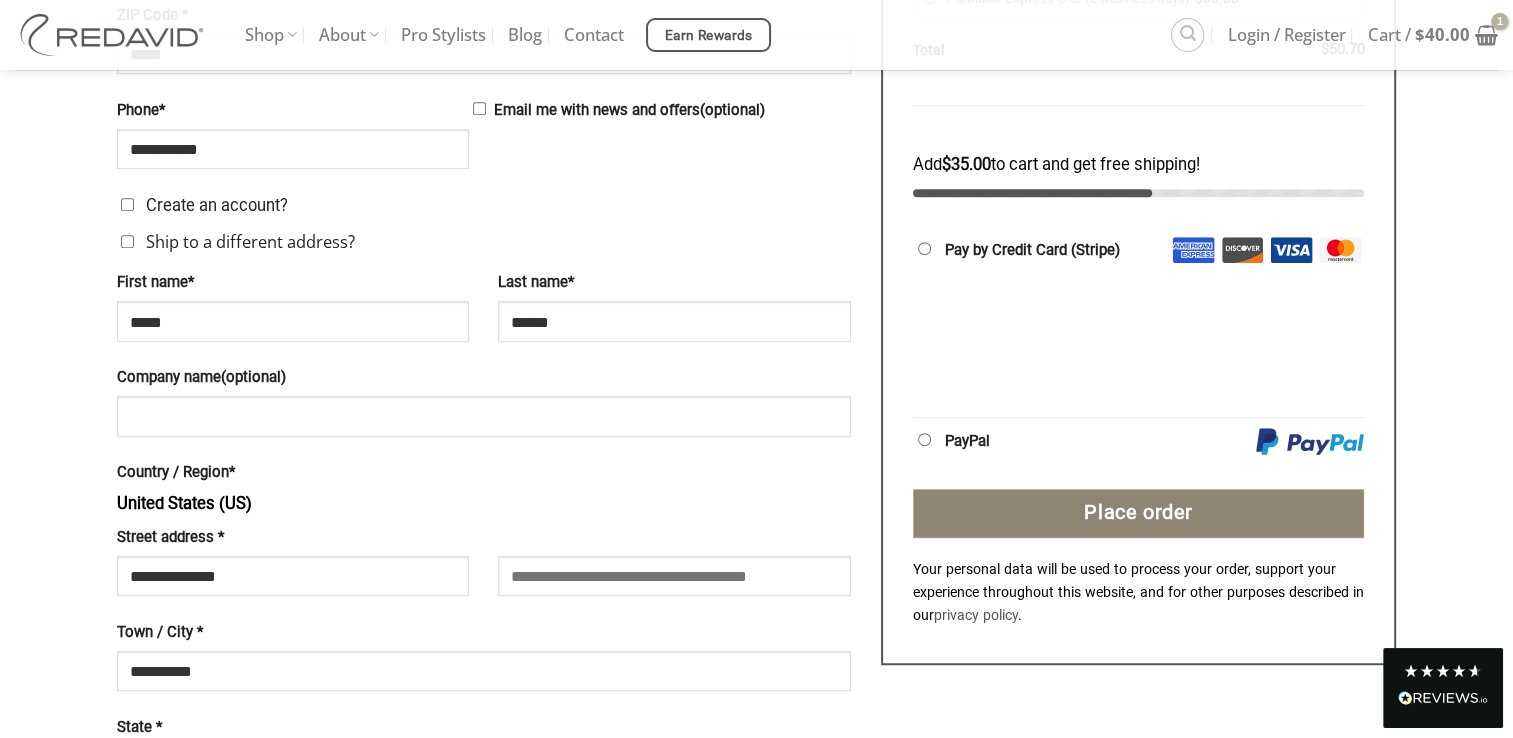 click on "Place order" at bounding box center [1139, 514] 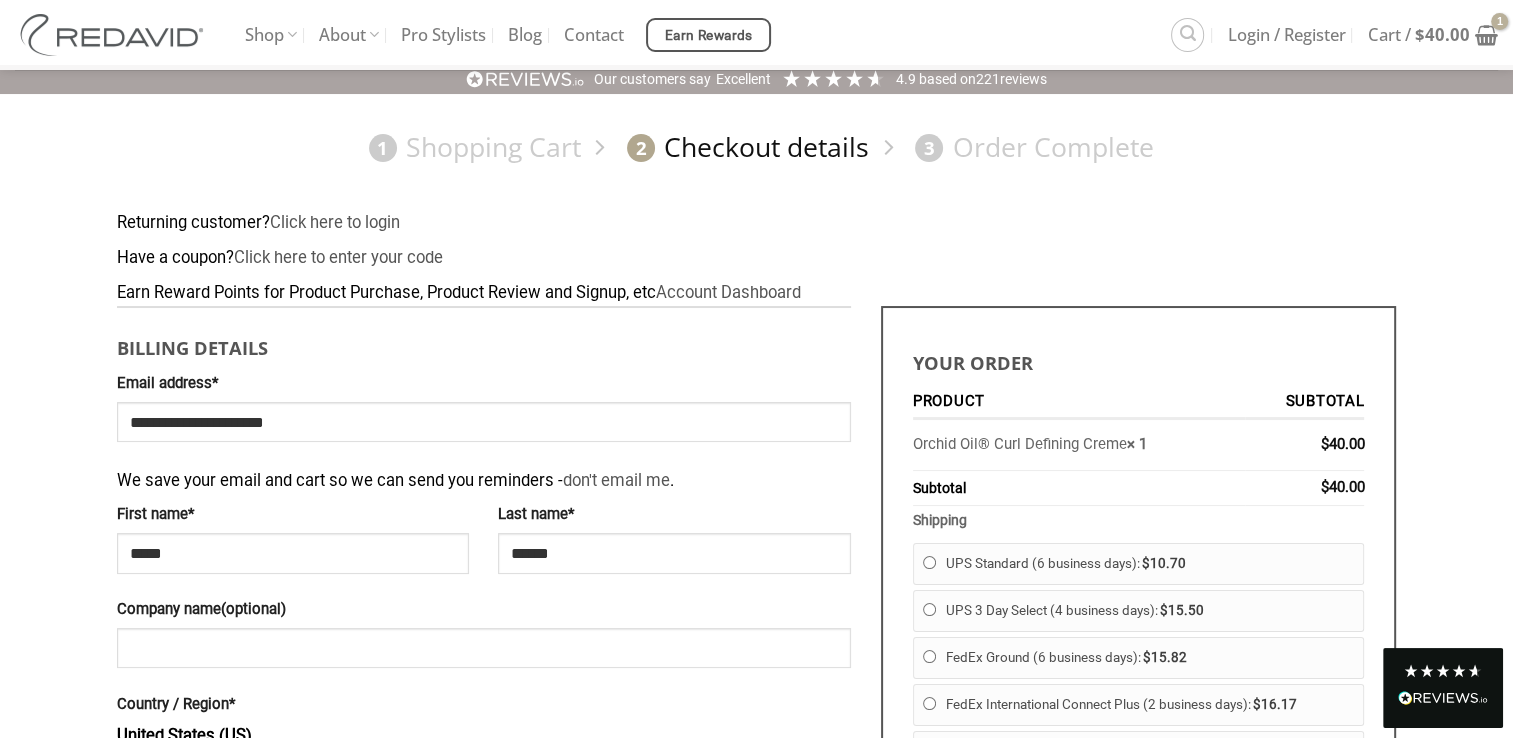 scroll, scrollTop: 0, scrollLeft: 0, axis: both 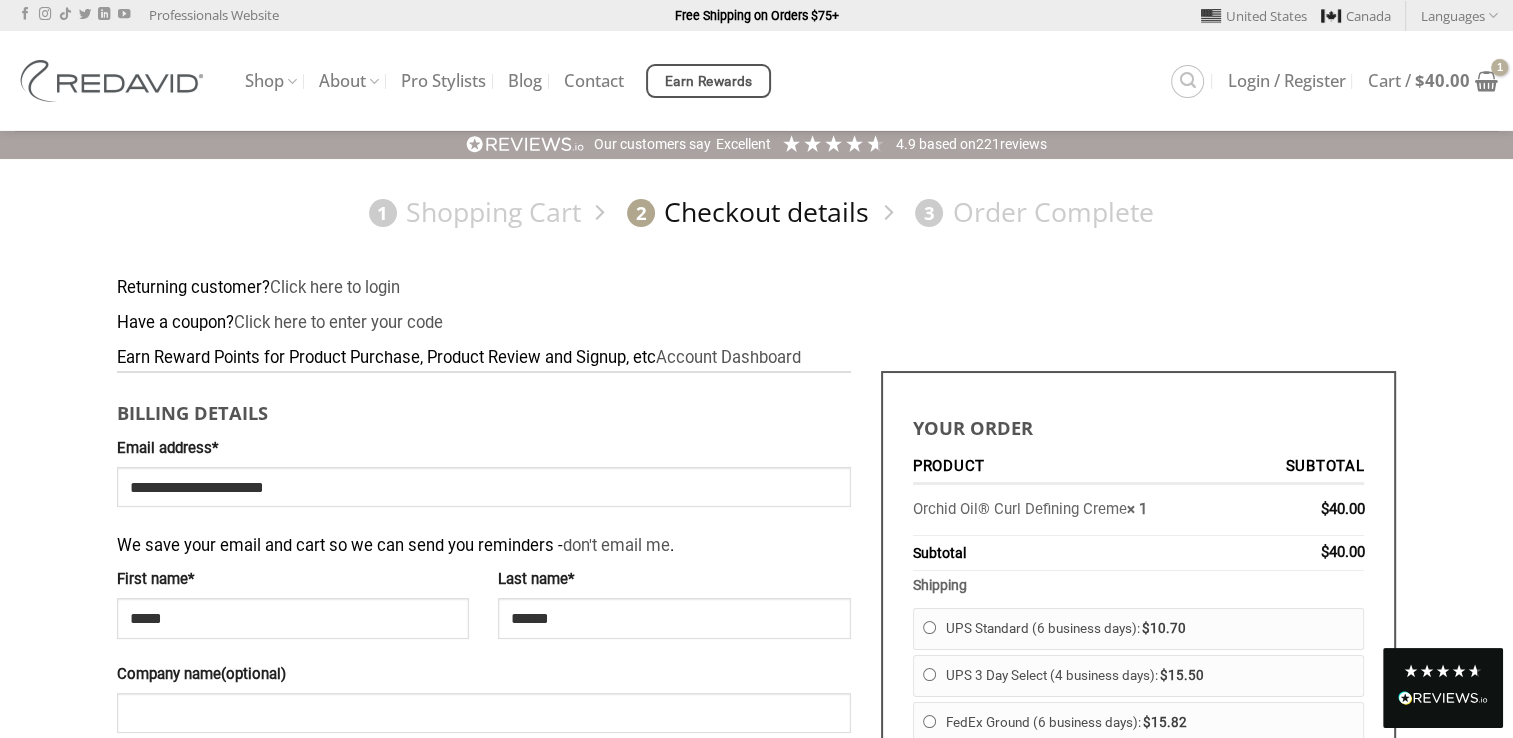 click on "1   	   	Shopping Cart
2   	   	Checkout details
3   	   	Order Complete" at bounding box center (757, 212) 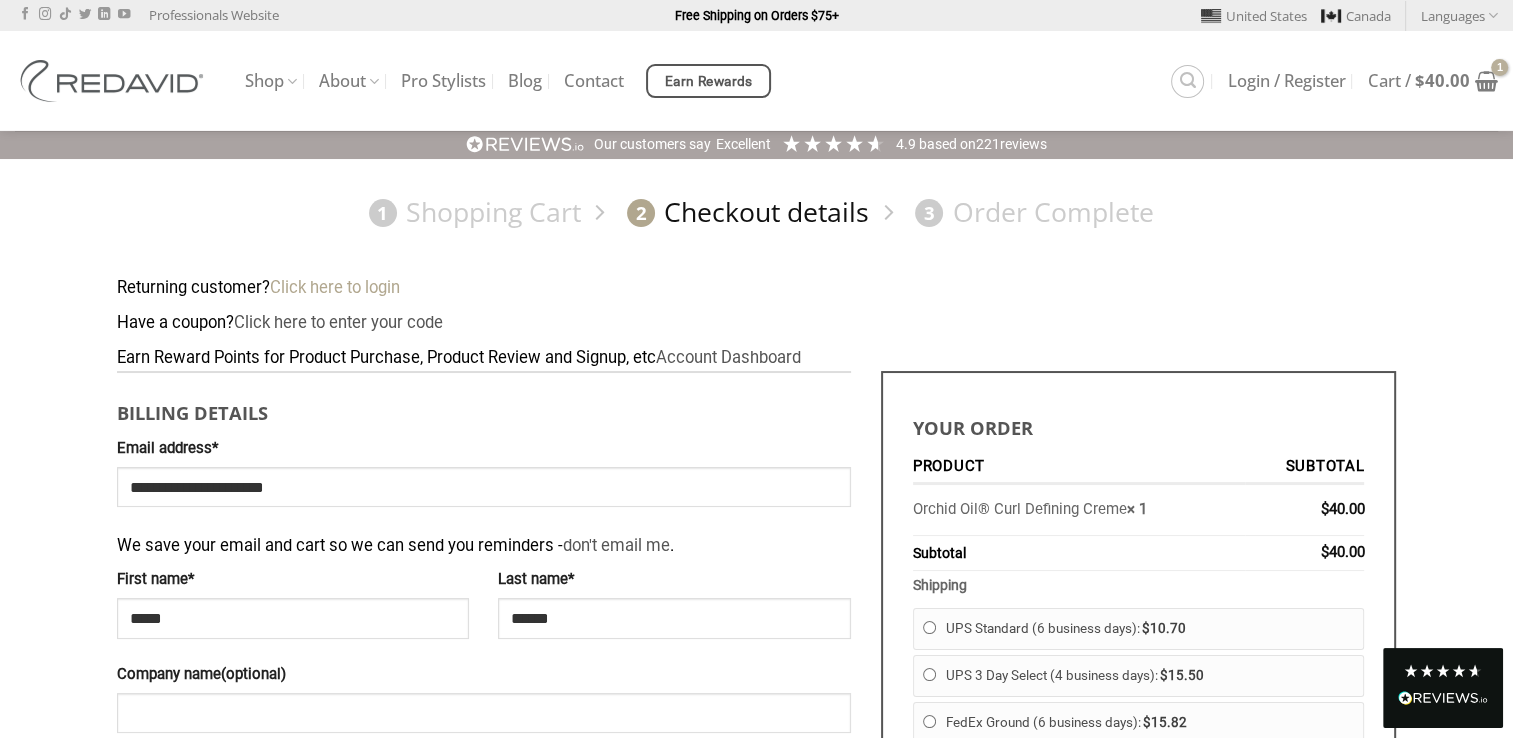 click on "Click here to login" at bounding box center [335, 287] 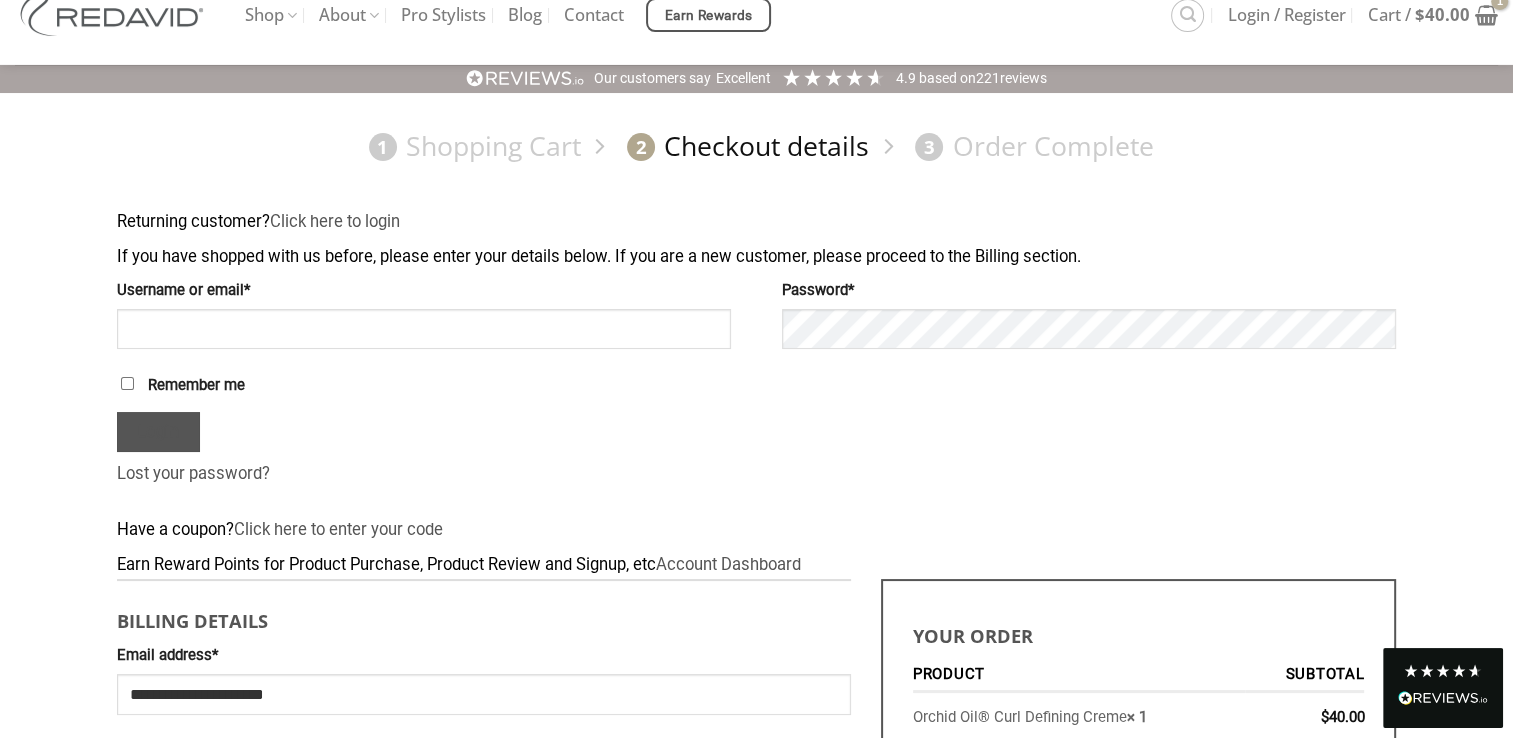 scroll, scrollTop: 0, scrollLeft: 0, axis: both 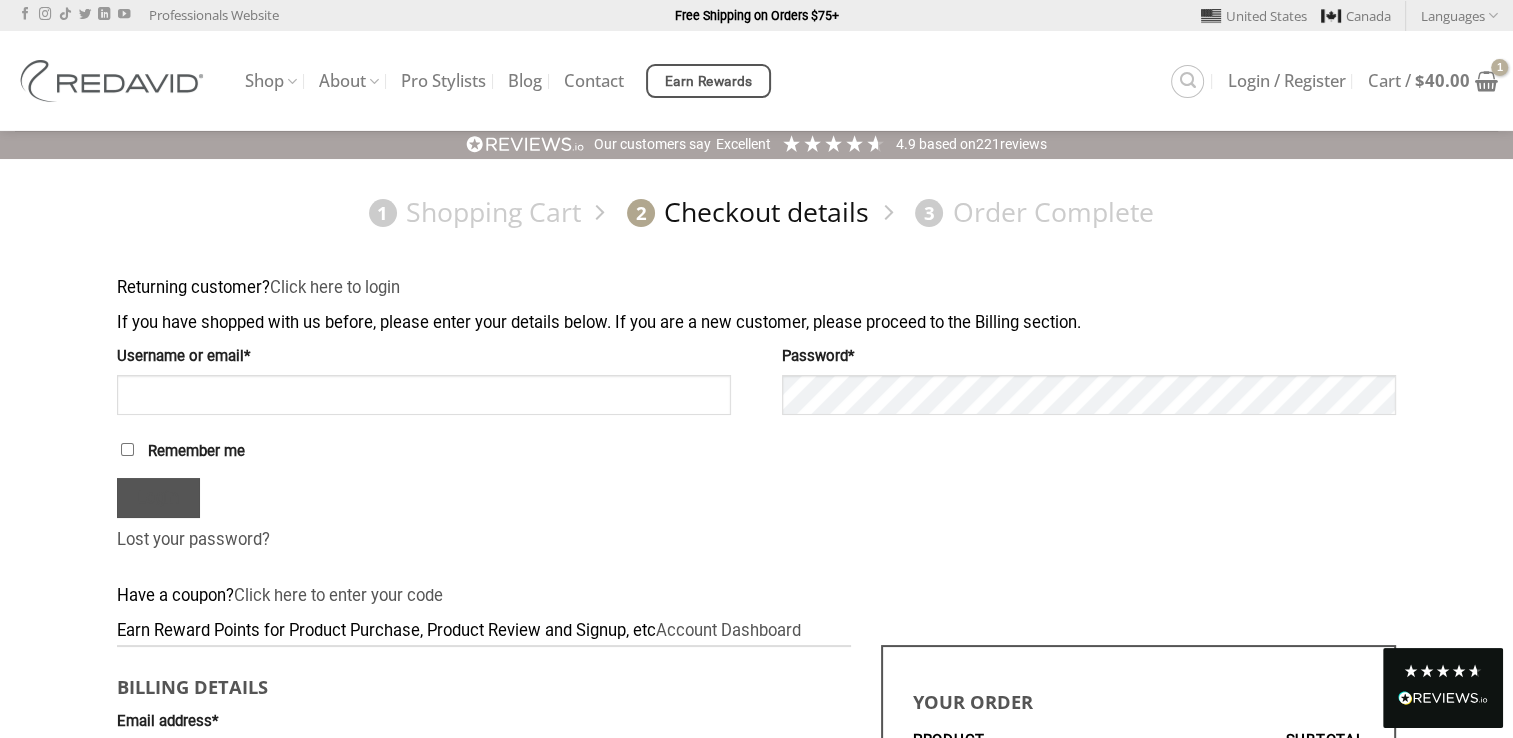 click on "2   	   	Checkout details" at bounding box center (744, 212) 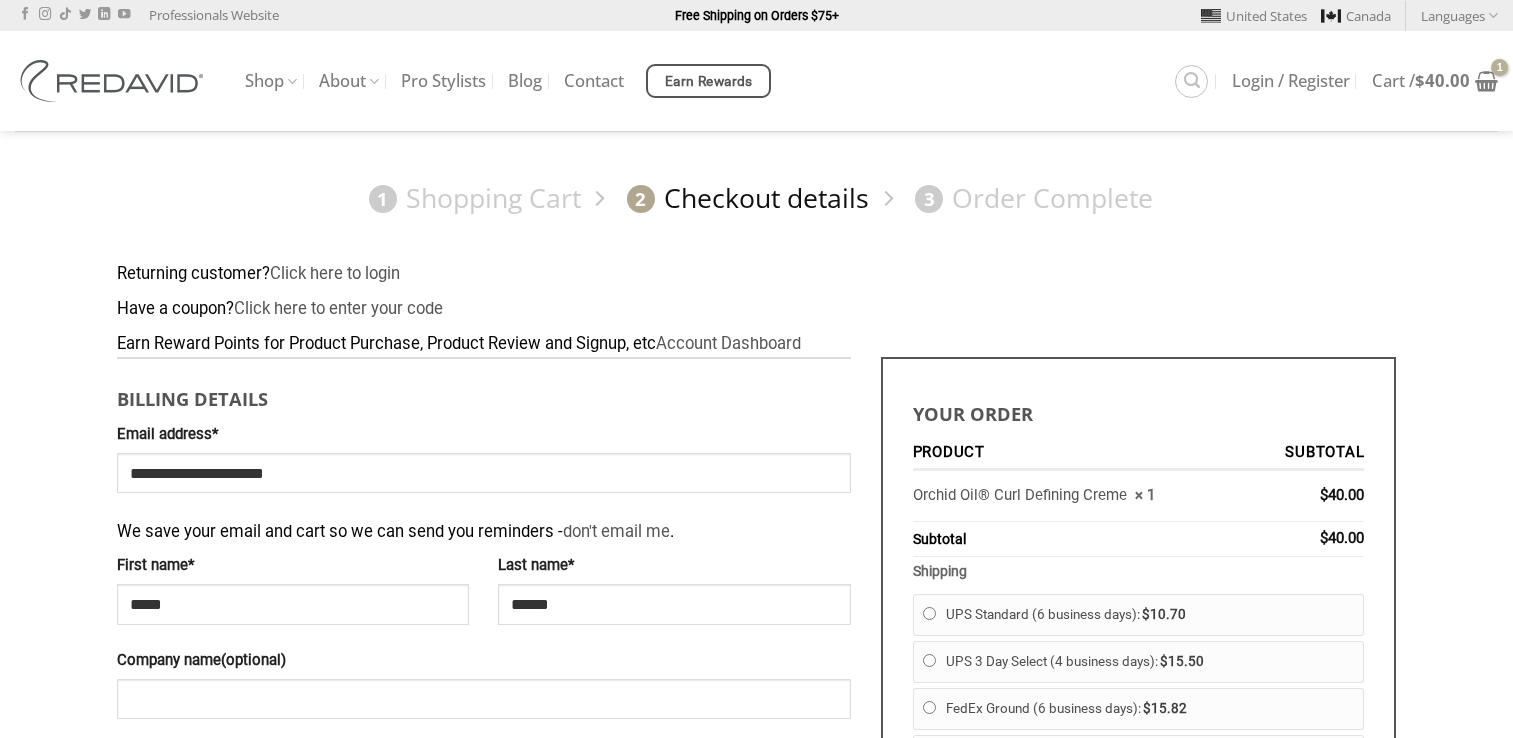 scroll, scrollTop: 0, scrollLeft: 0, axis: both 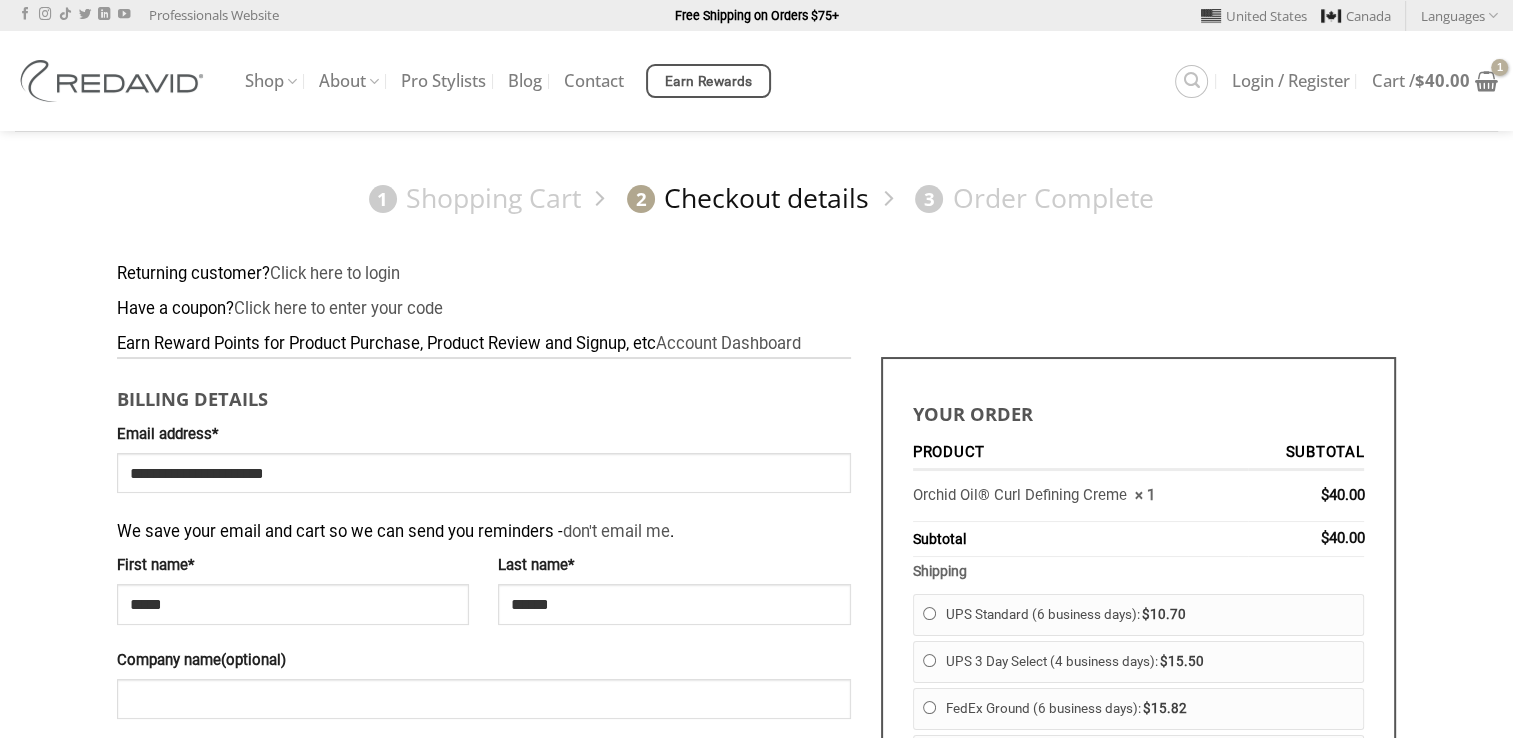 select on "**" 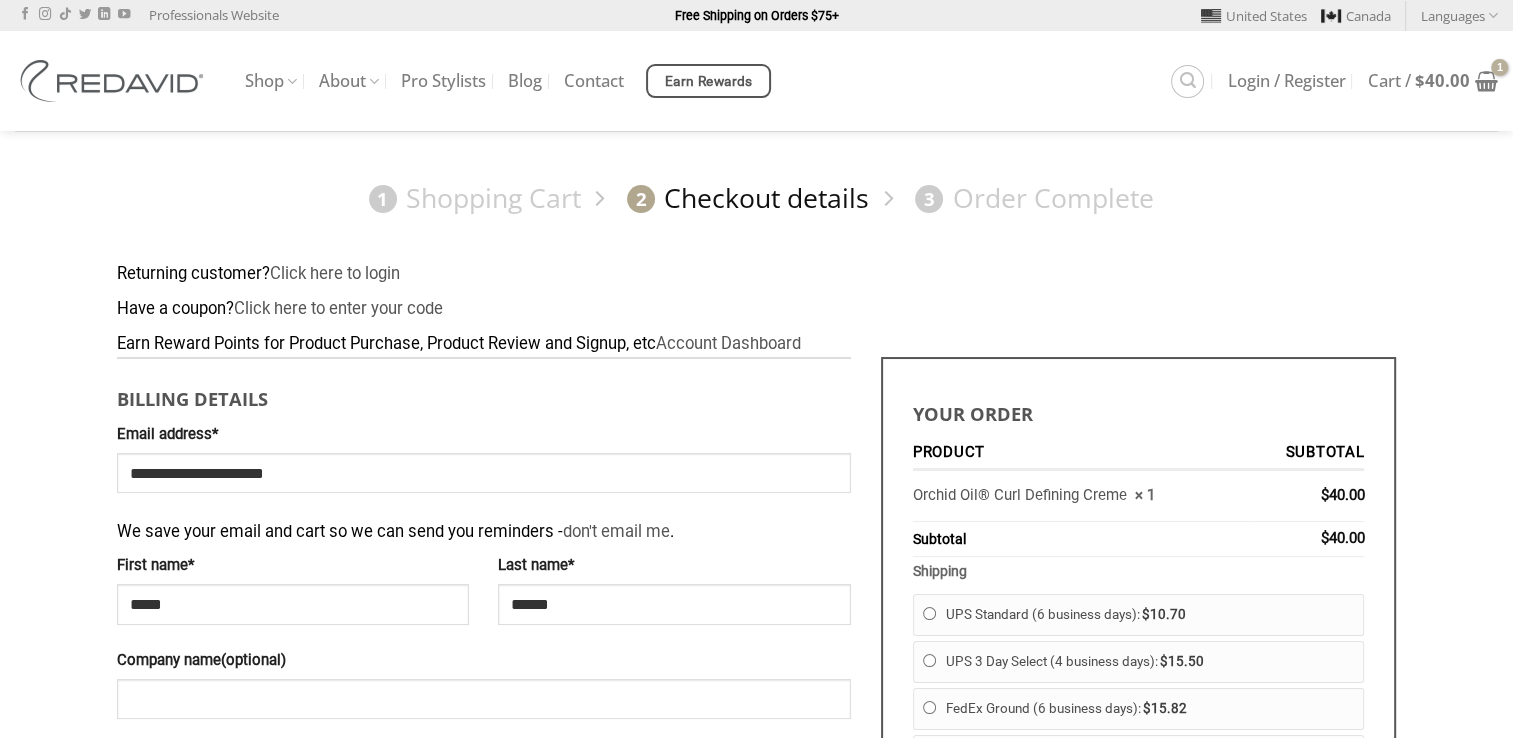 select on "**" 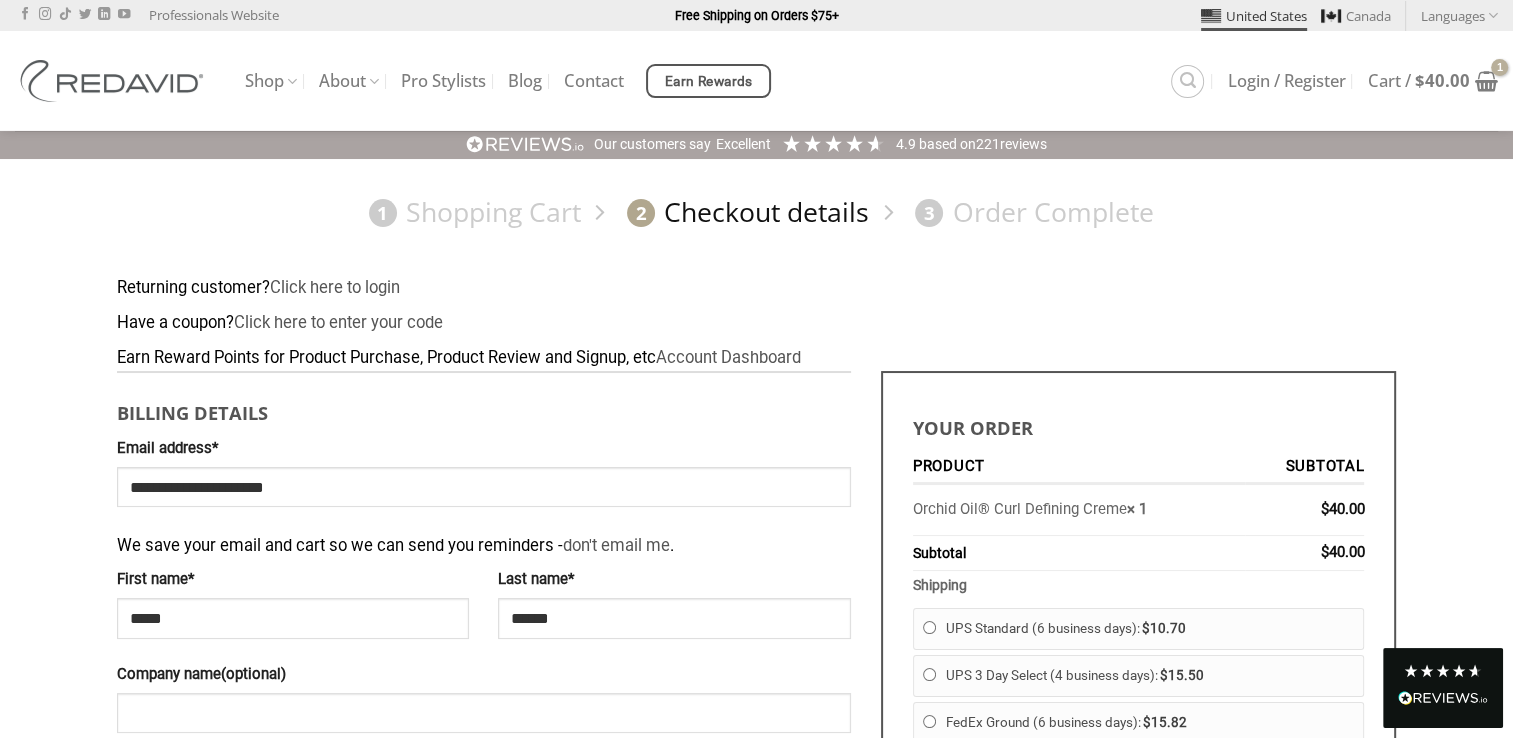 click on "United States" at bounding box center [1254, 16] 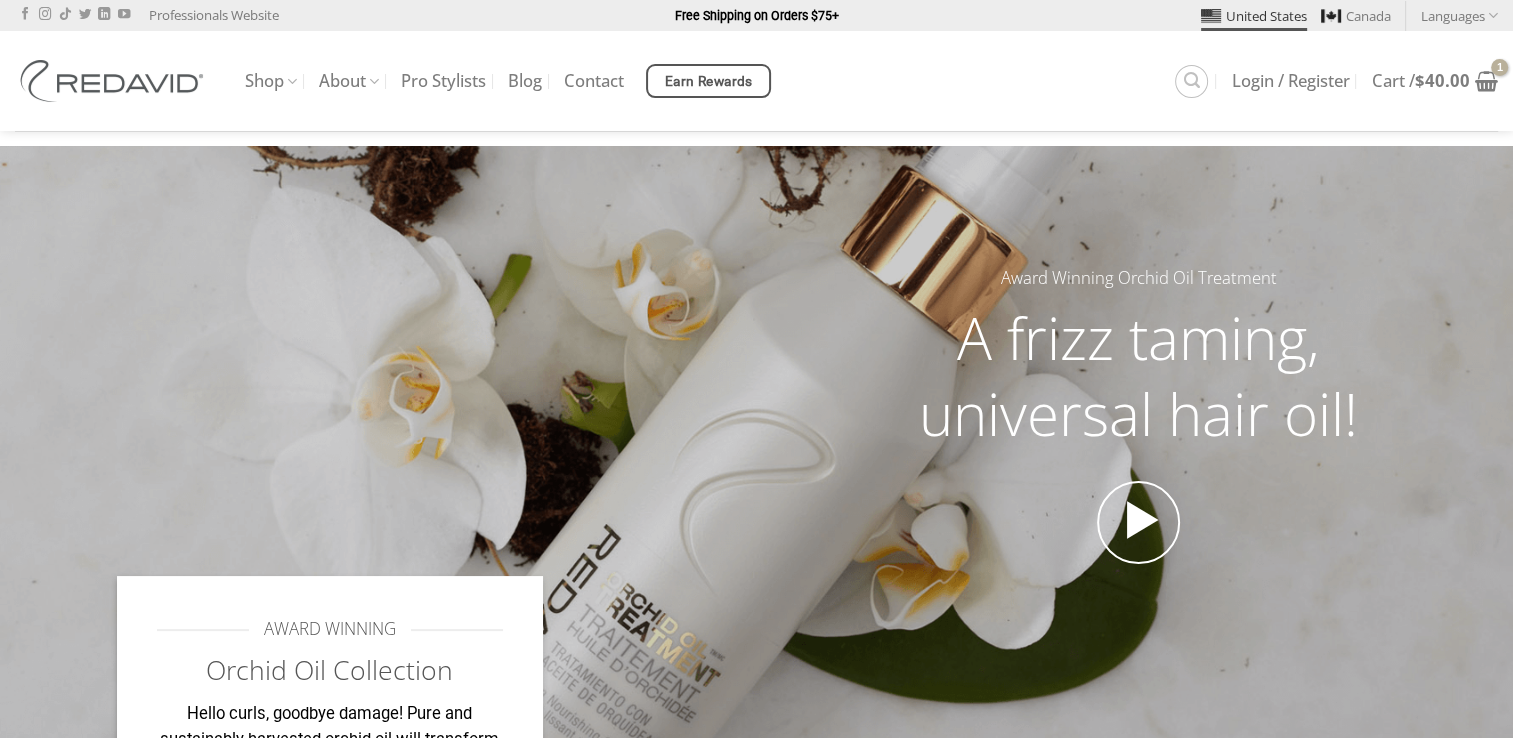 scroll, scrollTop: 155, scrollLeft: 0, axis: vertical 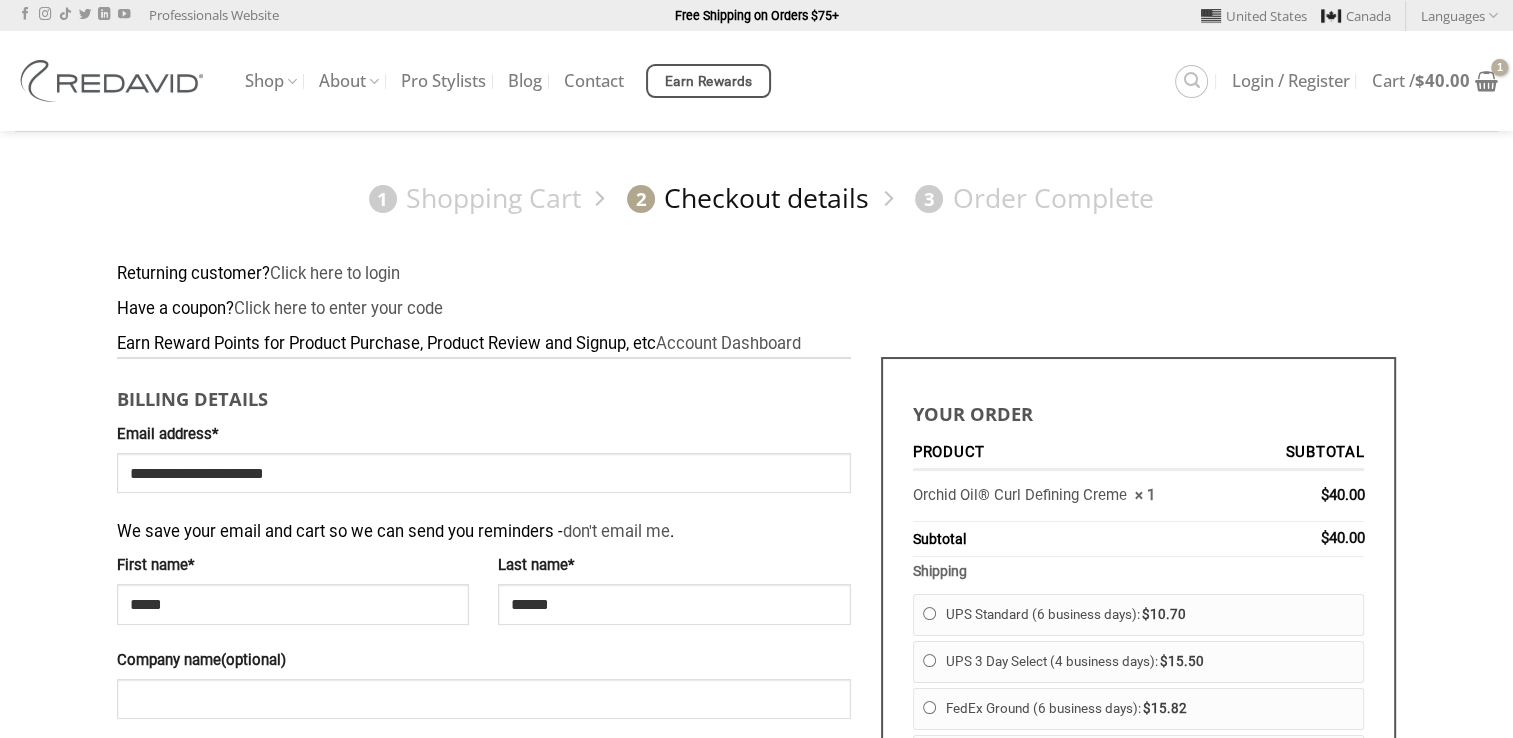 select on "**" 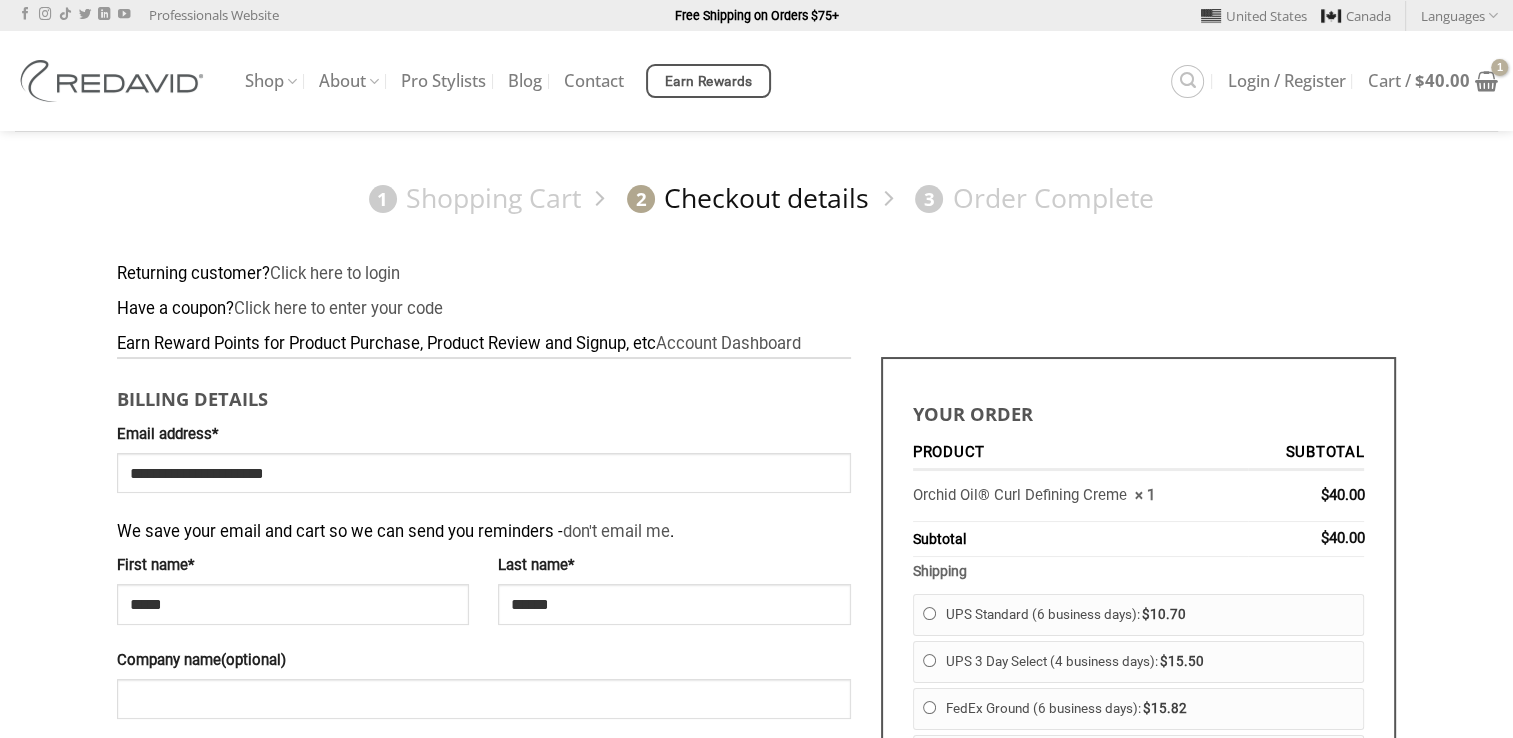 select on "**" 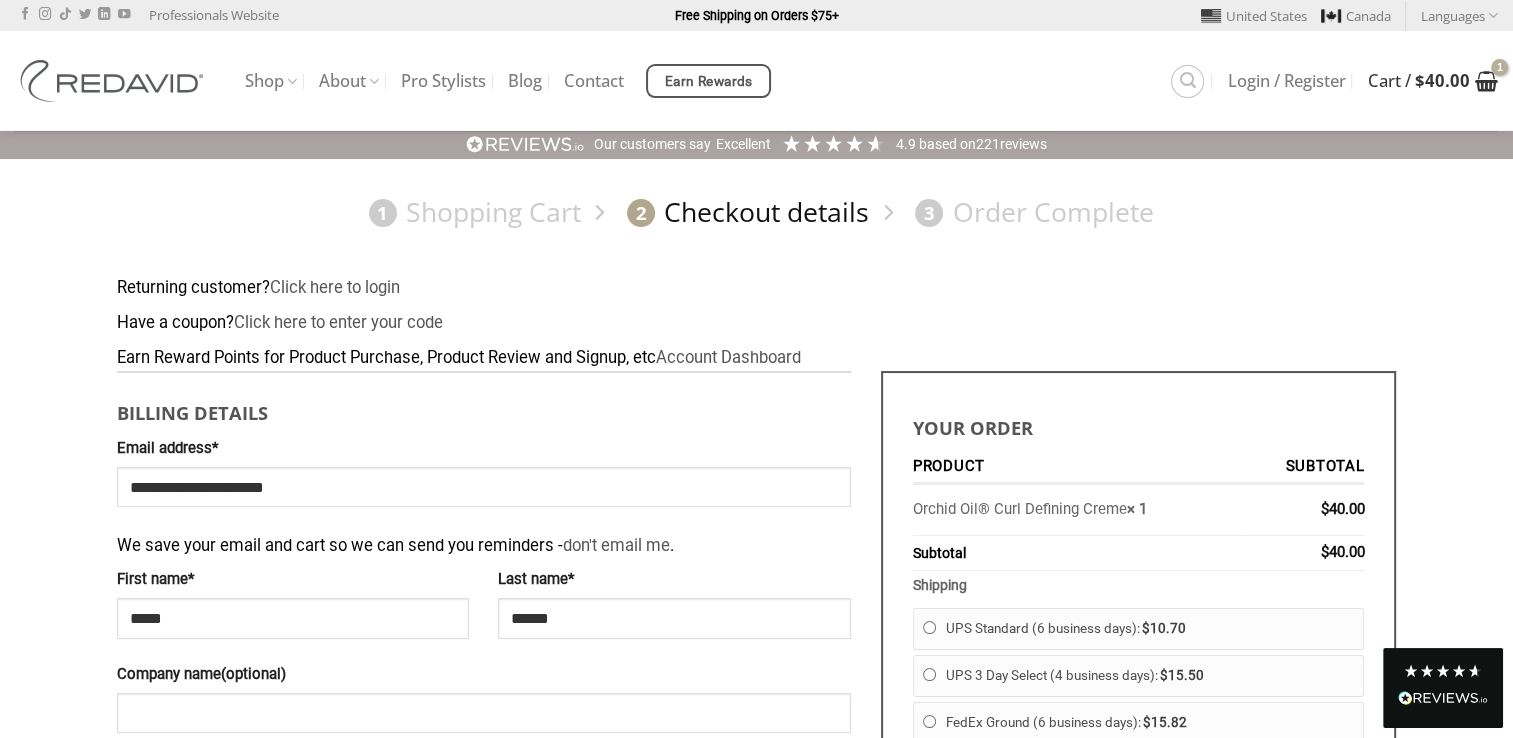 click at bounding box center (1486, 81) 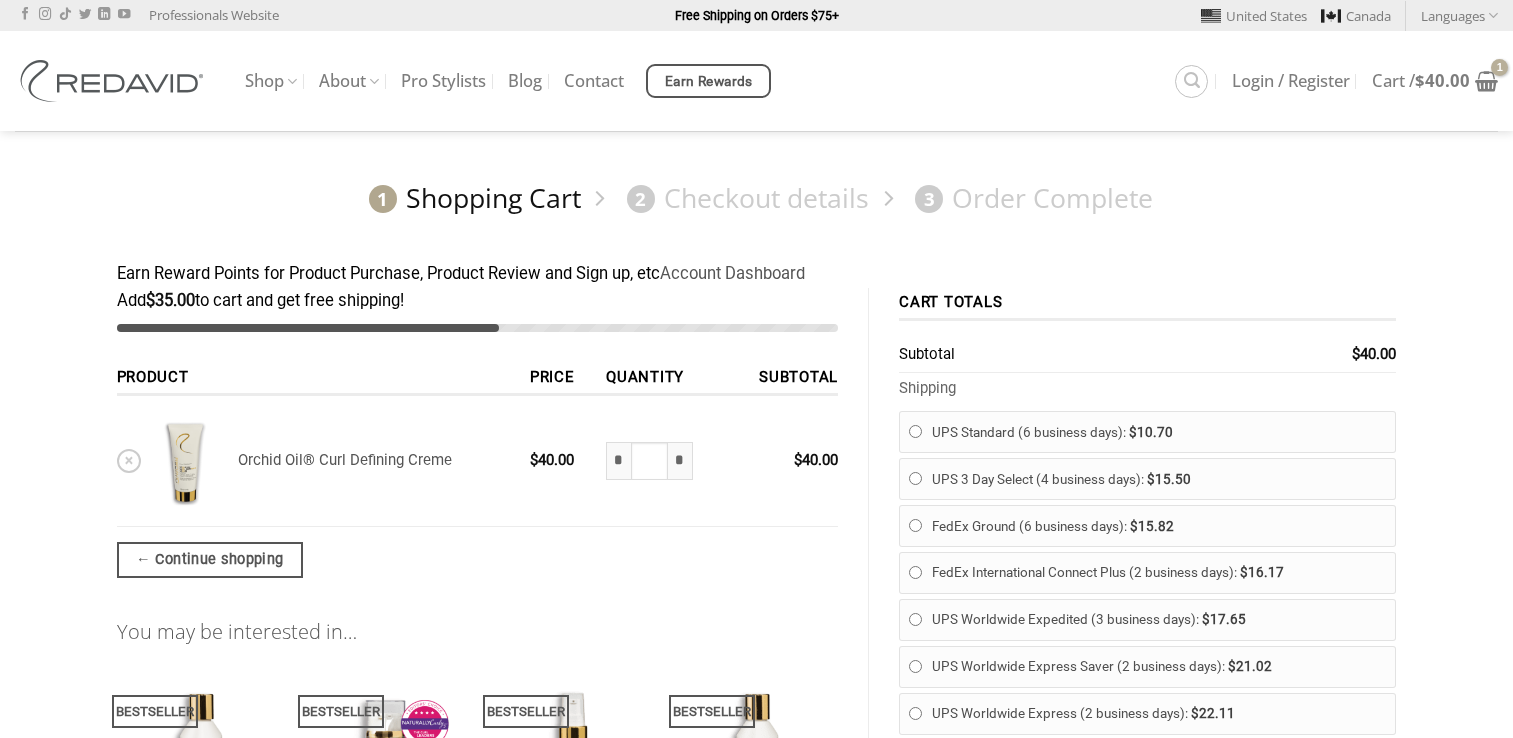 scroll, scrollTop: 0, scrollLeft: 0, axis: both 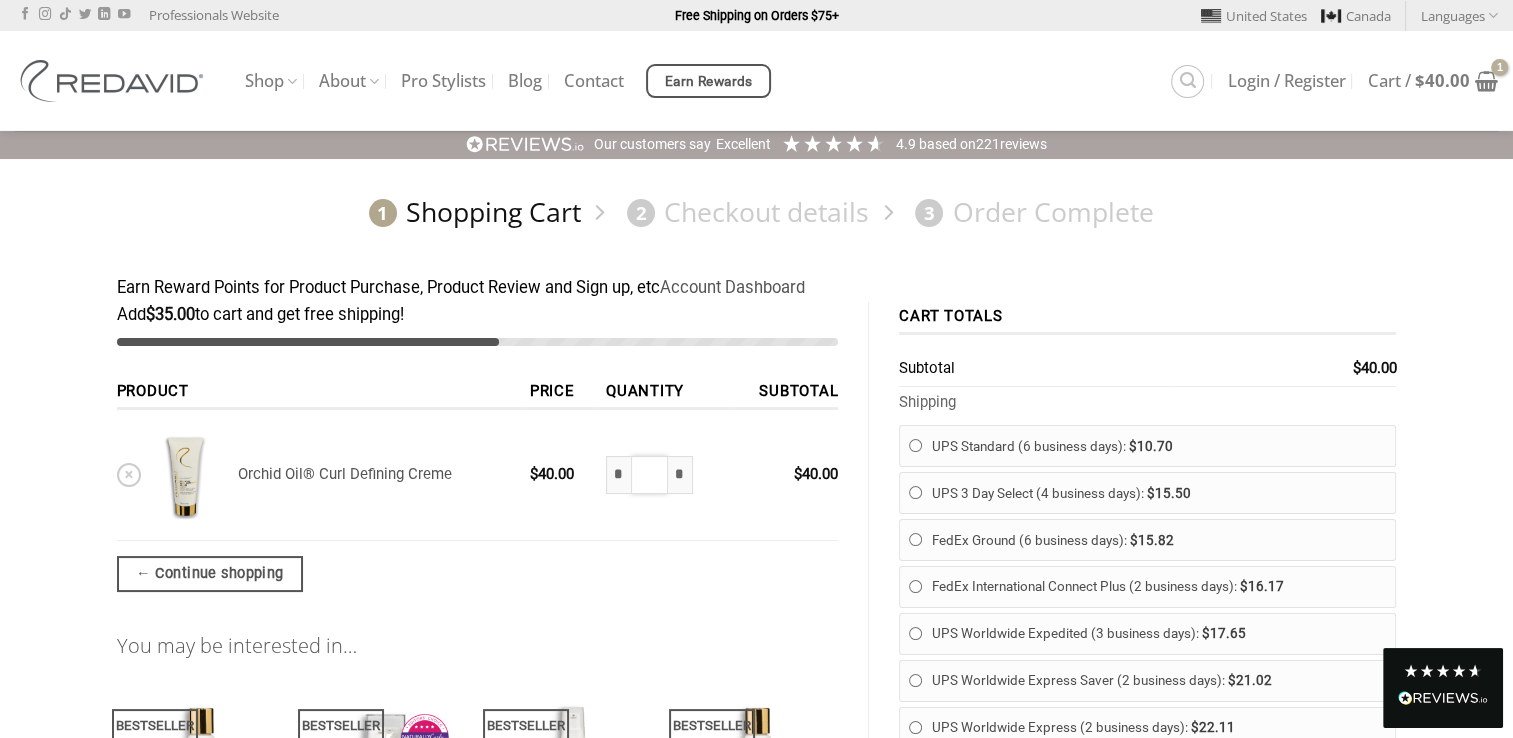 click on "*" at bounding box center [649, 475] 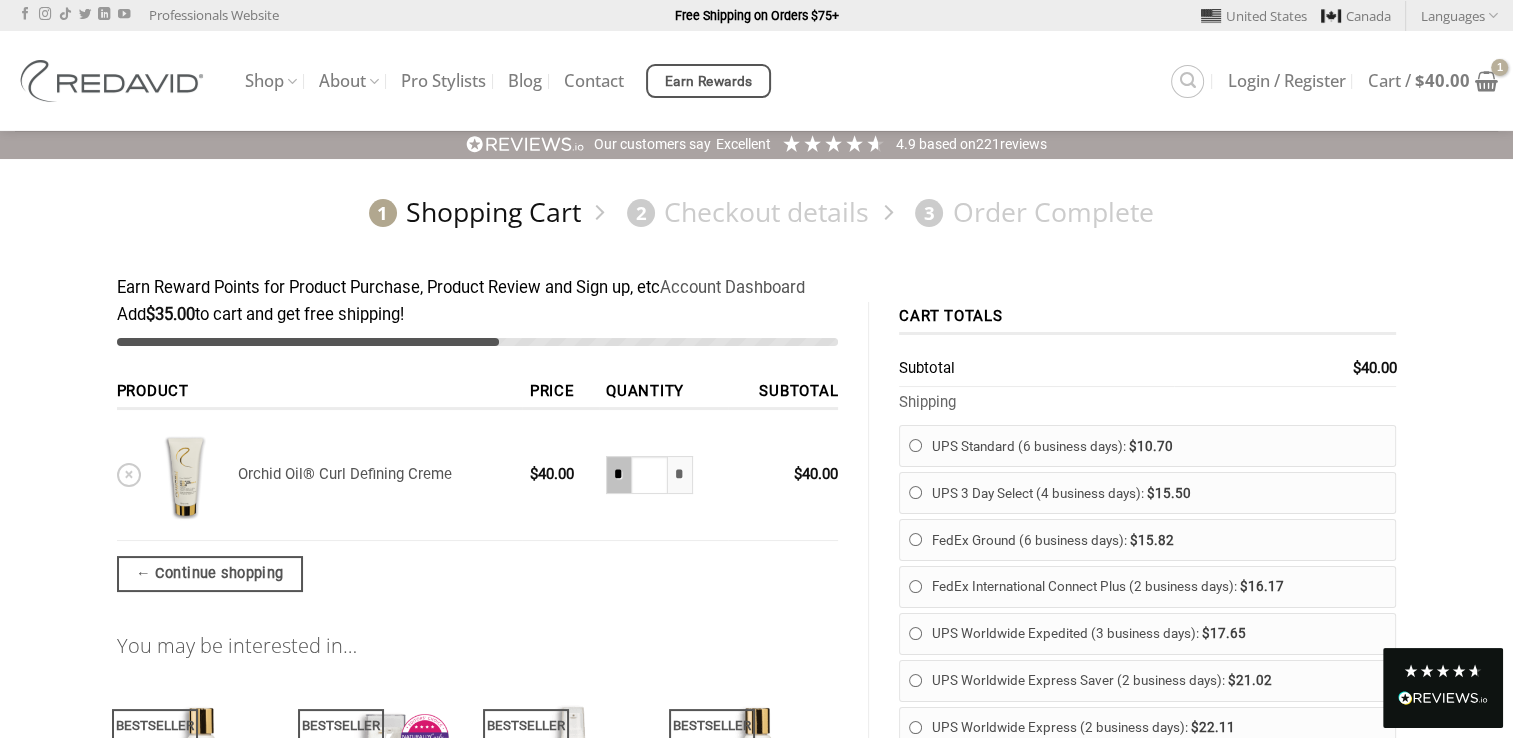 click on "*" at bounding box center [618, 475] 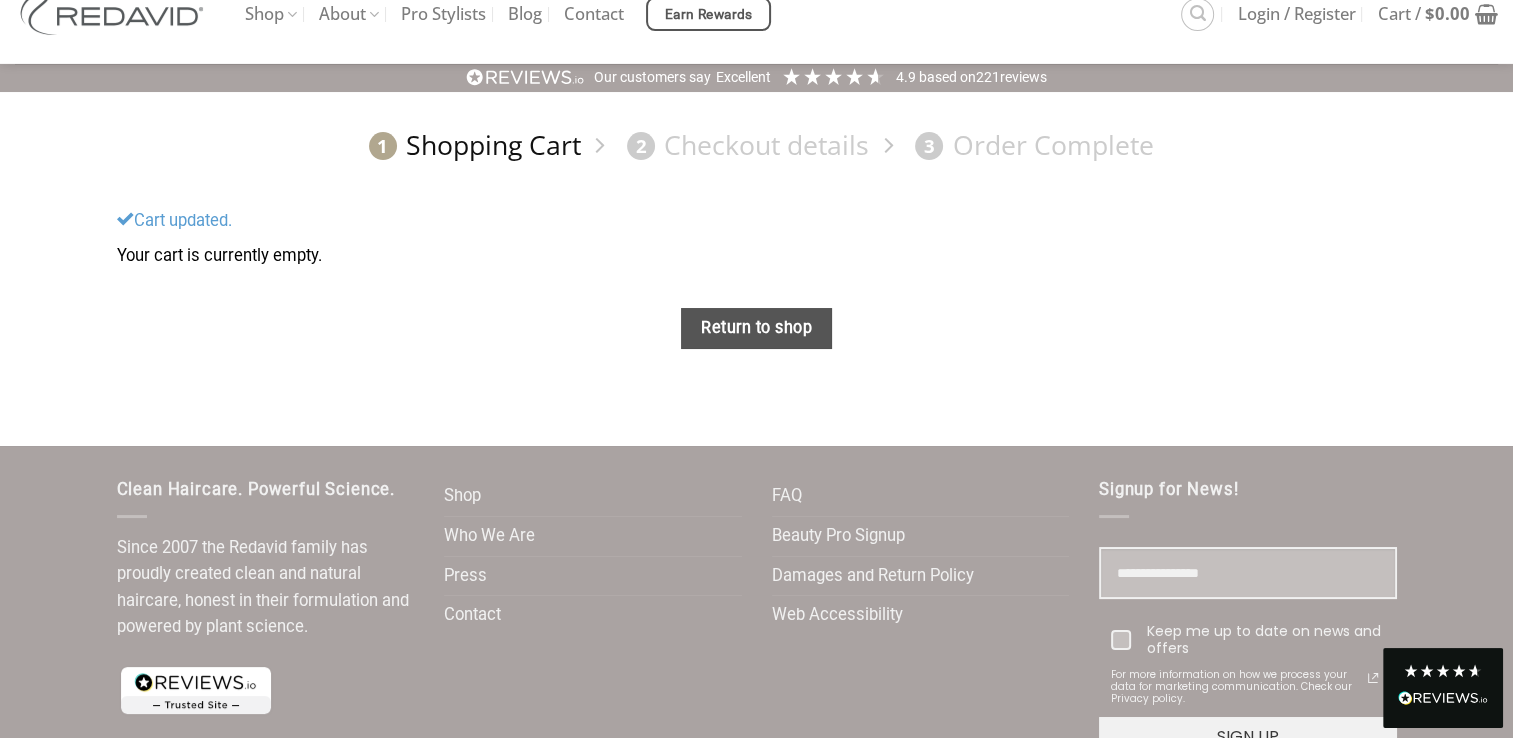 scroll, scrollTop: 100, scrollLeft: 0, axis: vertical 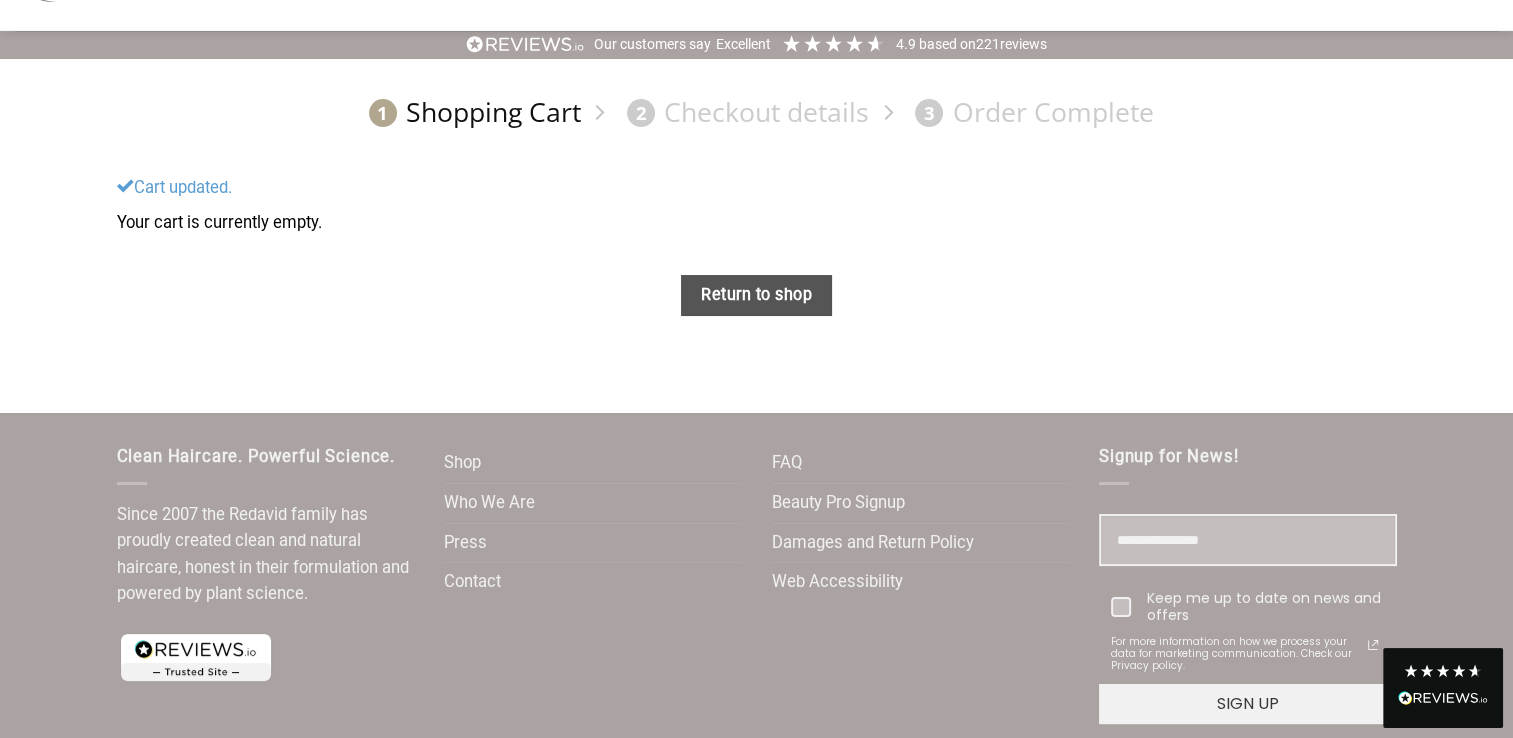 click on "1   	   	Shopping Cart
2   	   	Checkout details
3   	   	Order Complete" at bounding box center [757, 112] 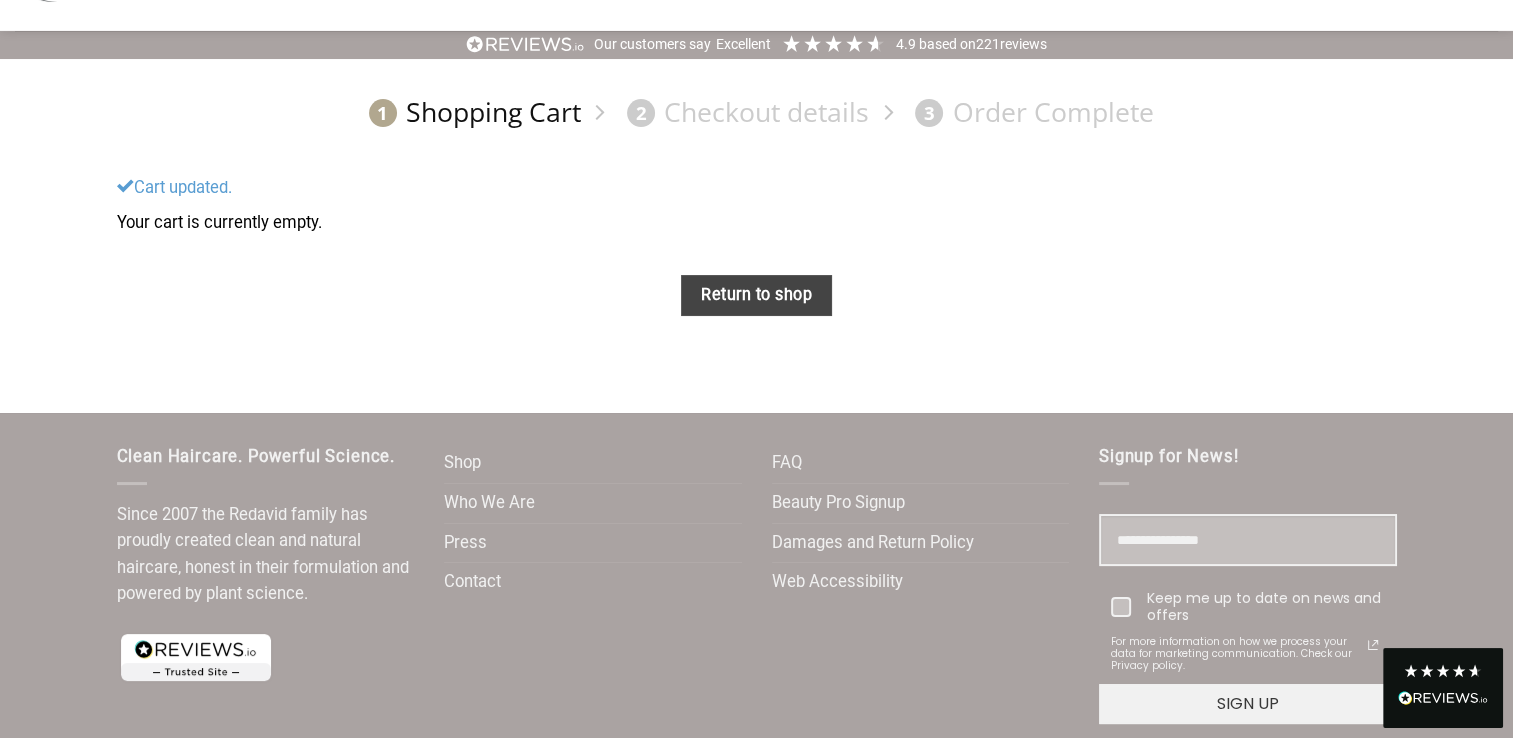 click on "Return to shop" at bounding box center [757, 295] 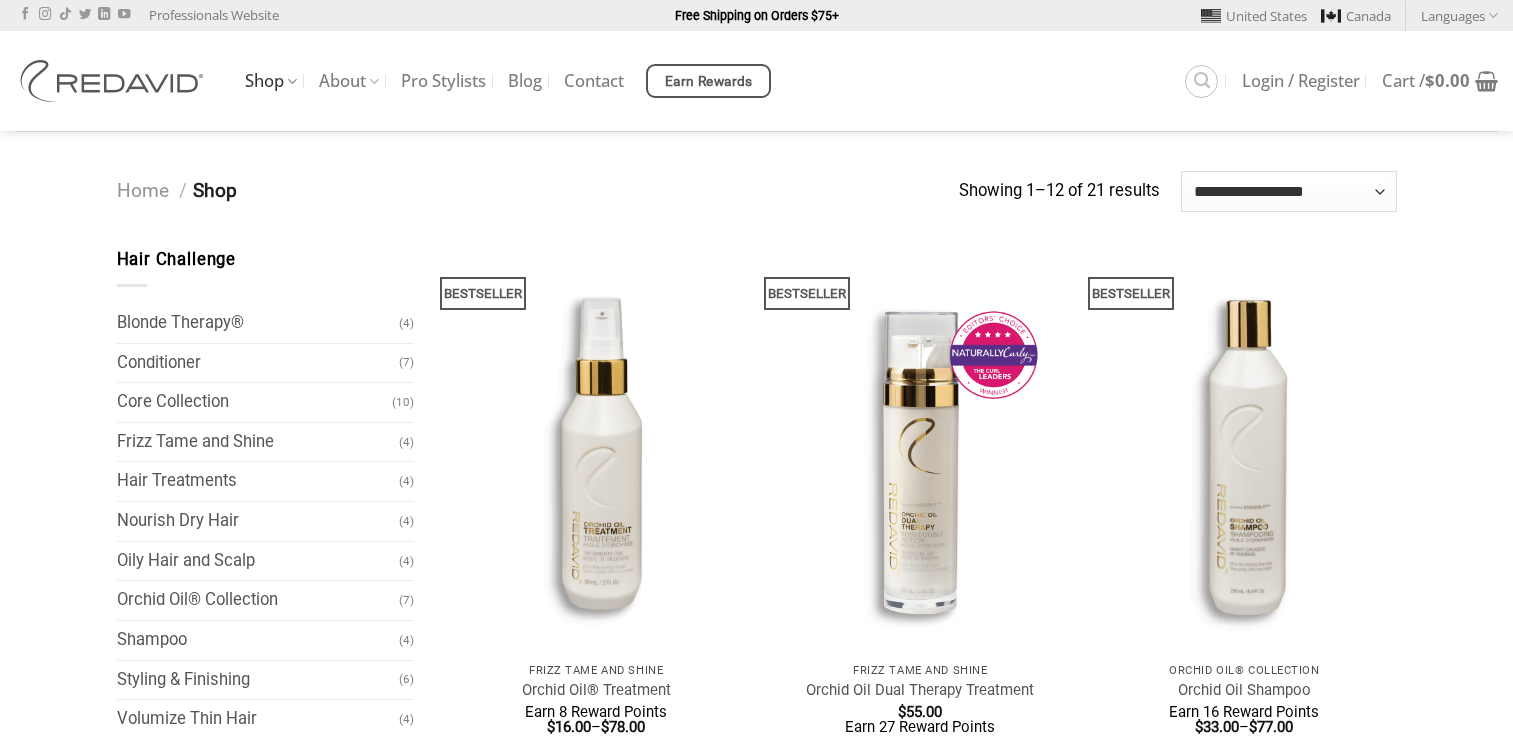 scroll, scrollTop: 0, scrollLeft: 0, axis: both 